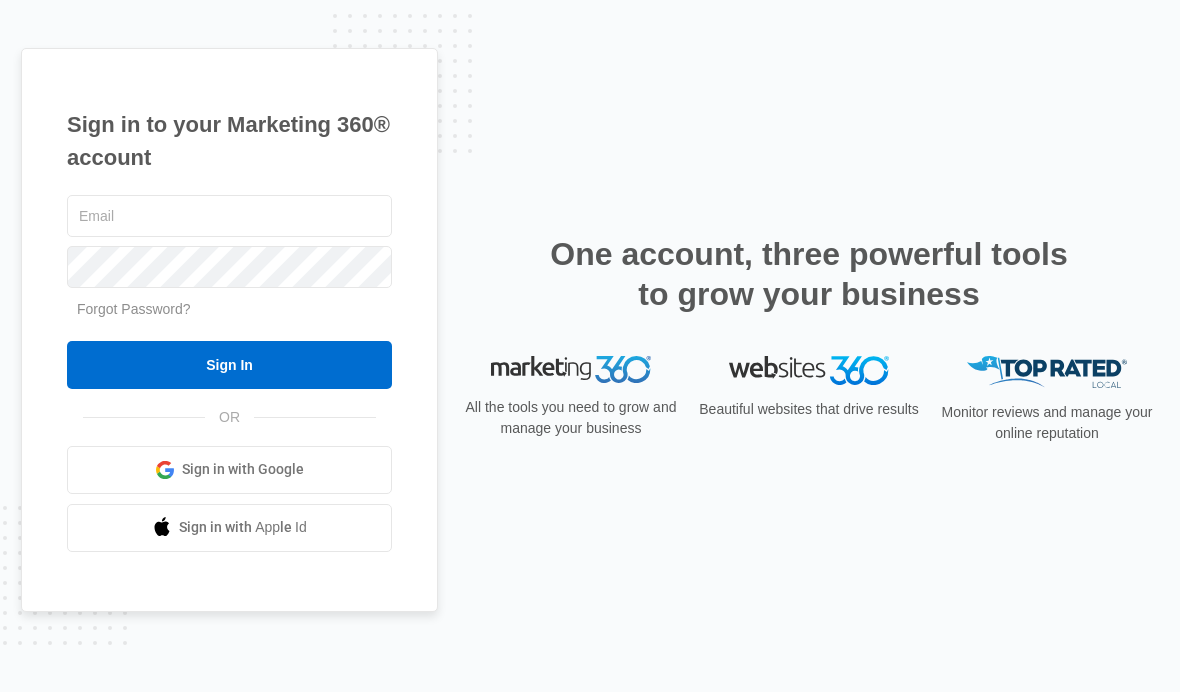 scroll, scrollTop: 0, scrollLeft: 0, axis: both 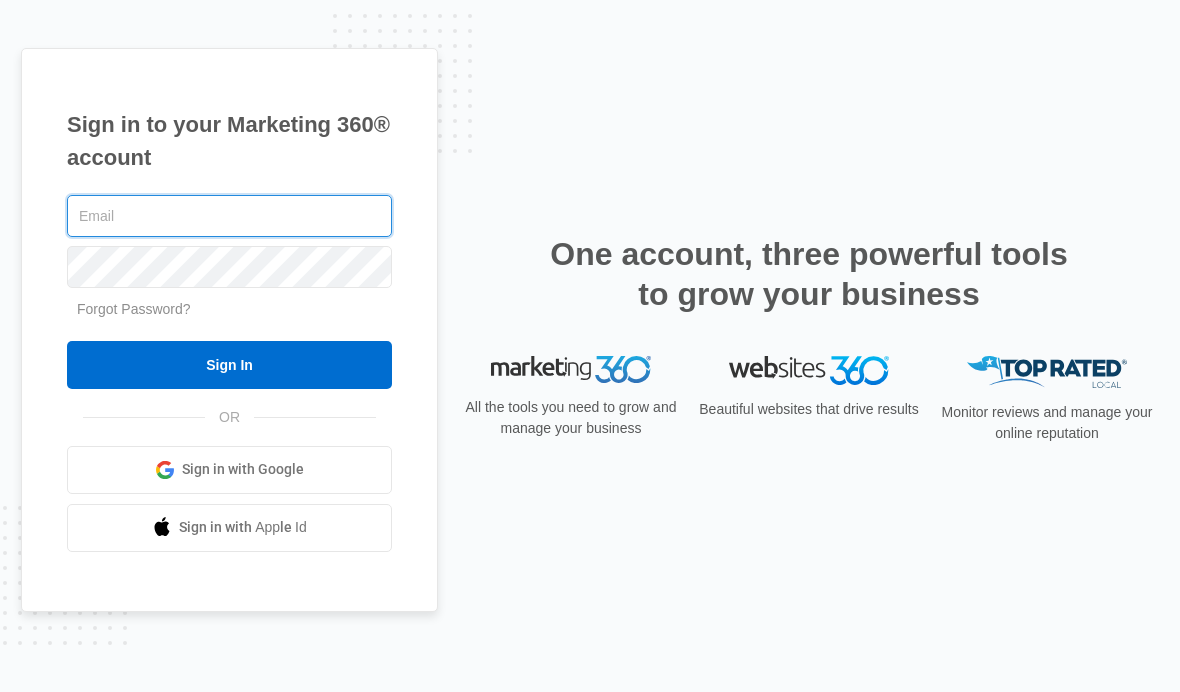 type on "[EMAIL_ADDRESS][DOMAIN_NAME]" 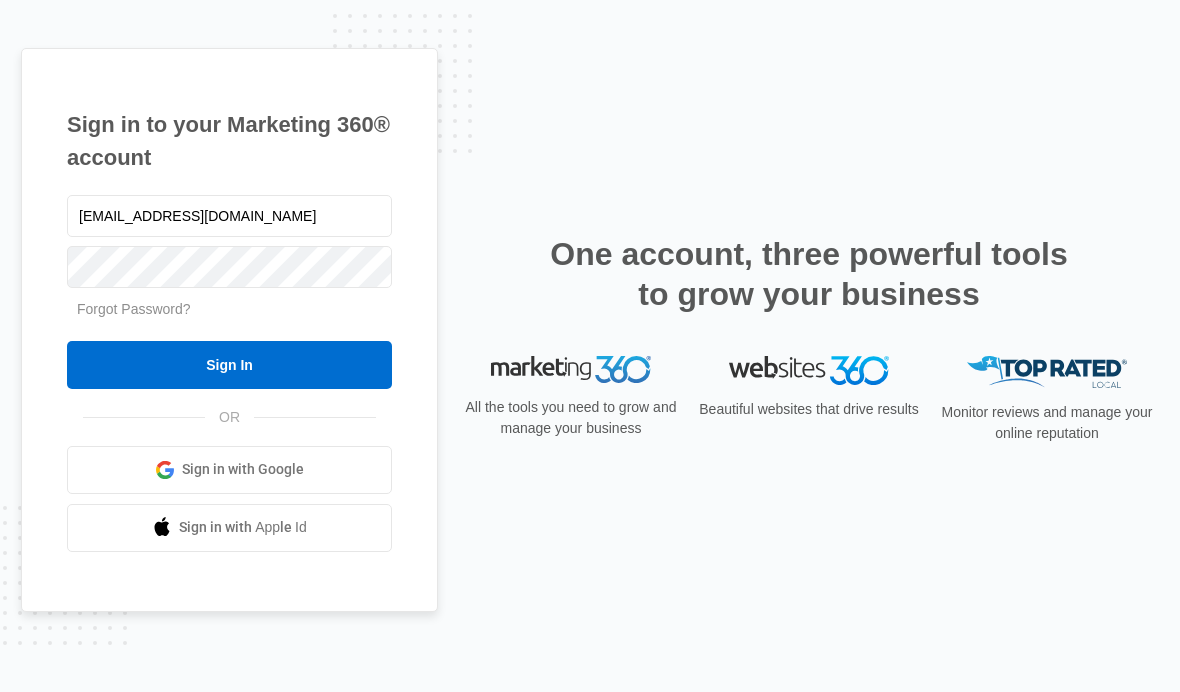 click on "Sign In" at bounding box center [229, 365] 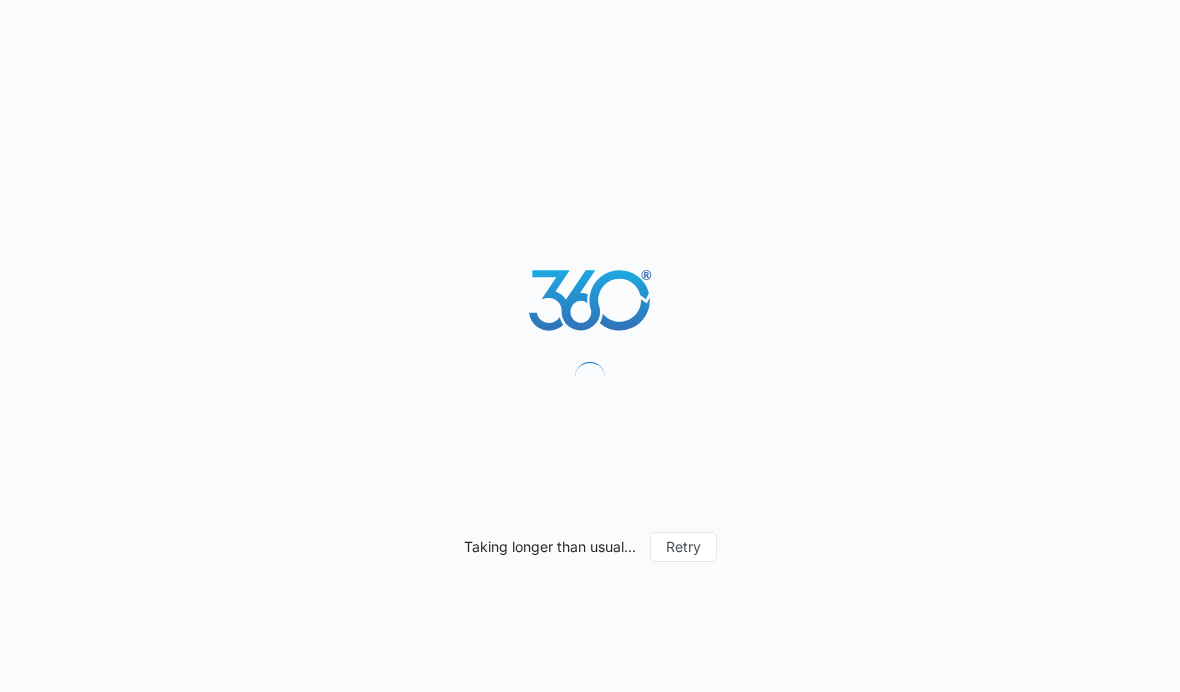 scroll, scrollTop: 0, scrollLeft: 0, axis: both 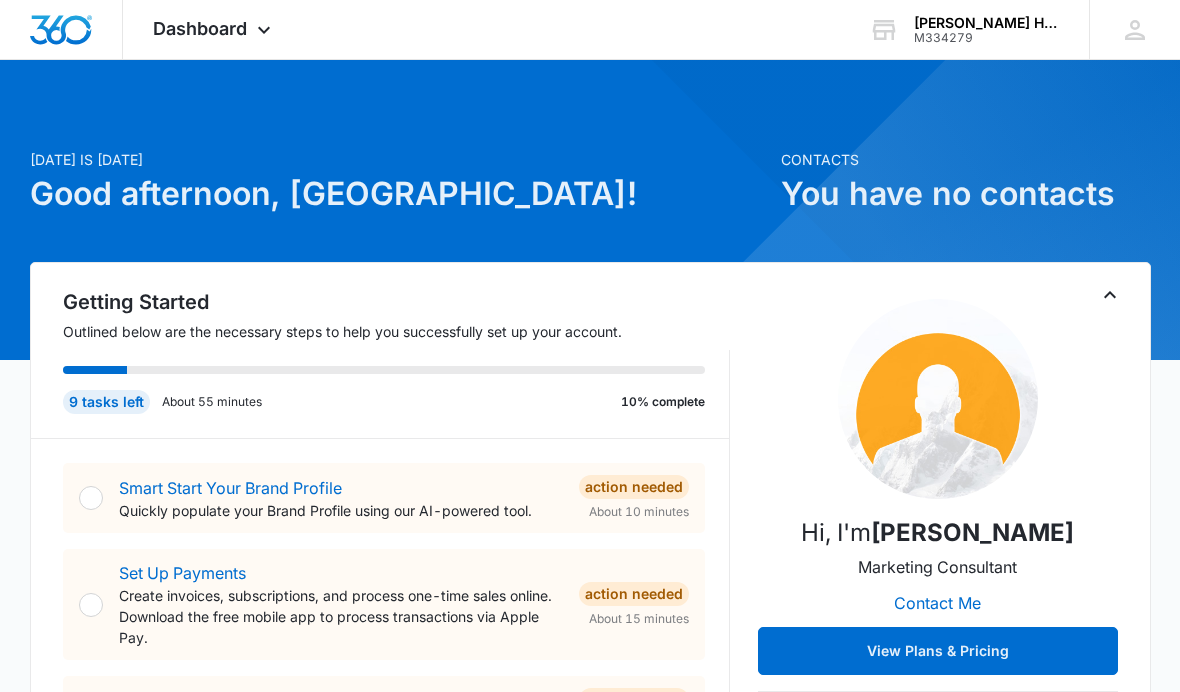 click on "Action Needed" at bounding box center [634, 487] 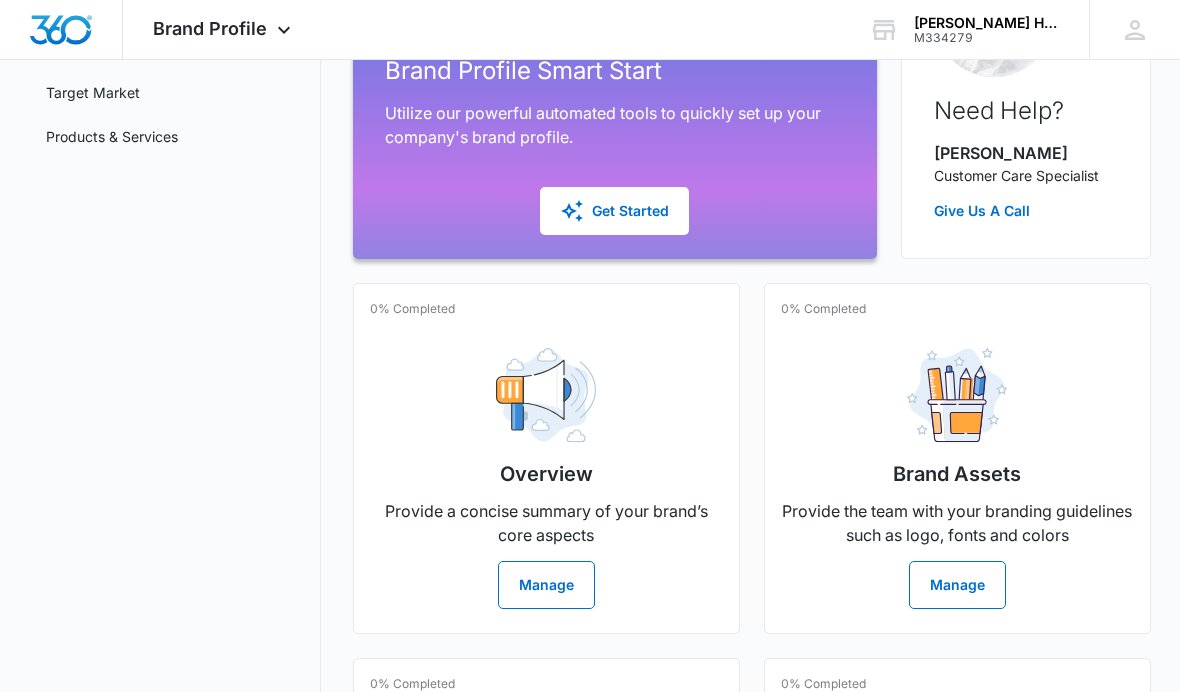 scroll, scrollTop: 334, scrollLeft: 0, axis: vertical 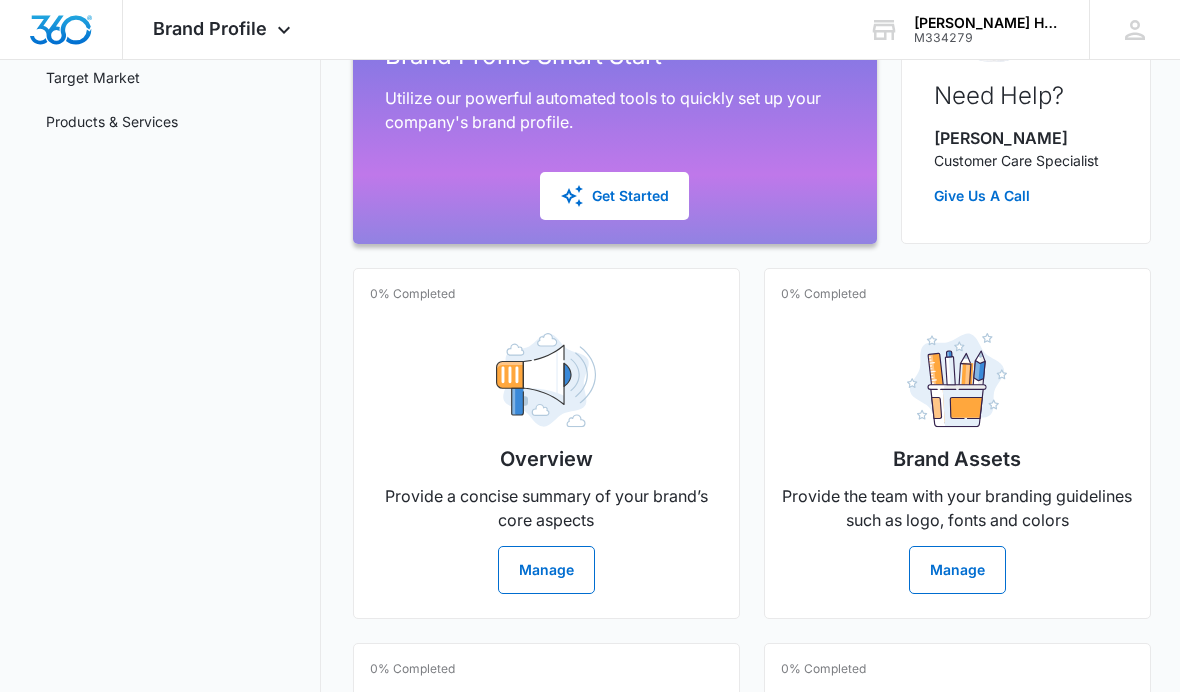 click on "Manage" at bounding box center (546, 571) 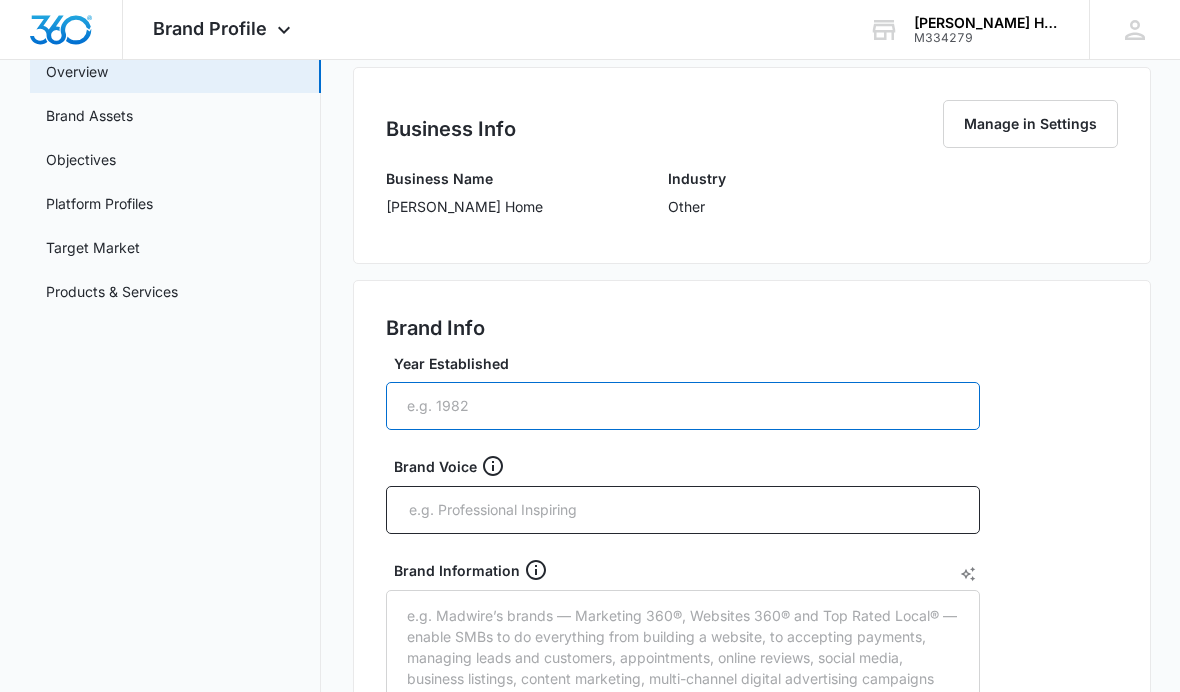 click on "Year Established" at bounding box center [683, 407] 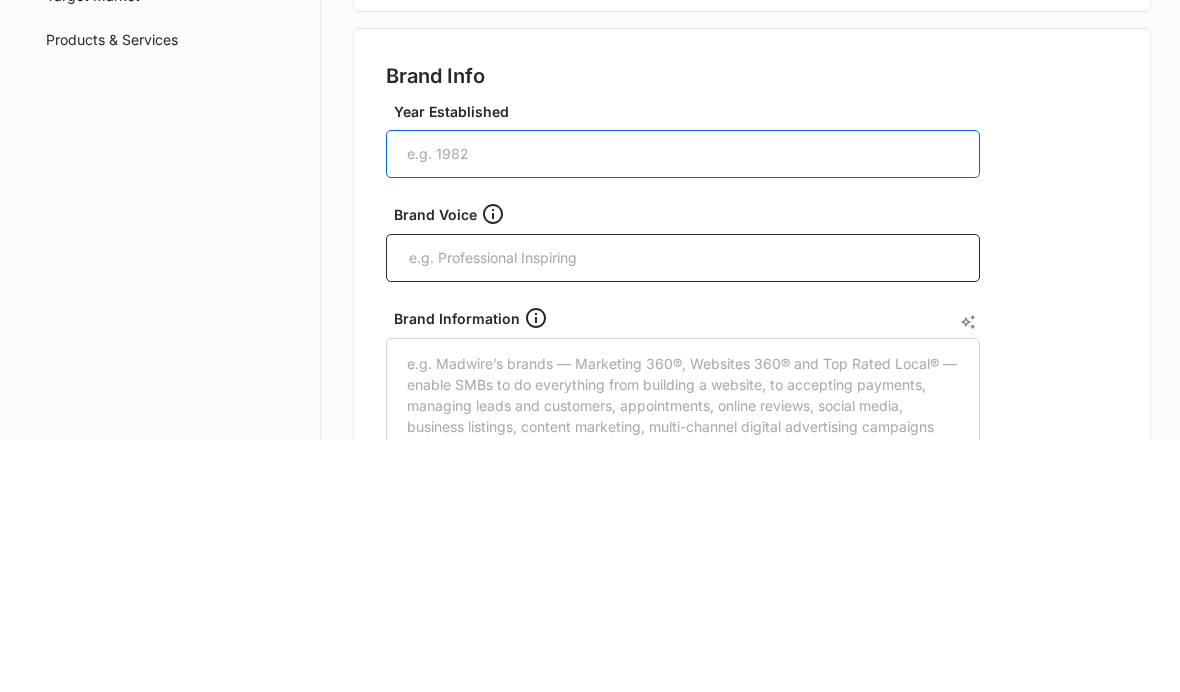 scroll, scrollTop: 304, scrollLeft: 0, axis: vertical 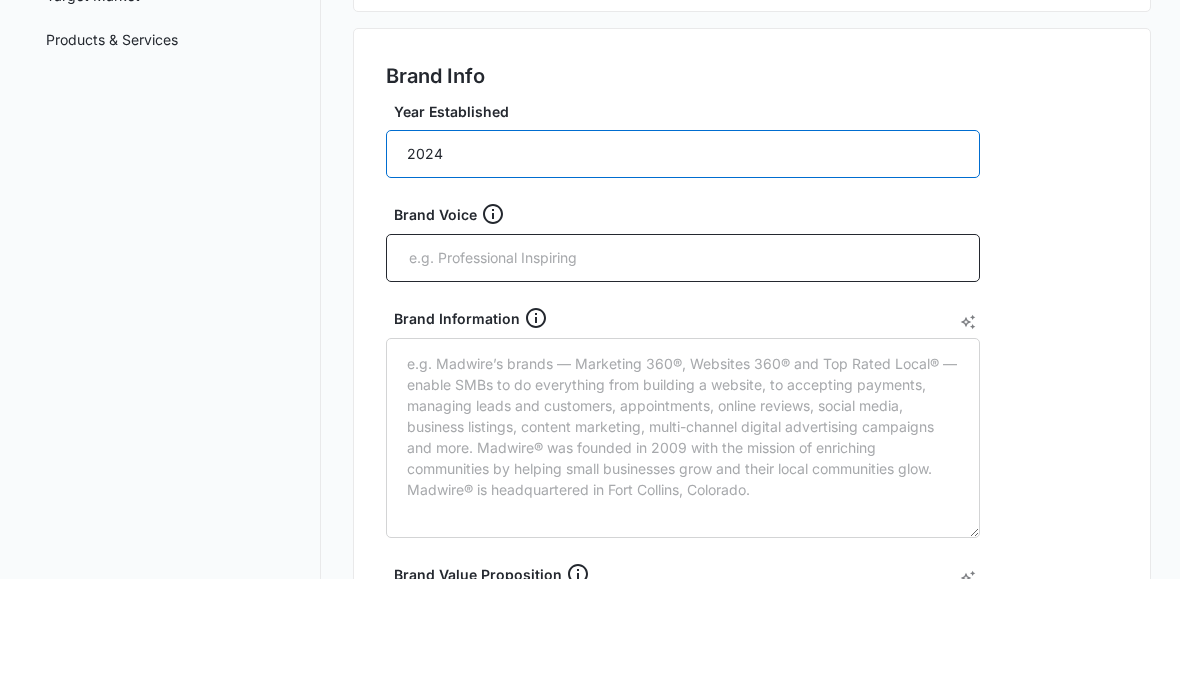 type on "2024" 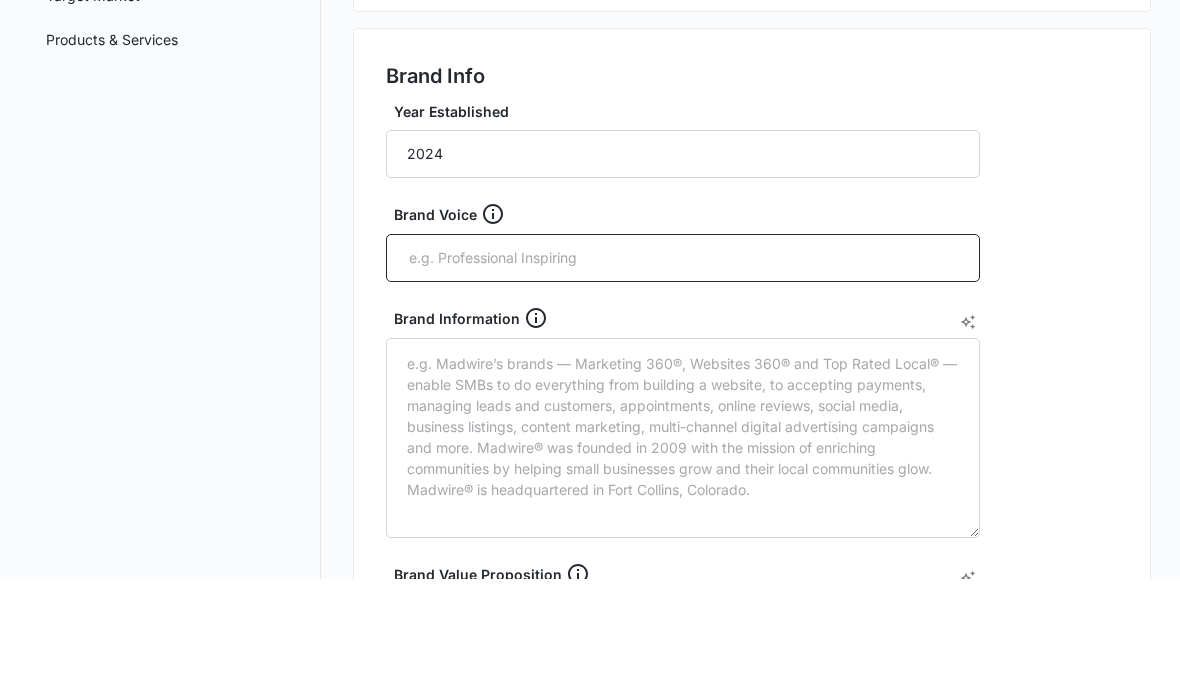 click at bounding box center [685, 371] 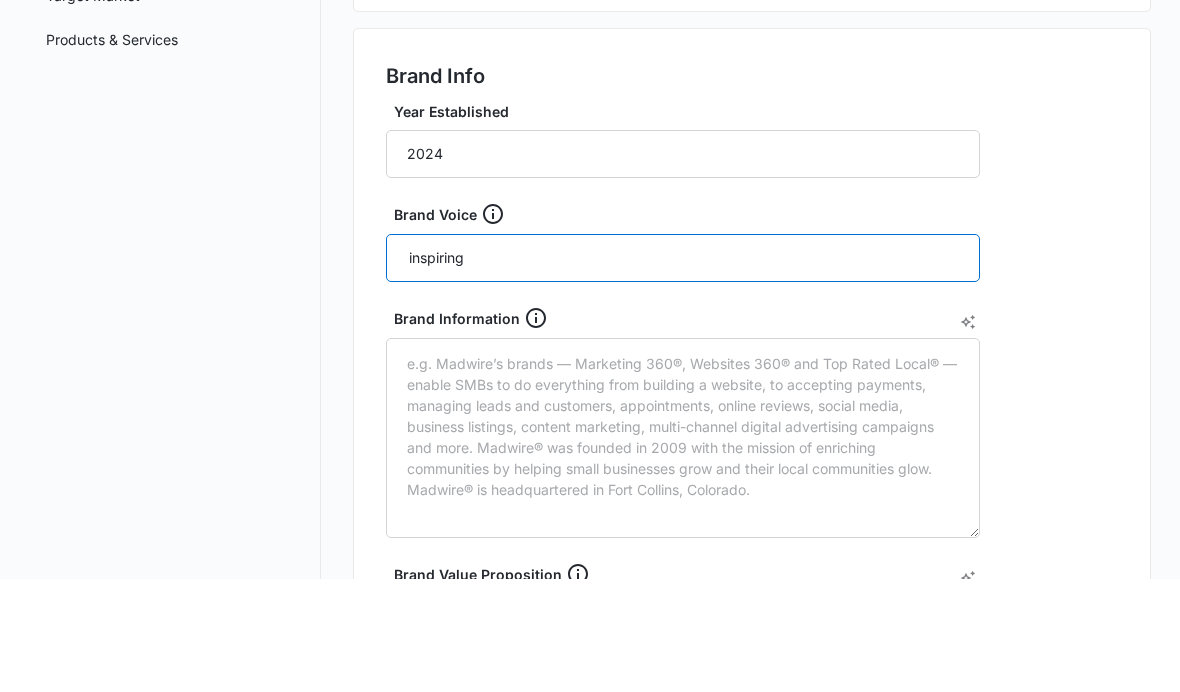 type on "inspiring" 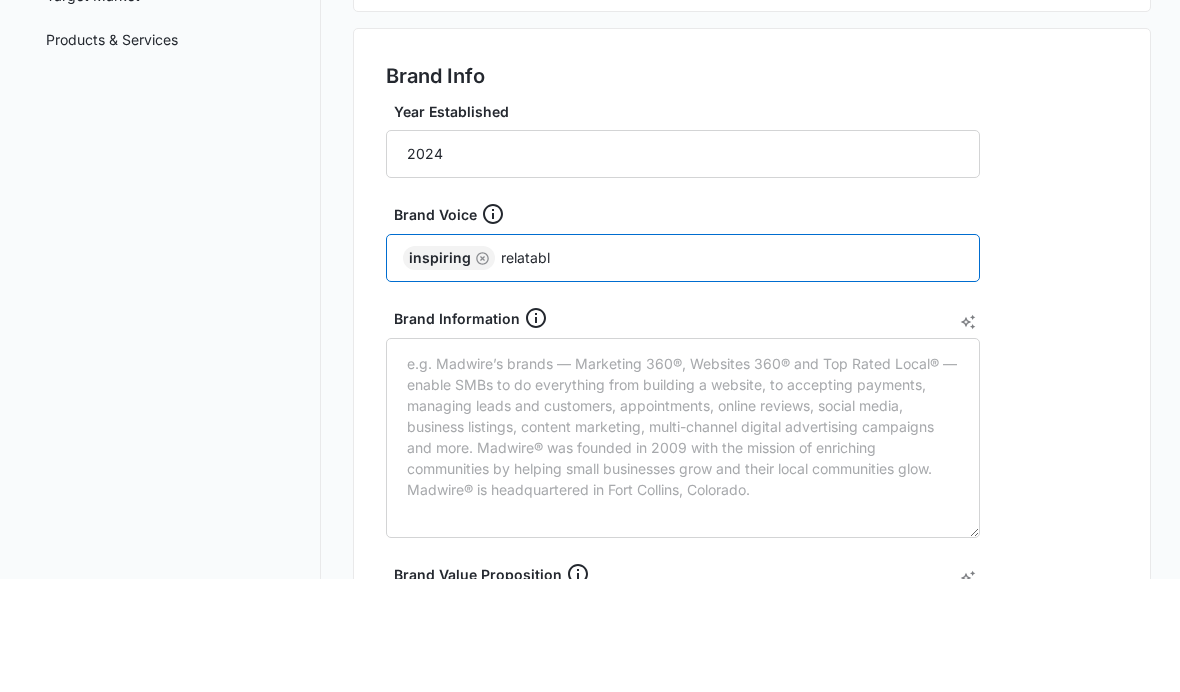 type on "relatable" 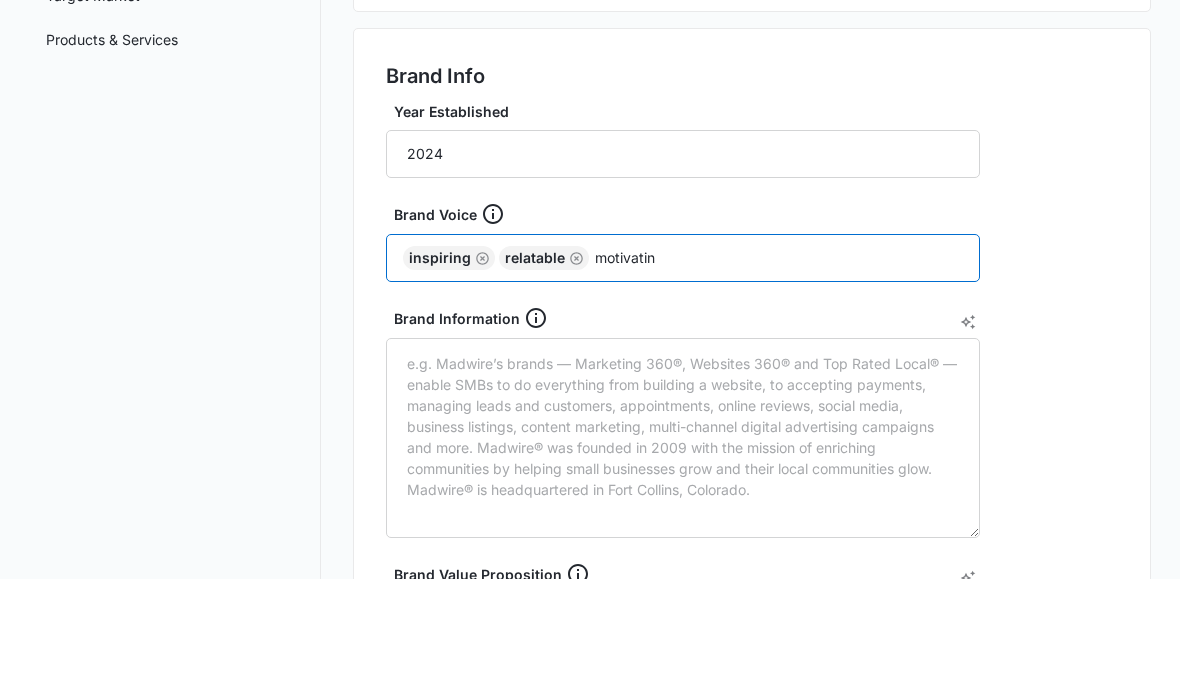 type on "motivating" 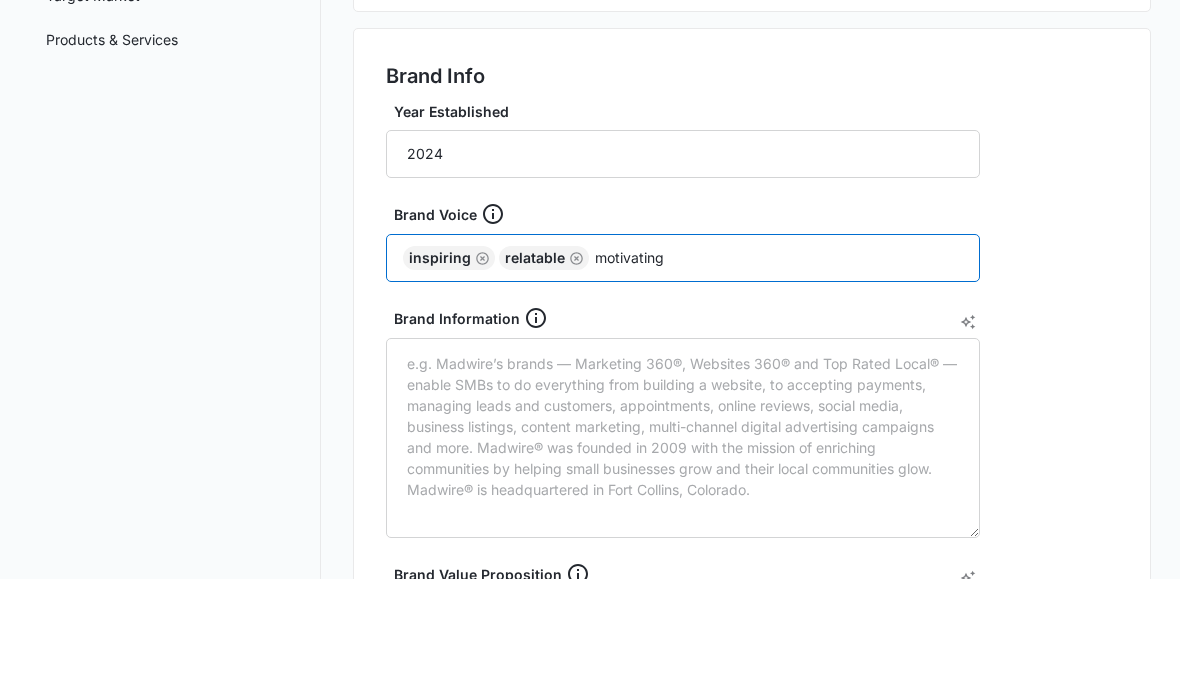 type 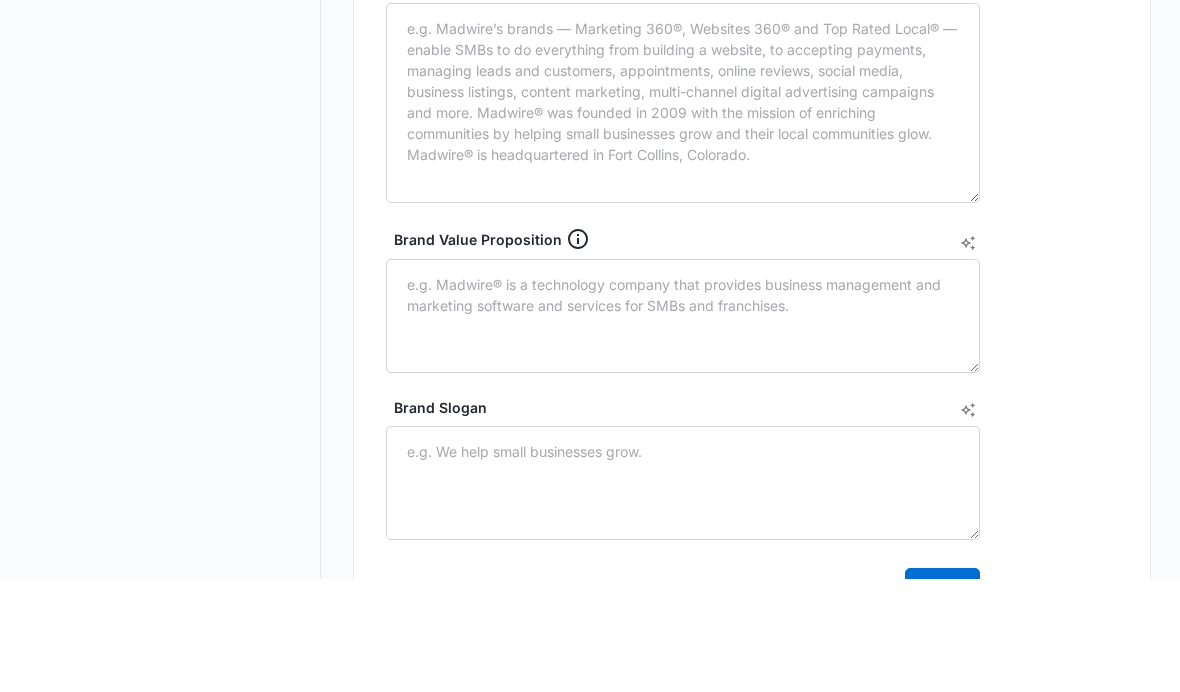 scroll, scrollTop: 653, scrollLeft: 0, axis: vertical 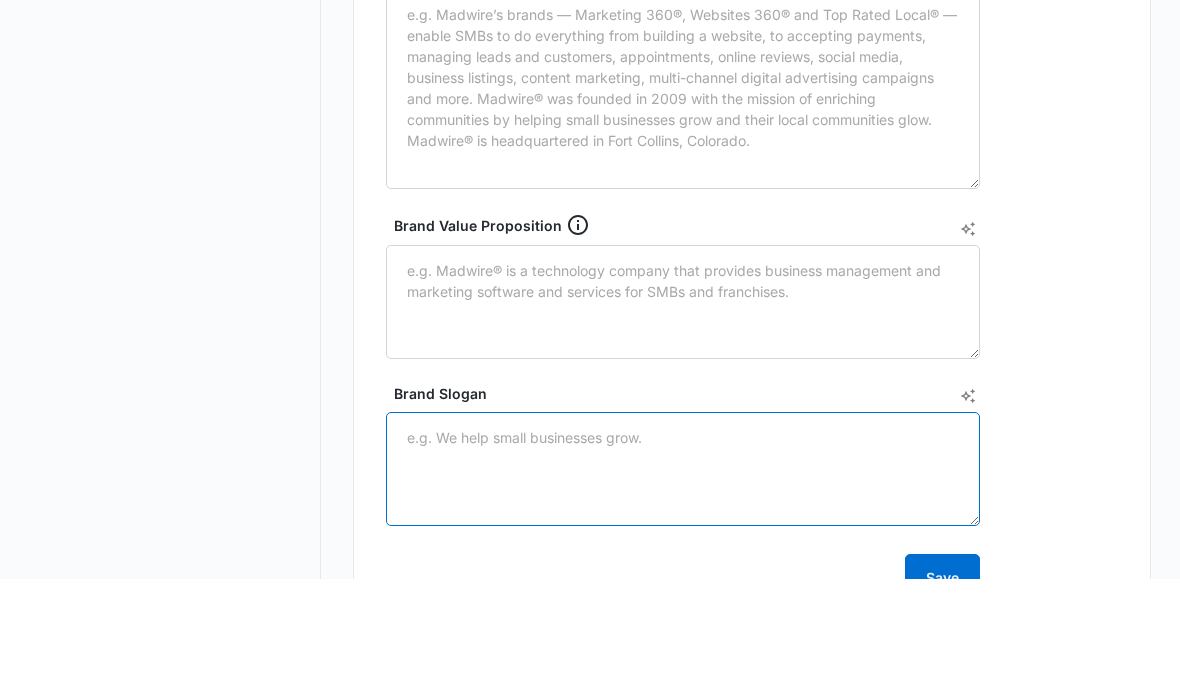 click on "Brand Slogan" at bounding box center [683, 582] 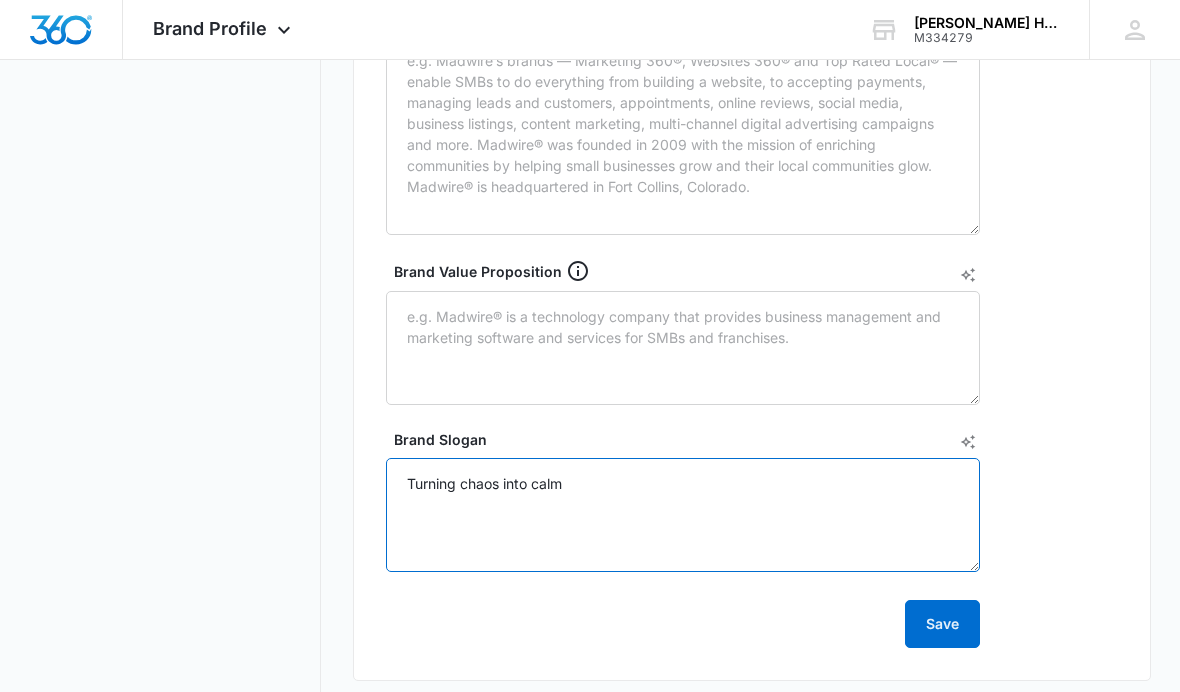 scroll, scrollTop: 719, scrollLeft: 0, axis: vertical 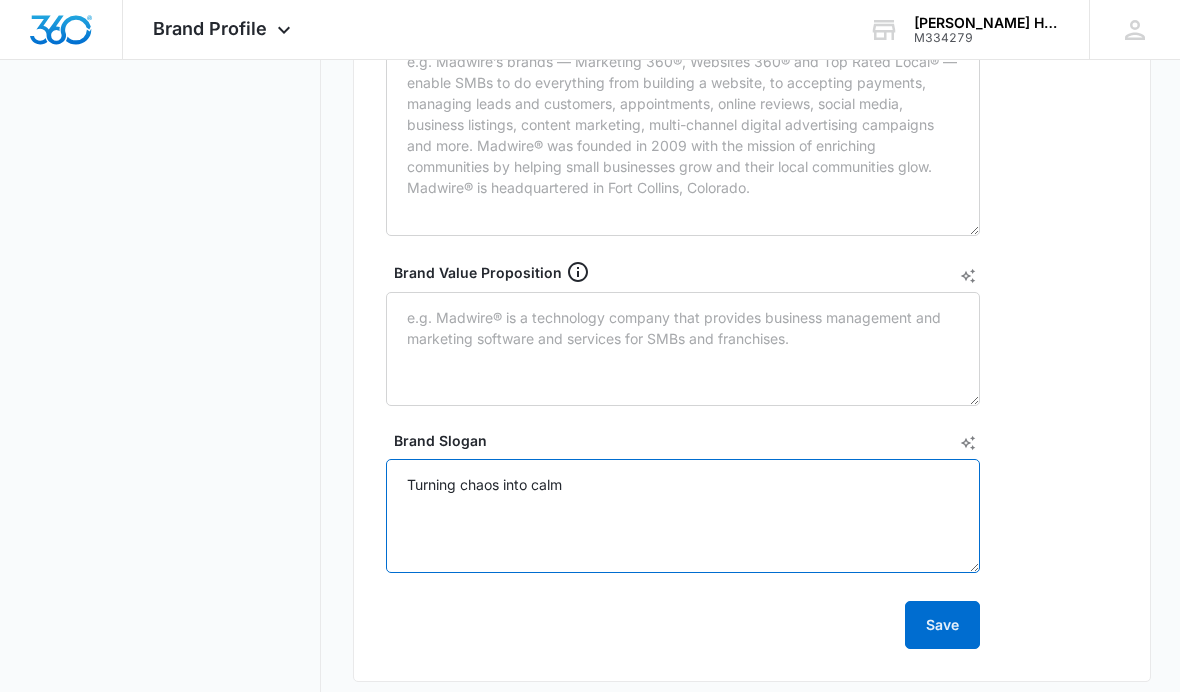 type on "Turning chaos into calm" 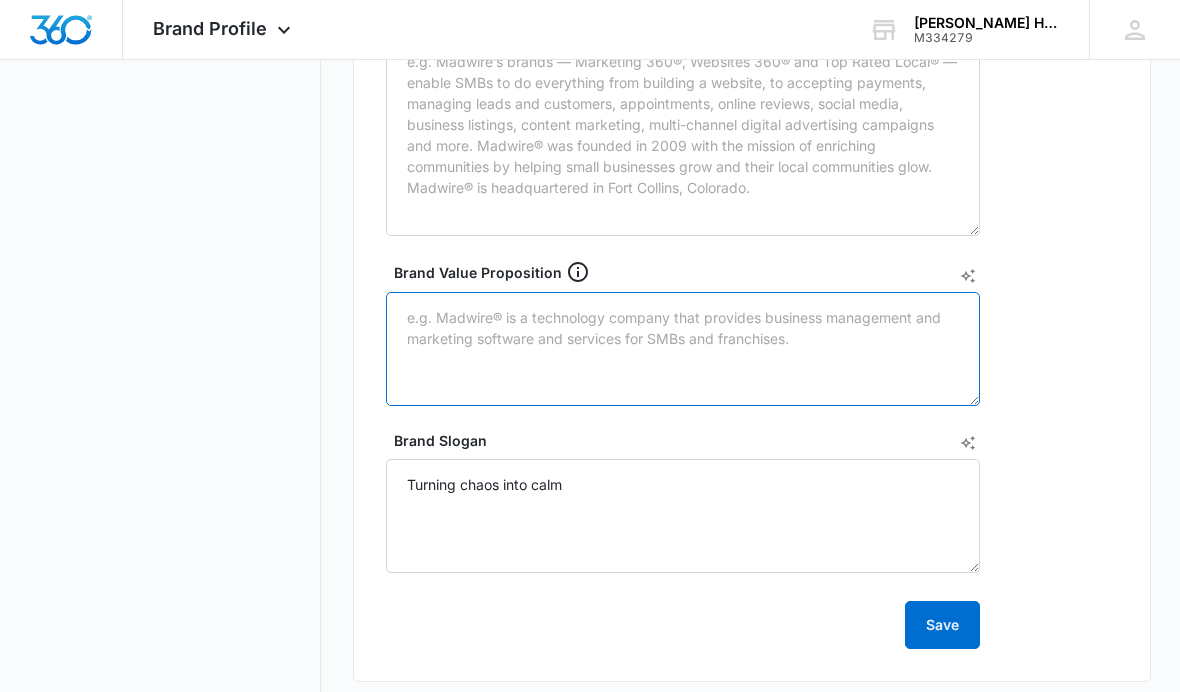 click on "Brand Value Proposition" at bounding box center [683, 349] 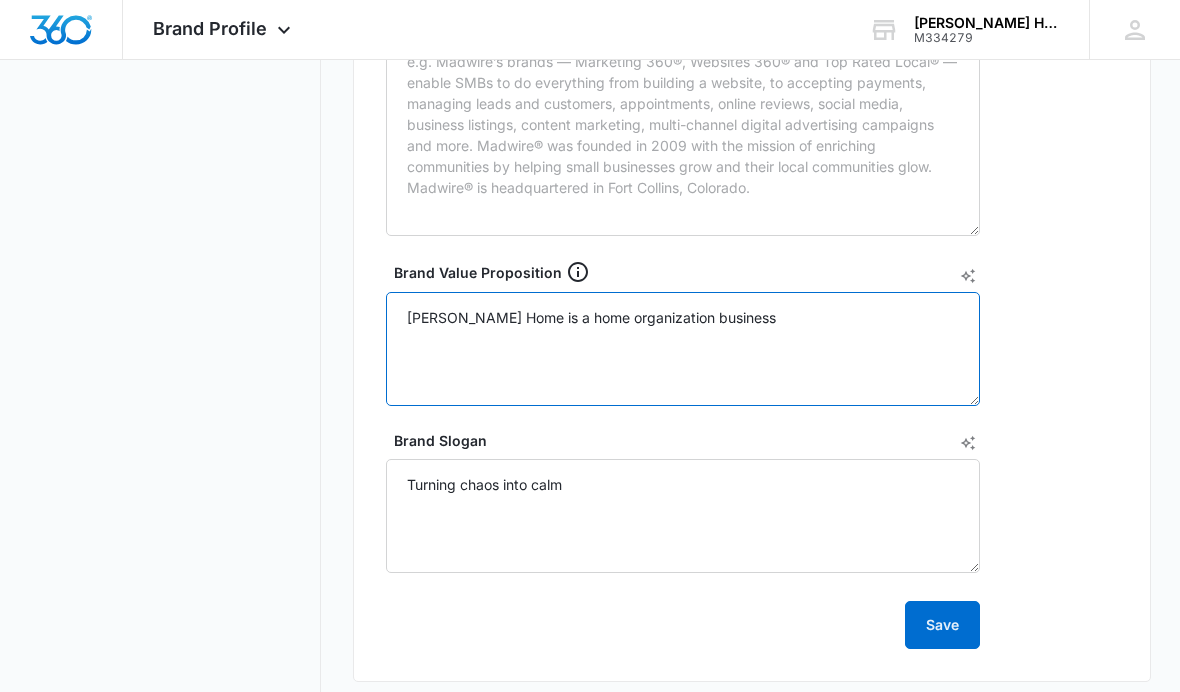 click on "[PERSON_NAME] Home is a home organization business" at bounding box center (683, 349) 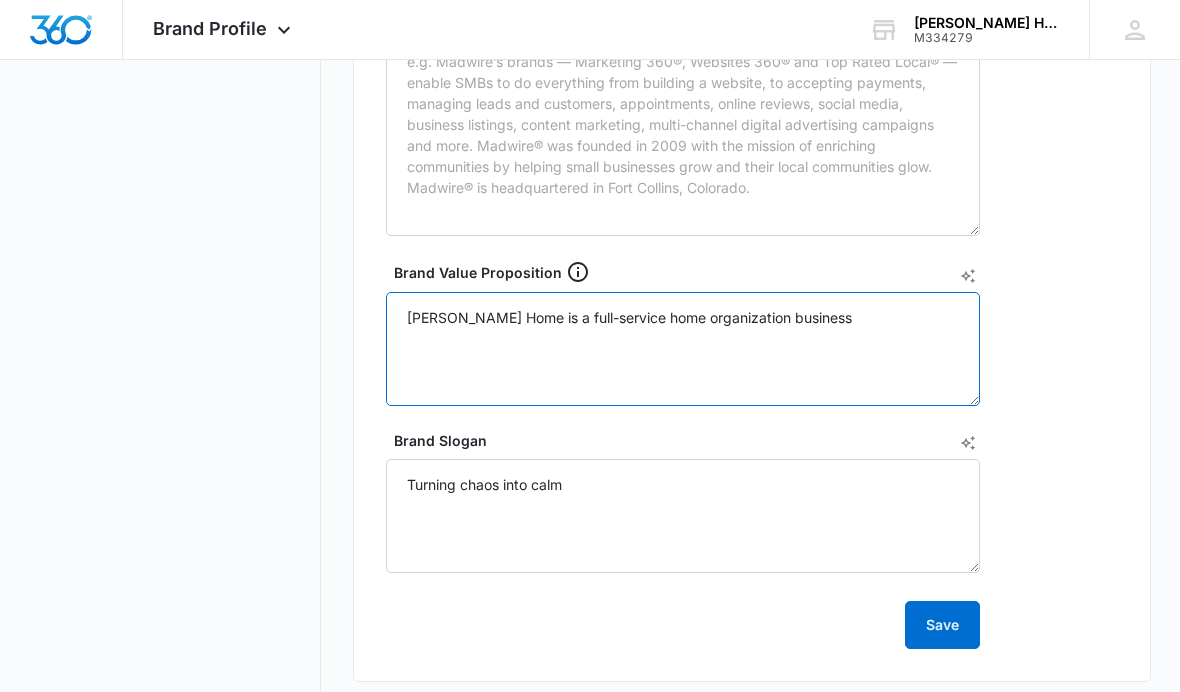 click on "[PERSON_NAME] Home is a full-service home organization business" at bounding box center [683, 349] 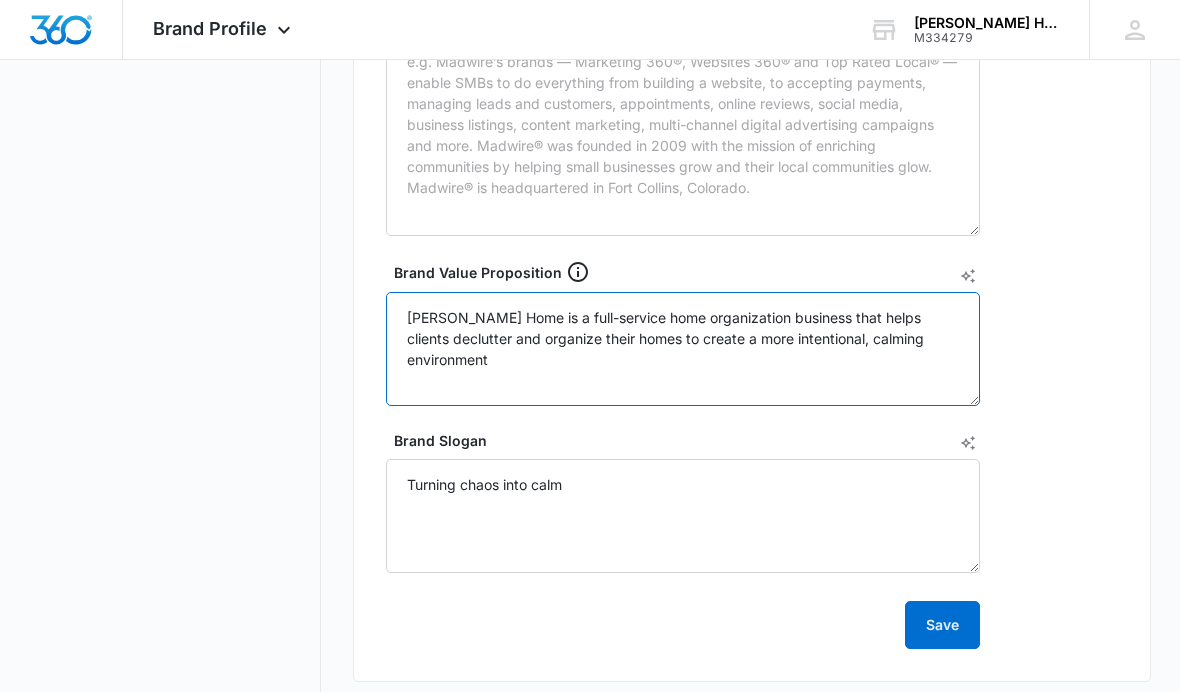 type on "[PERSON_NAME] Home is a full-service home organization business that helps clients declutter and organize their homes to create a more intentional, calming environment" 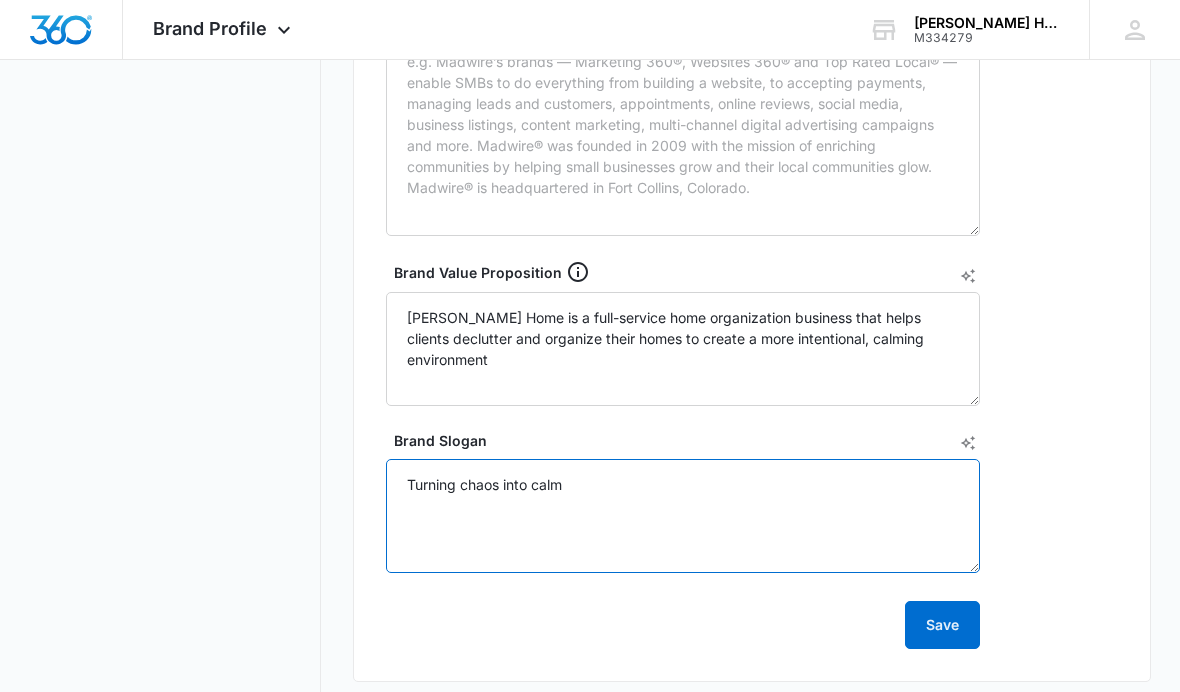 click on "Turning chaos into calm" at bounding box center (683, 516) 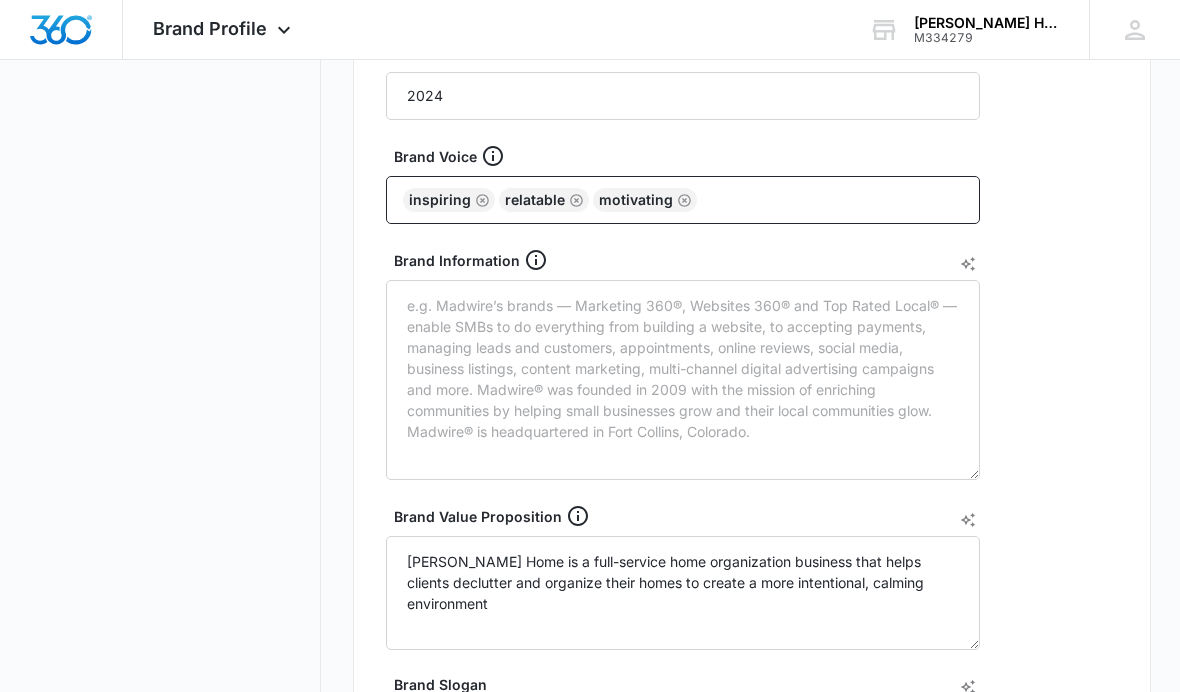scroll, scrollTop: 461, scrollLeft: 0, axis: vertical 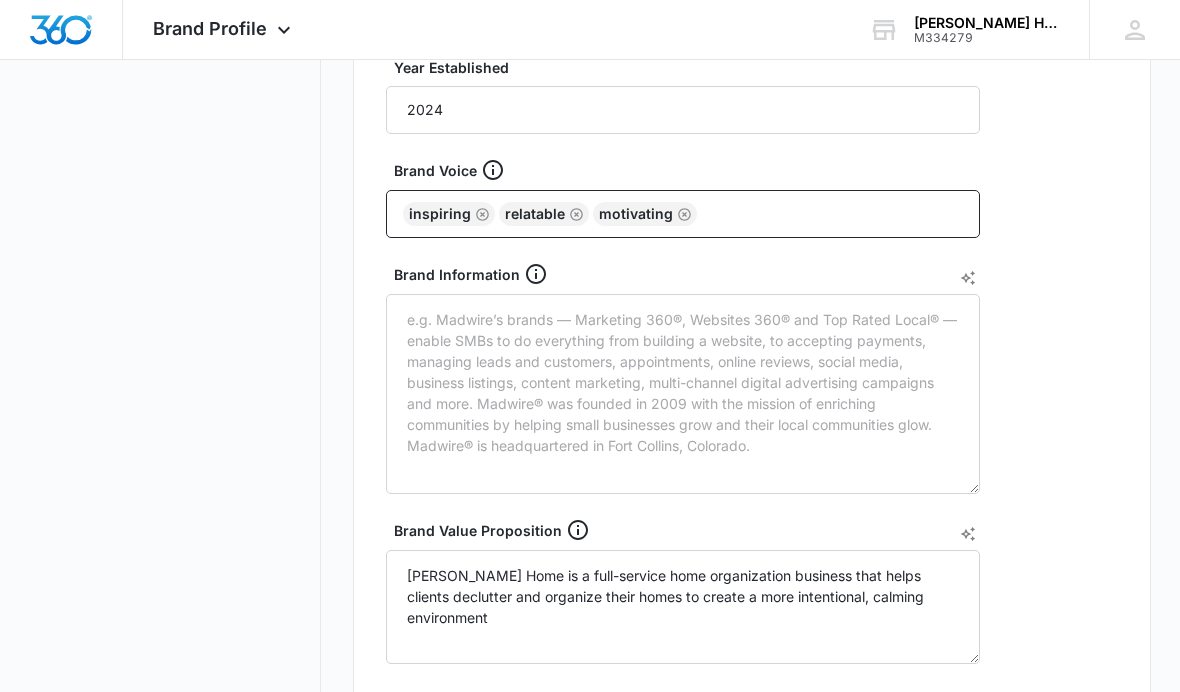 type on "Turning chaos into calm. Your home is a reflection of you and should feel like a space to live in, not a space to store “stuff”" 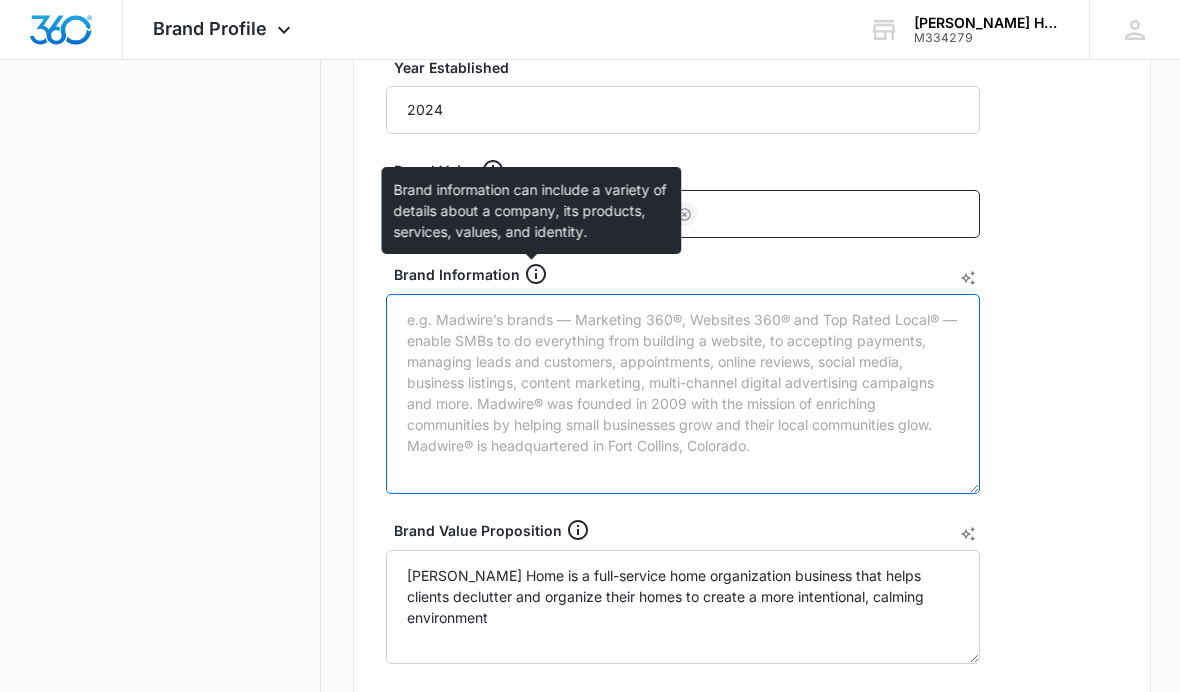 click on "Brand Information" at bounding box center (683, 394) 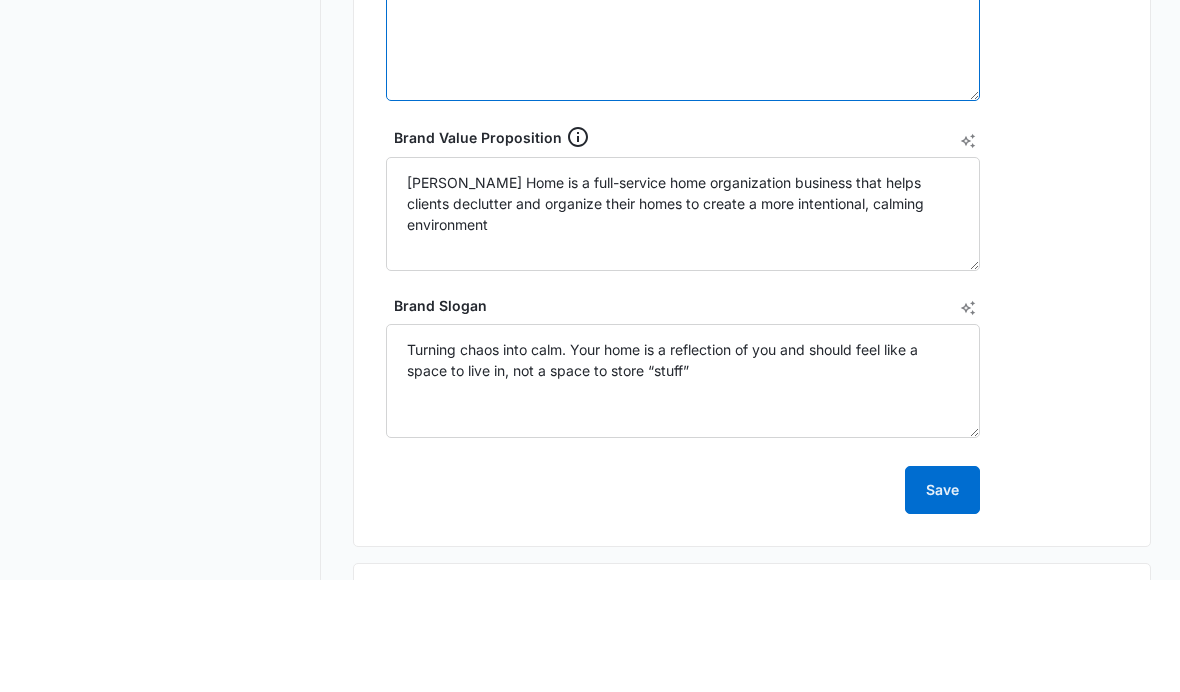 scroll, scrollTop: 769, scrollLeft: 0, axis: vertical 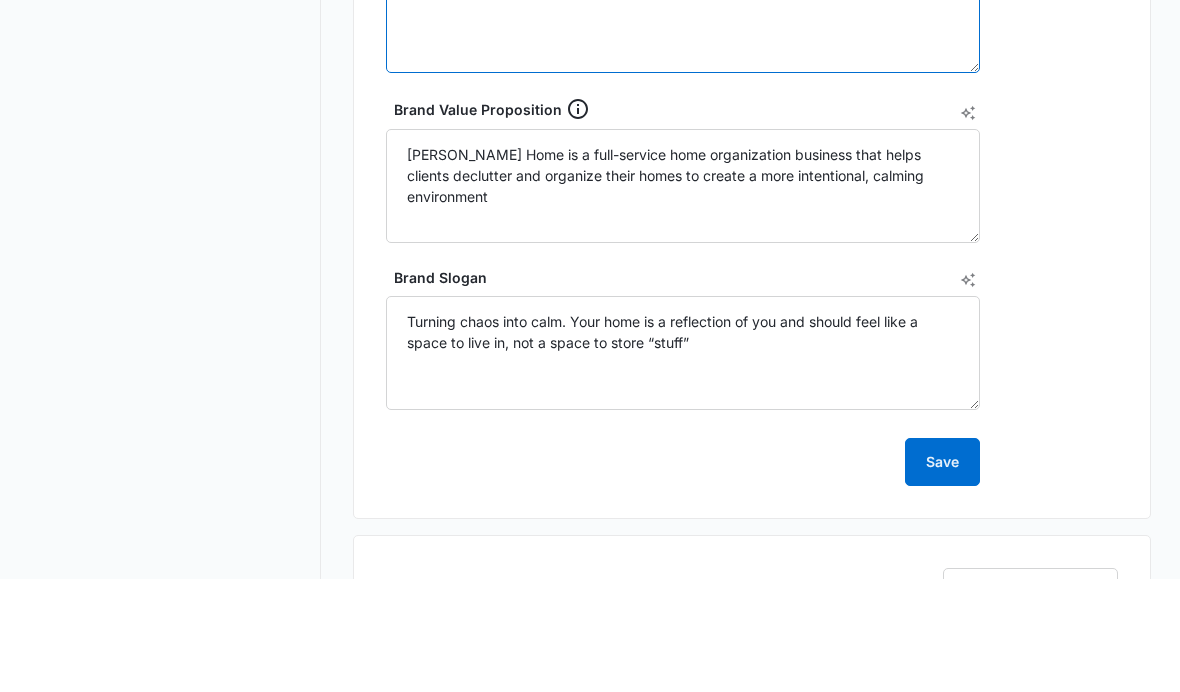 type on "[PERSON_NAME] Home is a home organization business serving the [GEOGRAPHIC_DATA]/[GEOGRAPHIC_DATA] area." 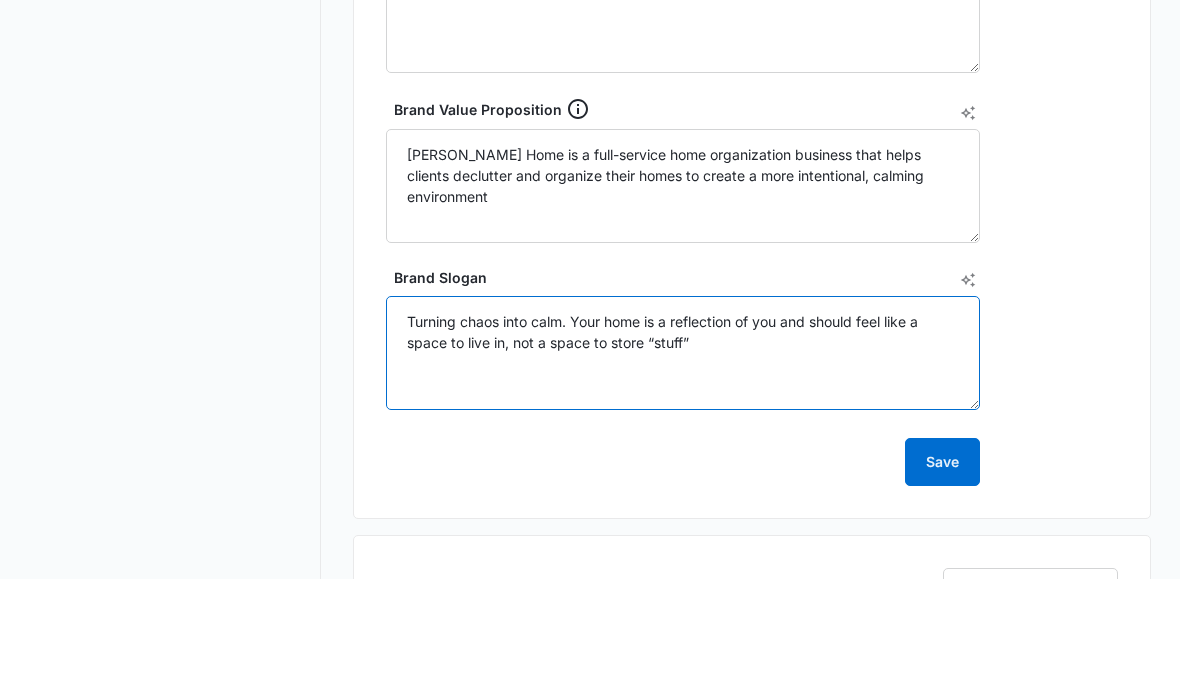 click on "Turning chaos into calm. Your home is a reflection of you and should feel like a space to live in, not a space to store “stuff”" at bounding box center (683, 466) 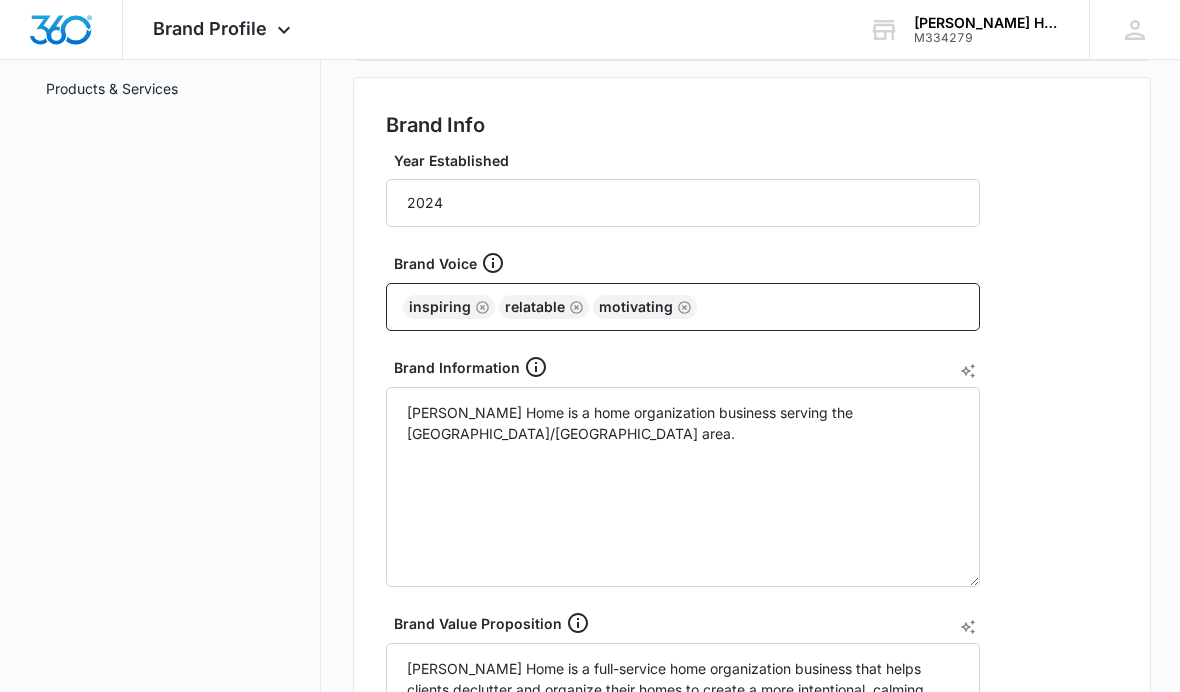 scroll, scrollTop: 367, scrollLeft: 0, axis: vertical 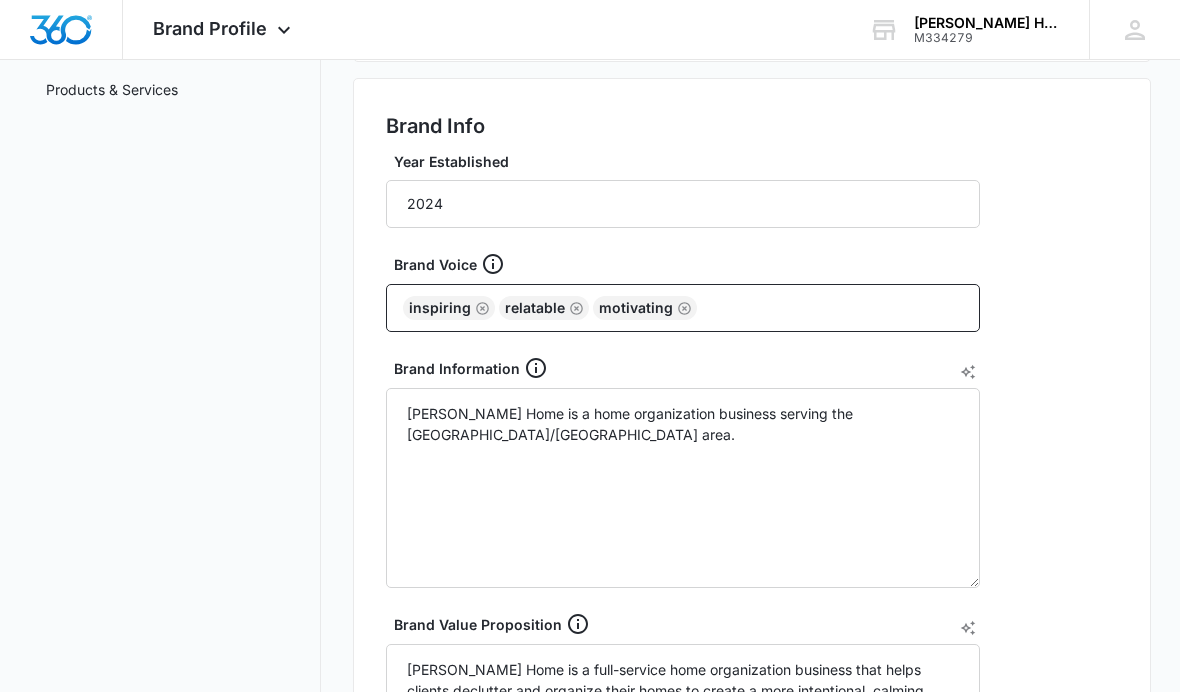 type on "Turning chaos into calm. Your home is a reflection of you. It is NOT a storage space- it’s a living space." 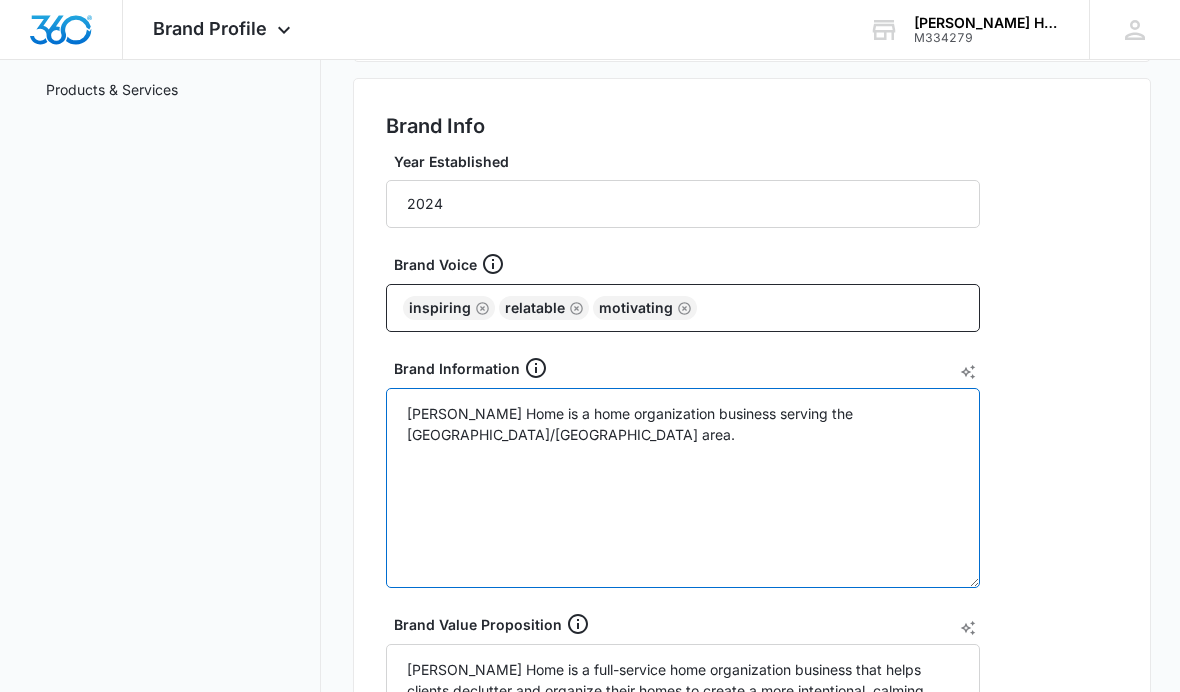 click on "[PERSON_NAME] Home is a home organization business serving the [GEOGRAPHIC_DATA]/[GEOGRAPHIC_DATA] area." at bounding box center (683, 488) 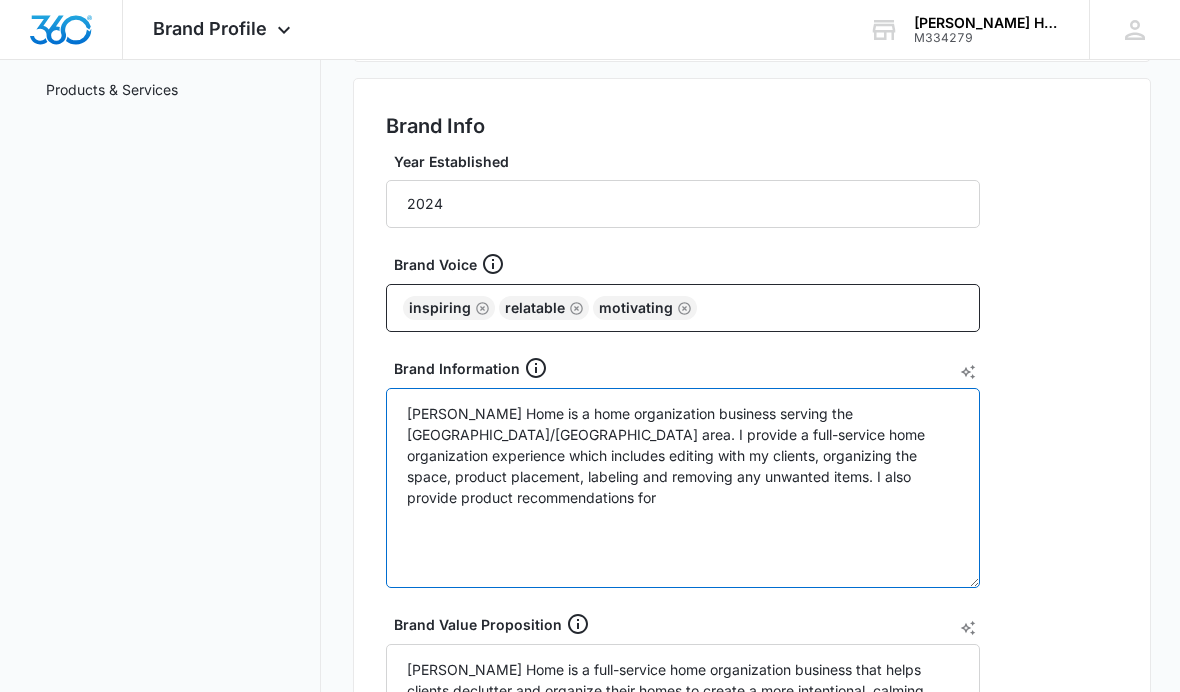 click on "[PERSON_NAME] Home is a home organization business serving the [GEOGRAPHIC_DATA]/[GEOGRAPHIC_DATA] area. I provide a full-service home organization experience which includes editing with my clients, organizing the space, product placement, labeling and removing any unwanted items. I also provide product recommendations for" at bounding box center (683, 488) 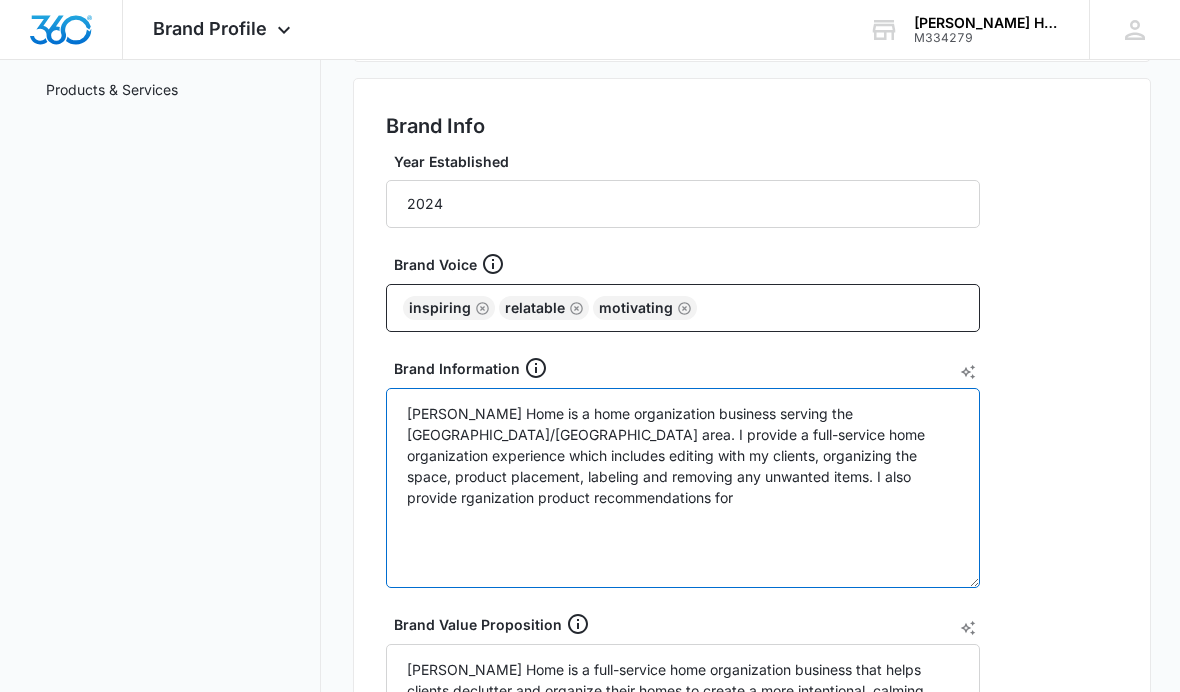 click on "[PERSON_NAME] Home is a home organization business serving the [GEOGRAPHIC_DATA]/[GEOGRAPHIC_DATA] area. I provide a full-service home organization experience which includes editing with my clients, organizing the space, product placement, labeling and removing any unwanted items. I also provide rganization product recommendations for" at bounding box center [683, 488] 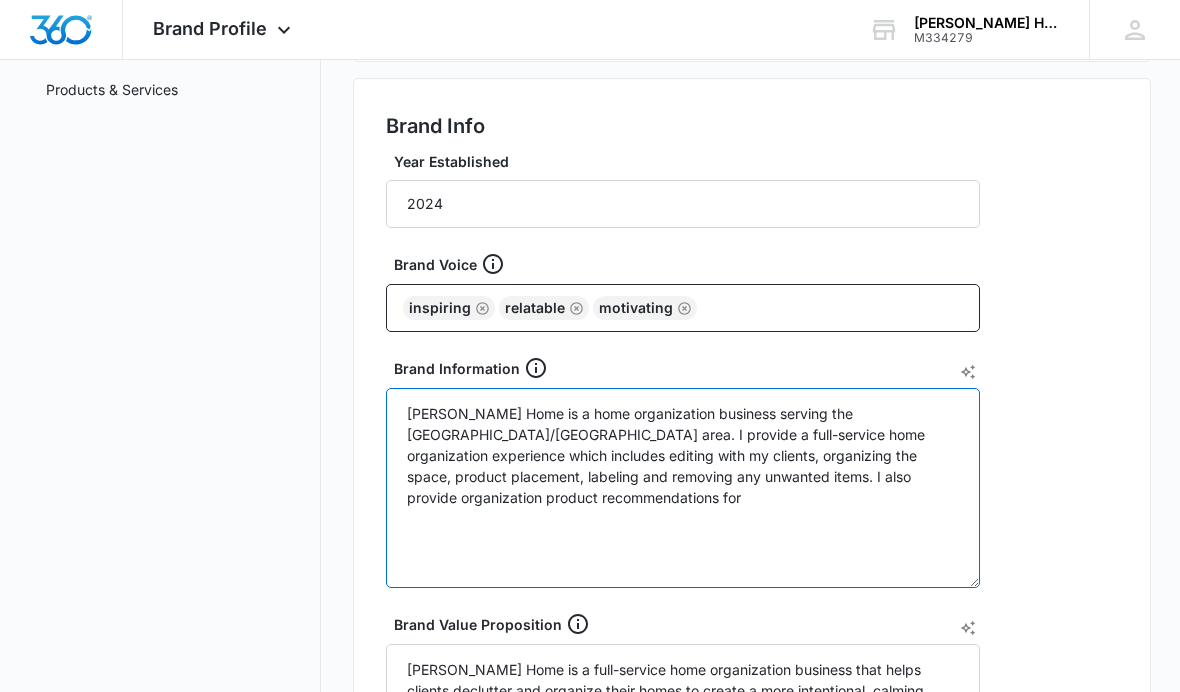 click on "[PERSON_NAME] Home is a home organization business serving the [GEOGRAPHIC_DATA]/[GEOGRAPHIC_DATA] area. I provide a full-service home organization experience which includes editing with my clients, organizing the space, product placement, labeling and removing any unwanted items. I also provide organization product recommendations for" at bounding box center [683, 488] 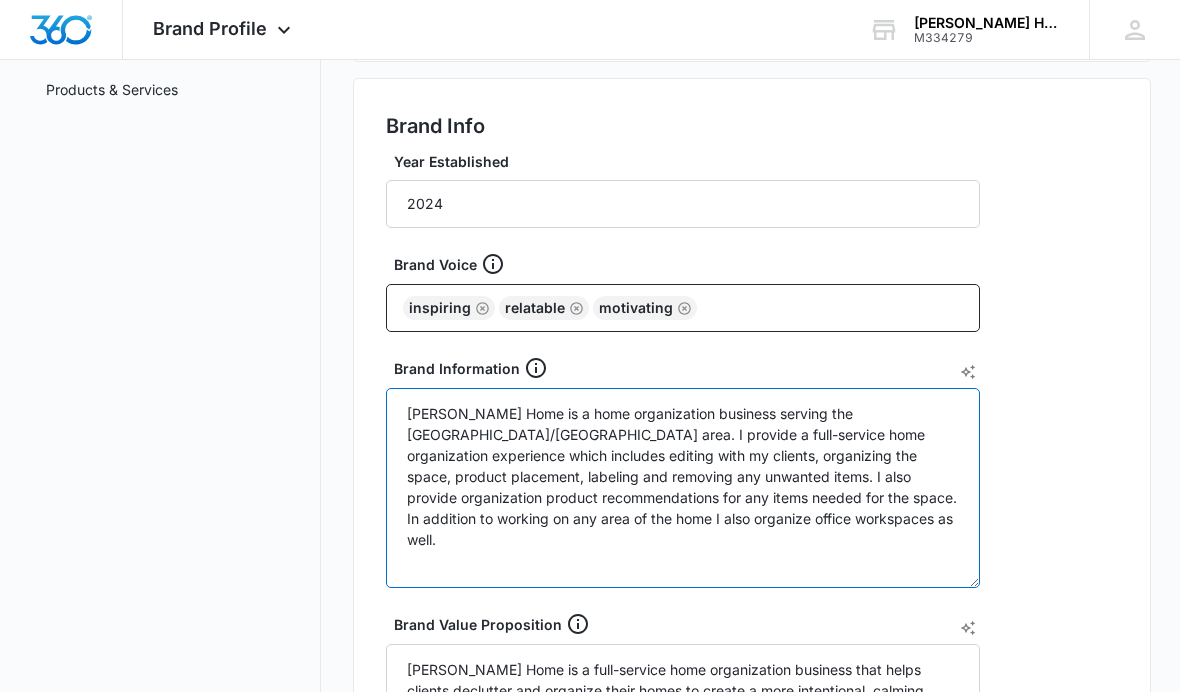 click on "[PERSON_NAME] Home is a home organization business serving the [GEOGRAPHIC_DATA]/[GEOGRAPHIC_DATA] area. I provide a full-service home organization experience which includes editing with my clients, organizing the space, product placement, labeling and removing any unwanted items. I also provide organization product recommendations for any items needed for the space. In addition to working on any area of the home I also organize office workspaces as well." at bounding box center (683, 488) 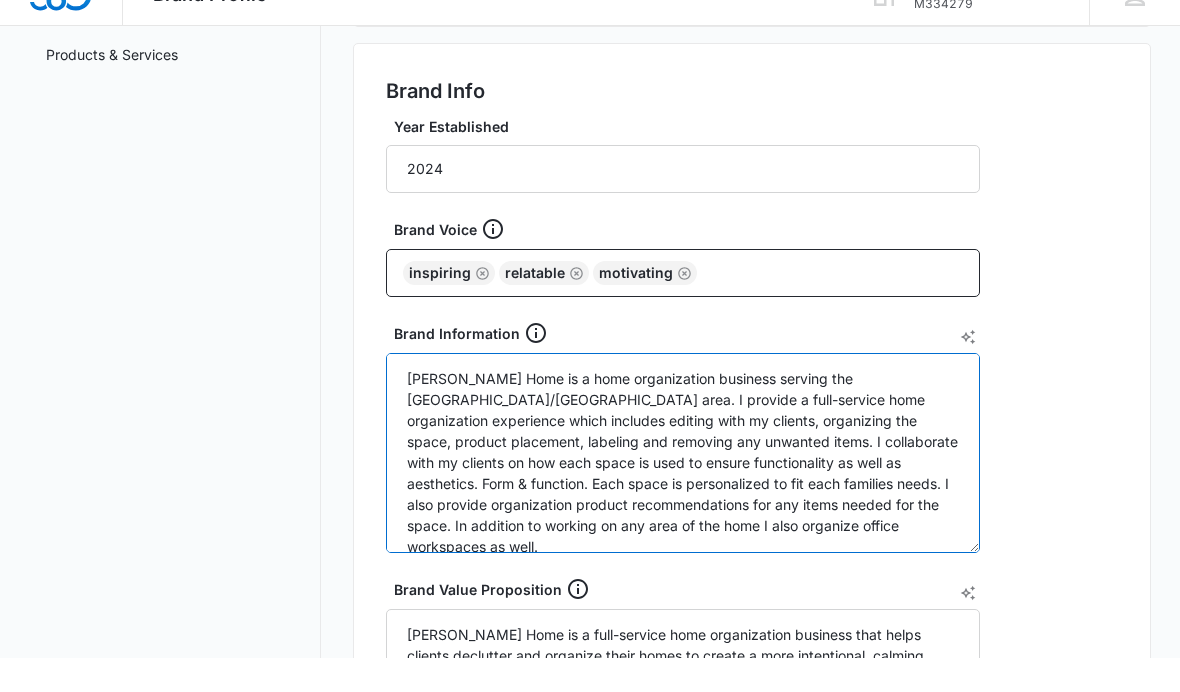 click on "[PERSON_NAME] Home is a home organization business serving the [GEOGRAPHIC_DATA]/[GEOGRAPHIC_DATA] area. I provide a full-service home organization experience which includes editing with my clients, organizing the space, product placement, labeling and removing any unwanted items. I collaborate with my clients on how each space is used to ensure functionality as well as aesthetics. Form & function. Each space is personalized to fit each families needs. I also provide organization product recommendations for any items needed for the space. In addition to working on any area of the home I also organize office workspaces as well." at bounding box center (683, 488) 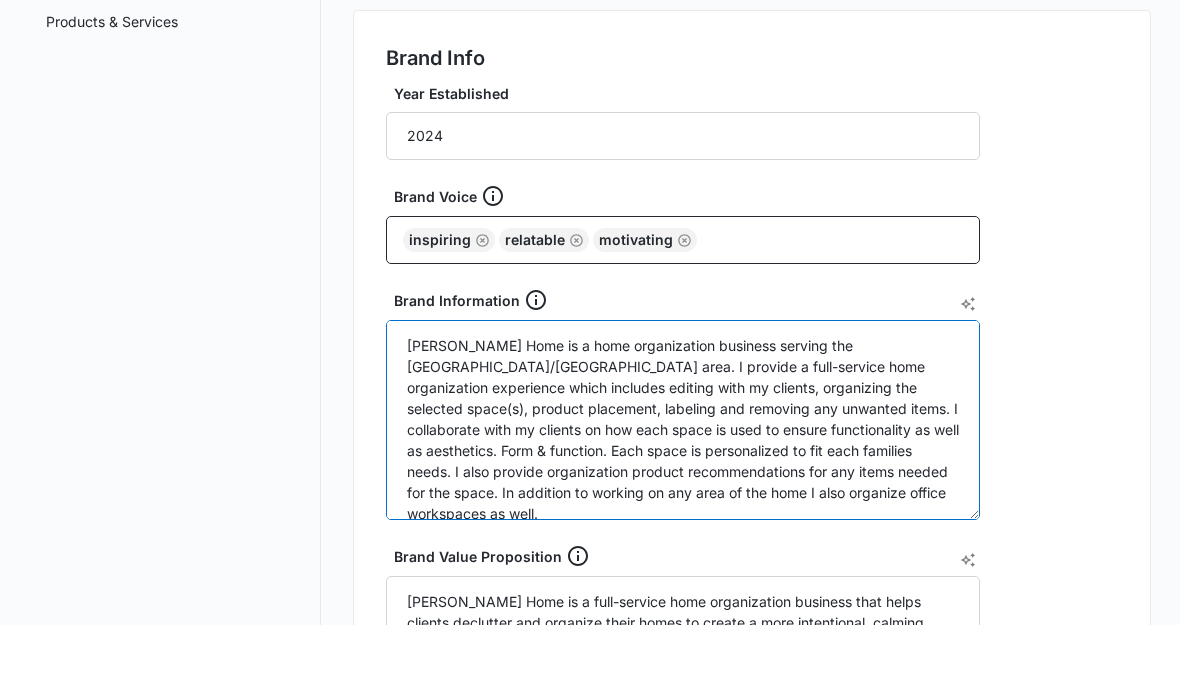 click on "[PERSON_NAME] Home is a home organization business serving the [GEOGRAPHIC_DATA]/[GEOGRAPHIC_DATA] area. I provide a full-service home organization experience which includes editing with my clients, organizing the selected space(s), product placement, labeling and removing any unwanted items. I collaborate with my clients on how each space is used to ensure functionality as well as aesthetics. Form & function. Each space is personalized to fit each families needs. I also provide organization product recommendations for any items needed for the space. In addition to working on any area of the home I also organize office workspaces as well." at bounding box center (683, 488) 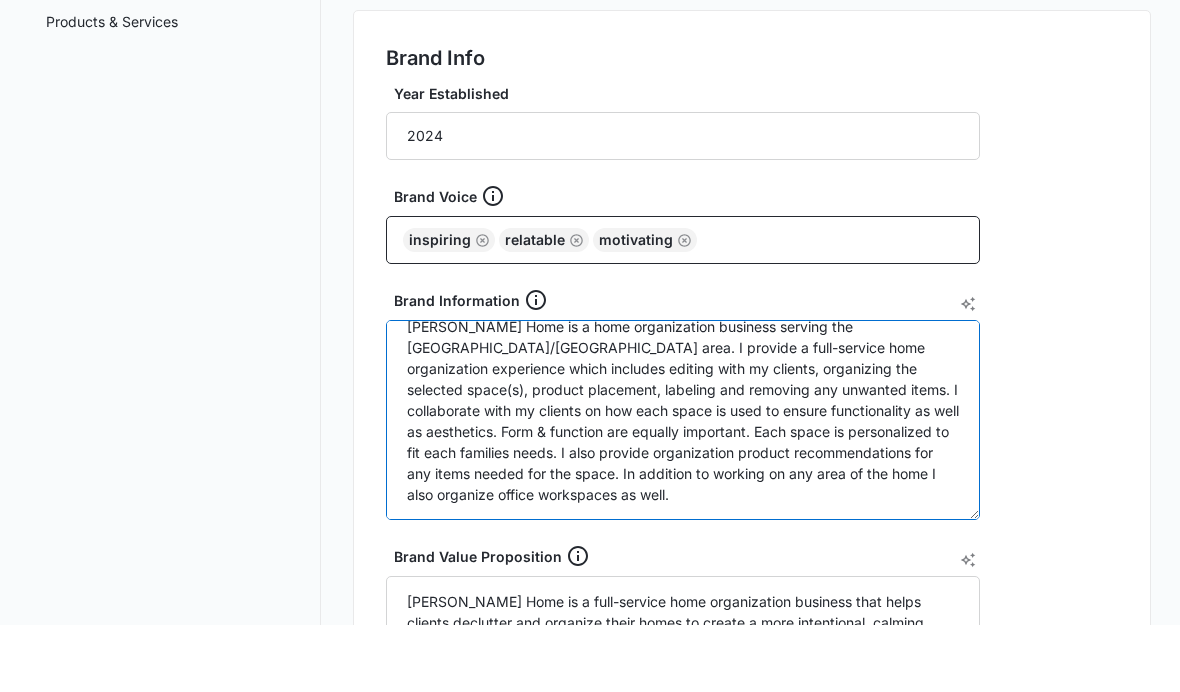scroll, scrollTop: 19, scrollLeft: 0, axis: vertical 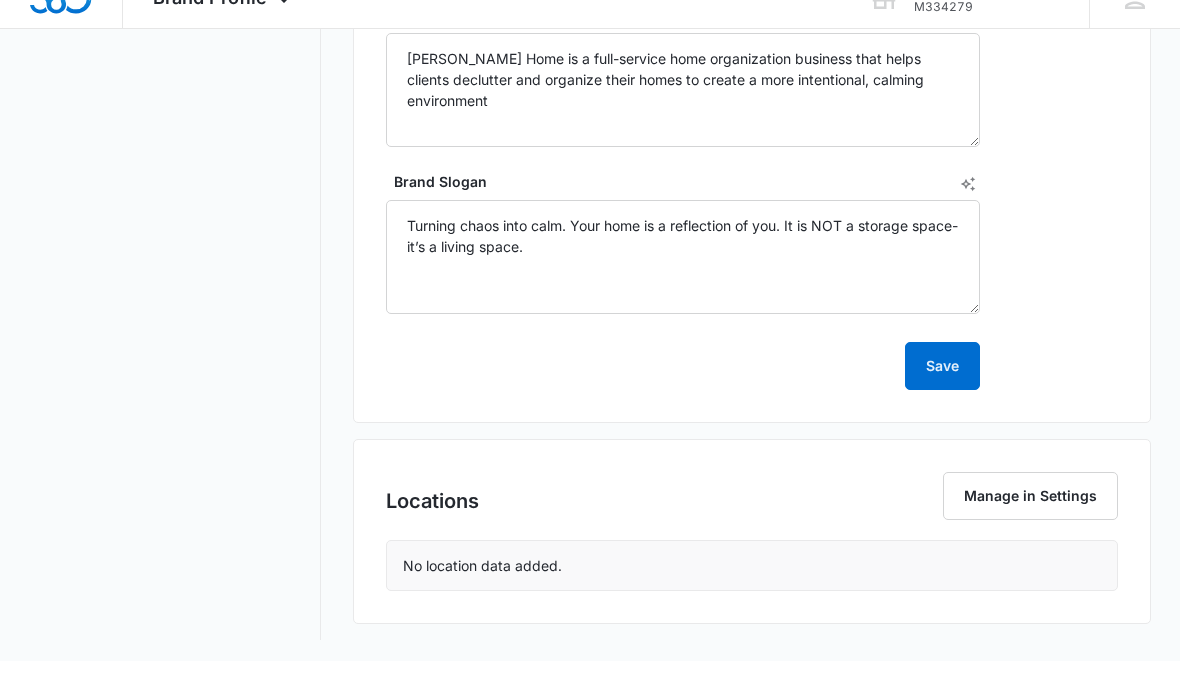 type on "[PERSON_NAME] Home is a home organization business serving the [GEOGRAPHIC_DATA]/[GEOGRAPHIC_DATA] area. I provide a full-service home organization experience which includes editing with my clients, organizing the selected space(s), product placement, labeling and removing any unwanted items. I collaborate with my clients on how each space is used to ensure functionality as well as aesthetics. Form & function are equally important. Each space is personalized to fit each families needs. I also provide organization product recommendations for any items needed for the space. Additional services include room design to maximize functionality and proper organization to provide manageable maintenance and upkeep going forward." 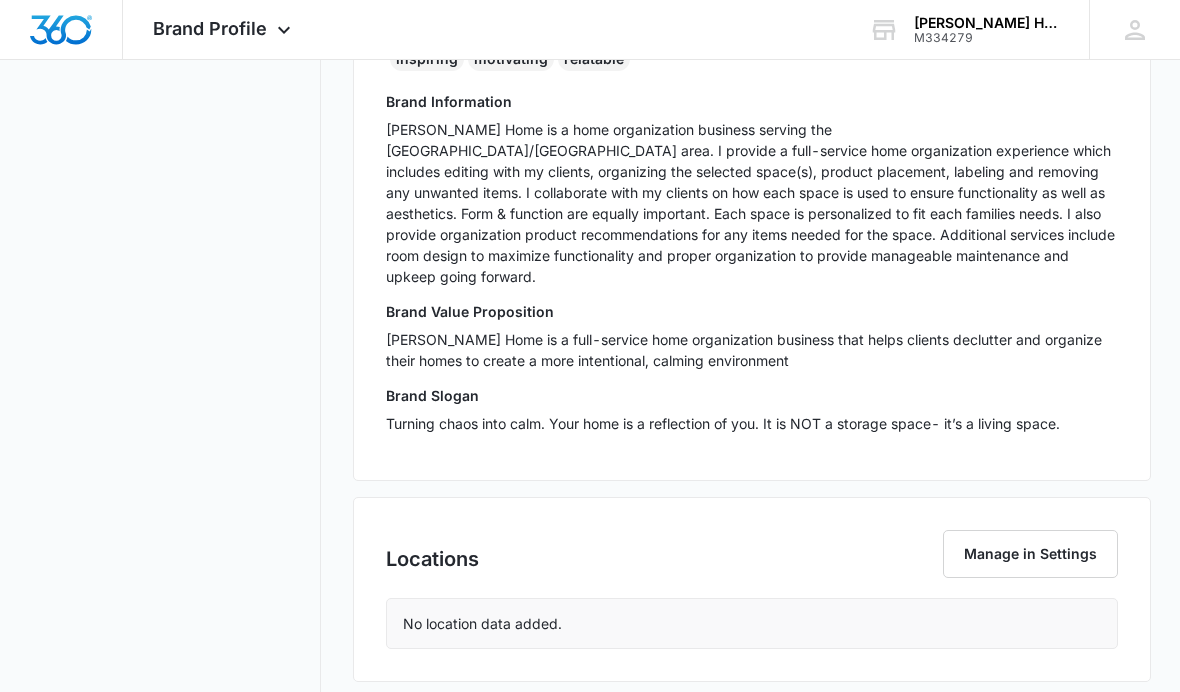 scroll, scrollTop: 599, scrollLeft: 0, axis: vertical 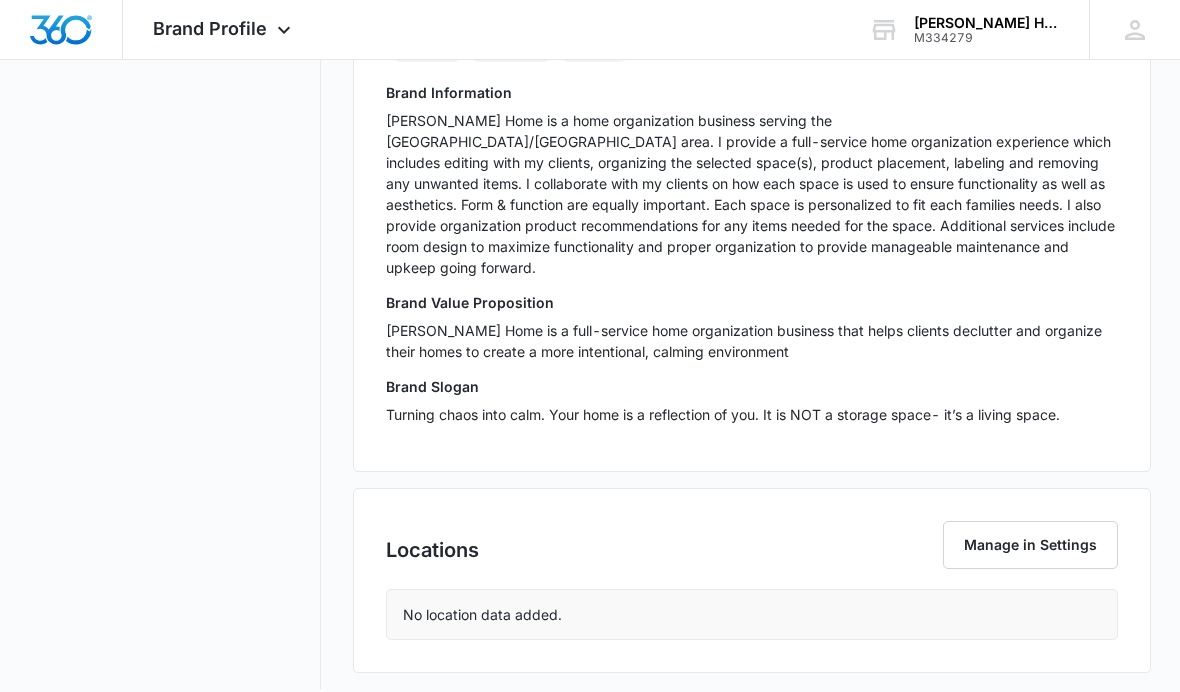 click on "Manage in Settings" at bounding box center [1030, 545] 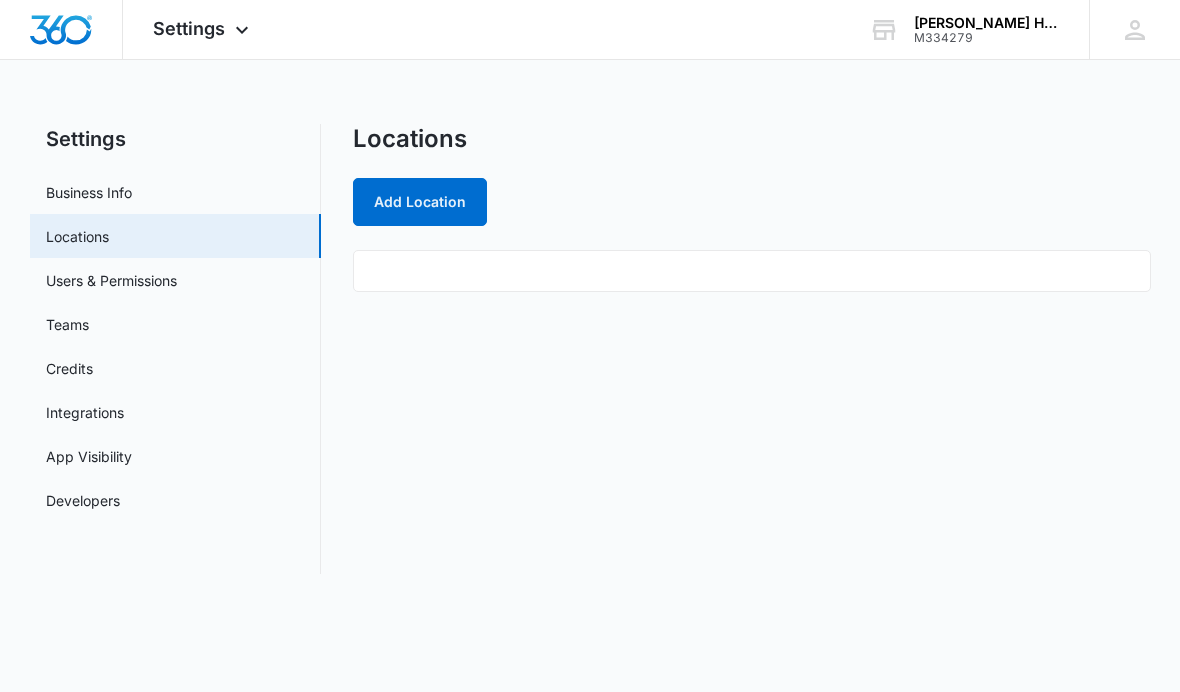scroll, scrollTop: 0, scrollLeft: 0, axis: both 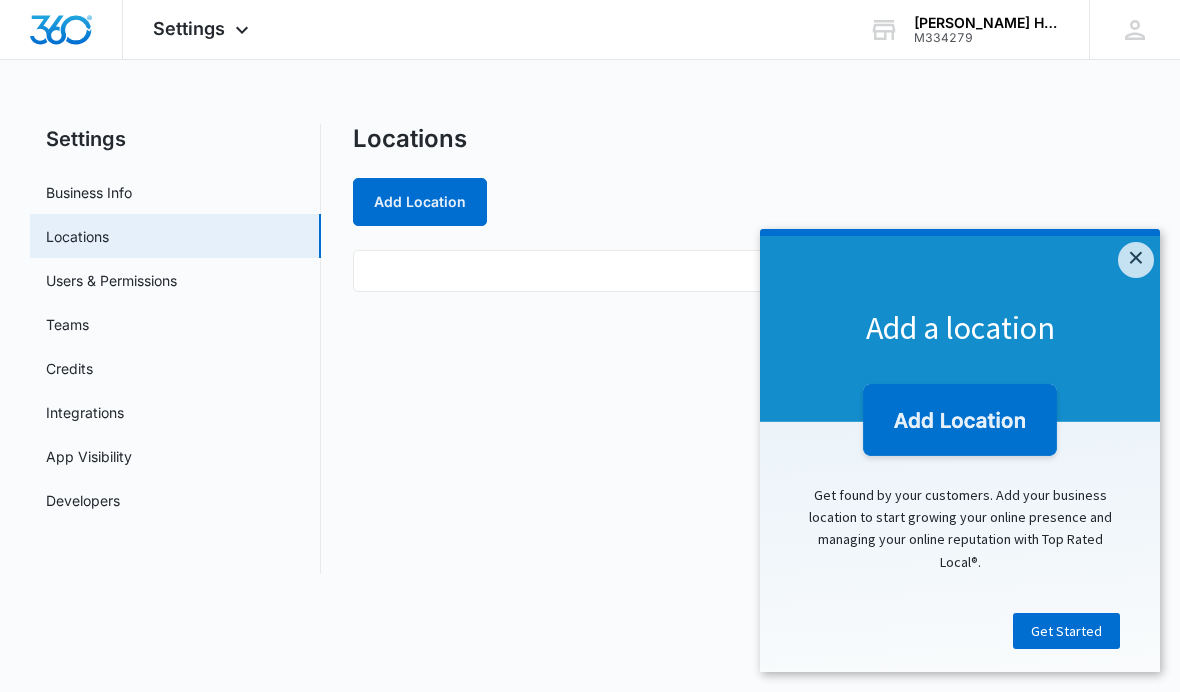 click at bounding box center [960, 423] 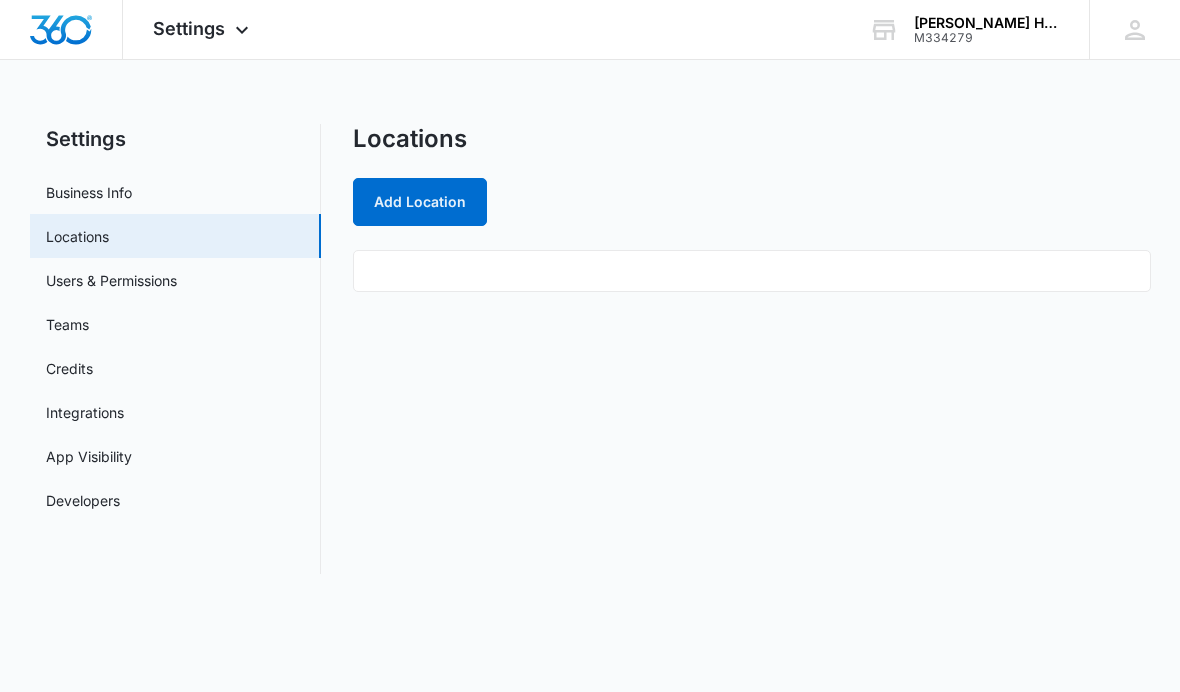 click at bounding box center [752, 271] 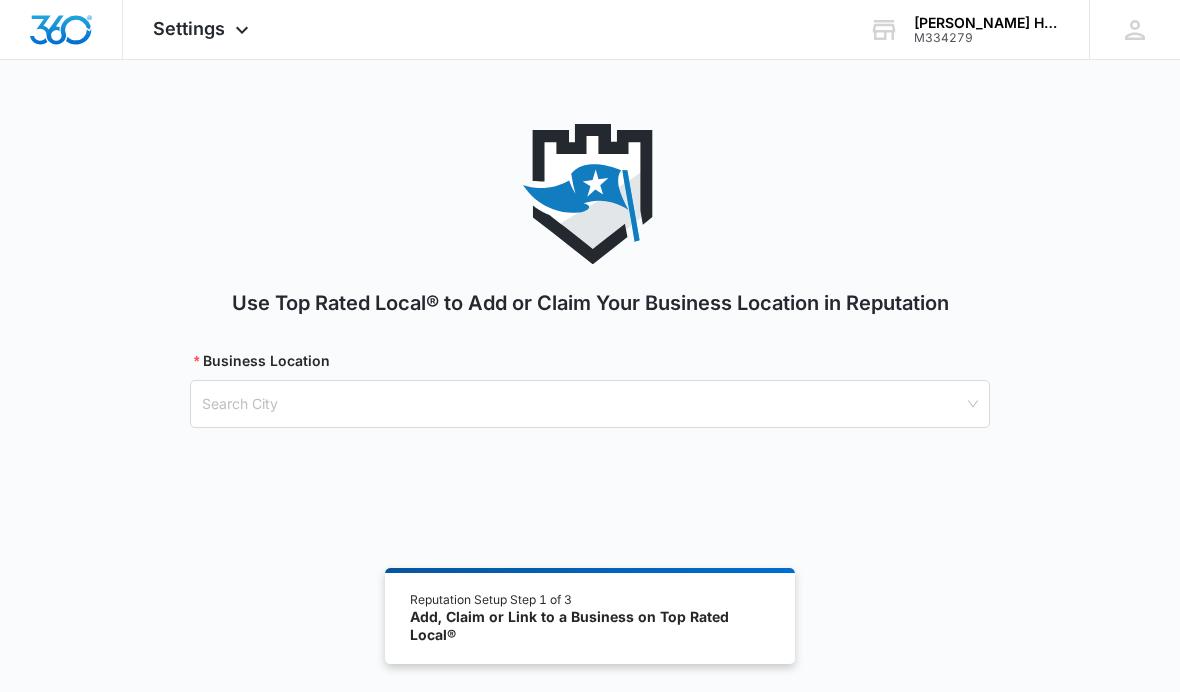 click at bounding box center (583, 404) 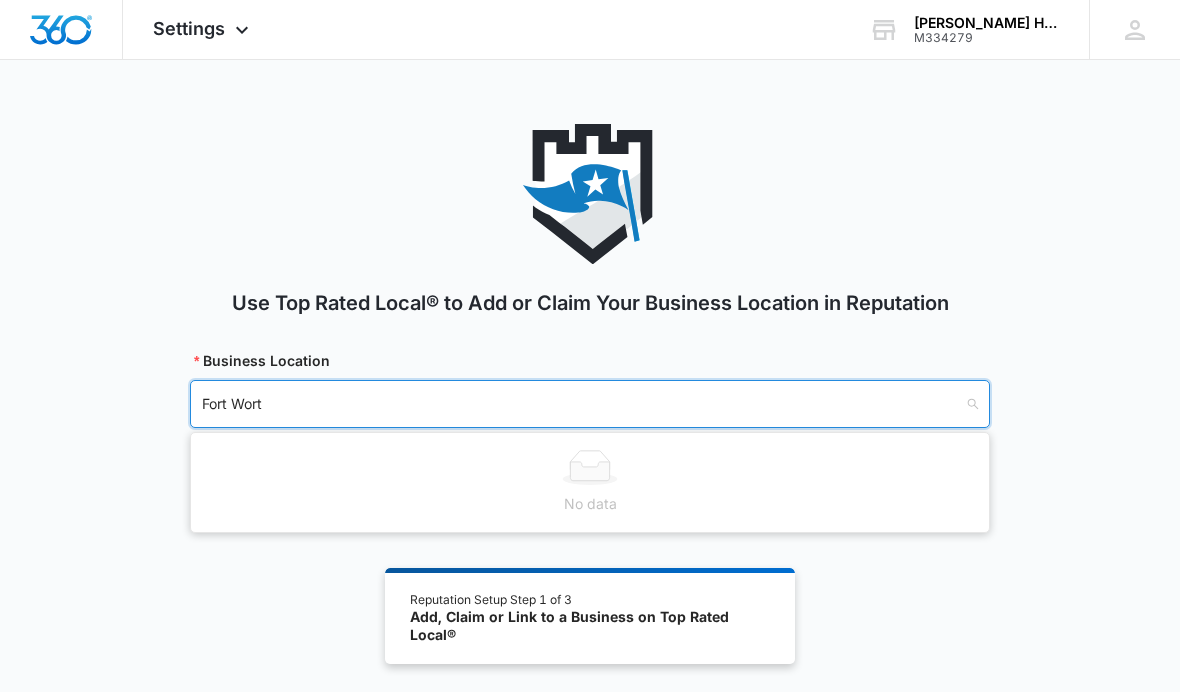 type on "[GEOGRAPHIC_DATA]" 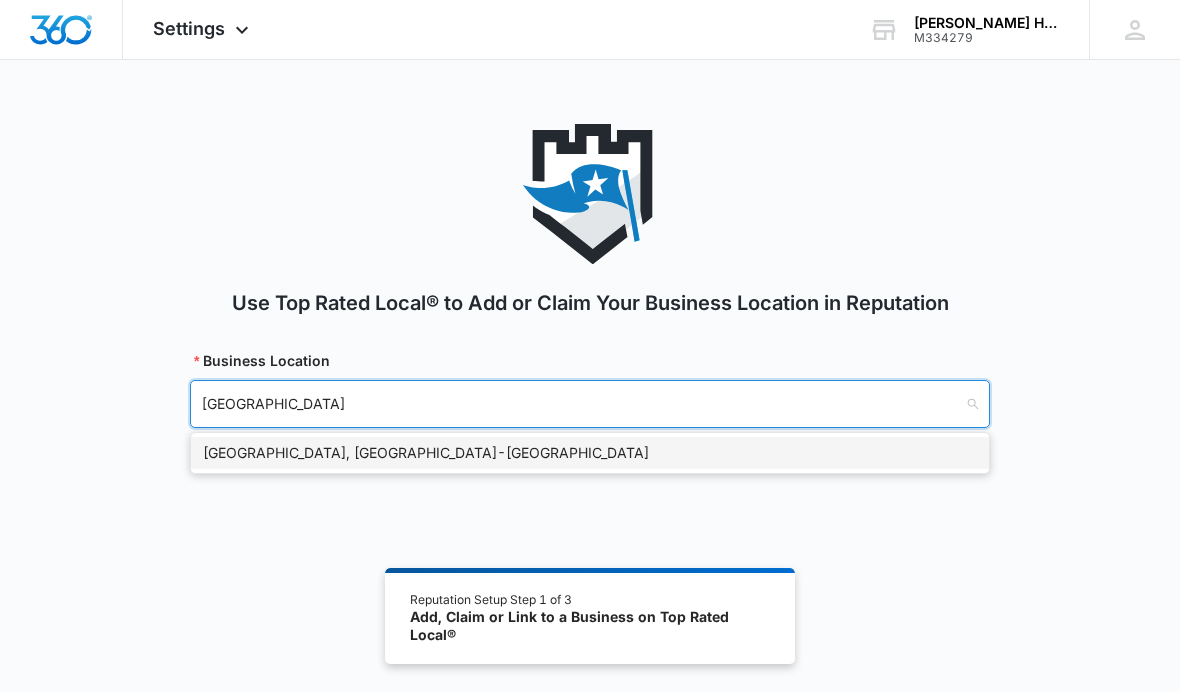 click on "[GEOGRAPHIC_DATA], [GEOGRAPHIC_DATA]  -  [GEOGRAPHIC_DATA]" at bounding box center (590, 453) 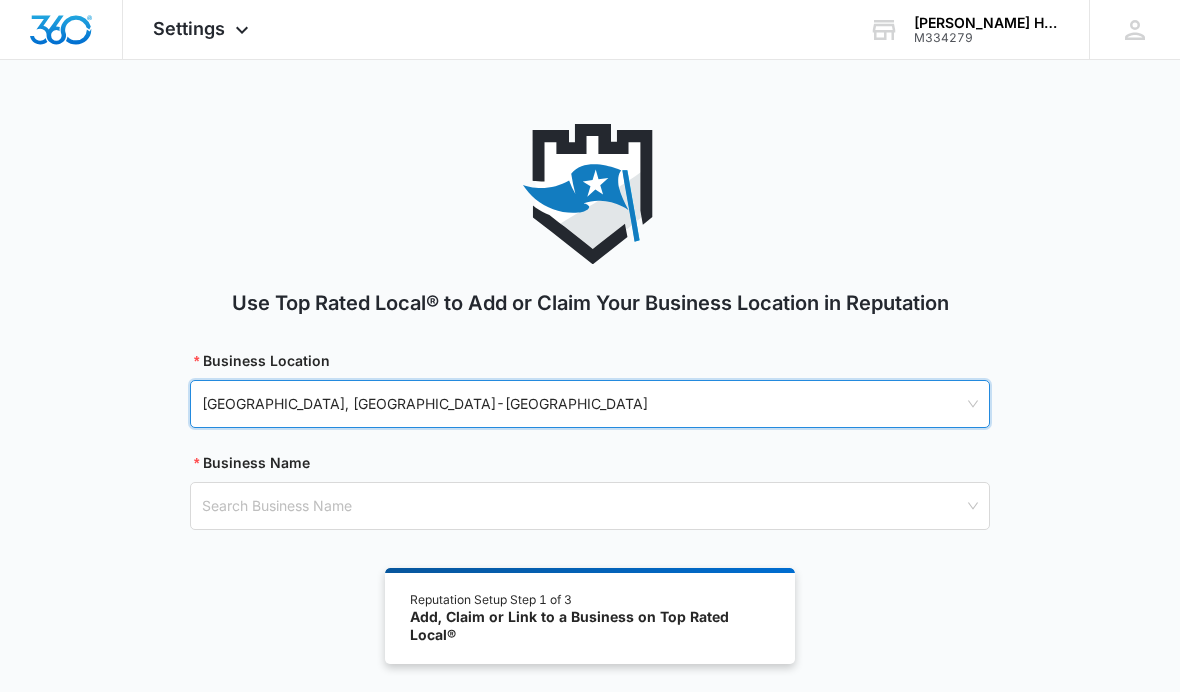 click at bounding box center [583, 506] 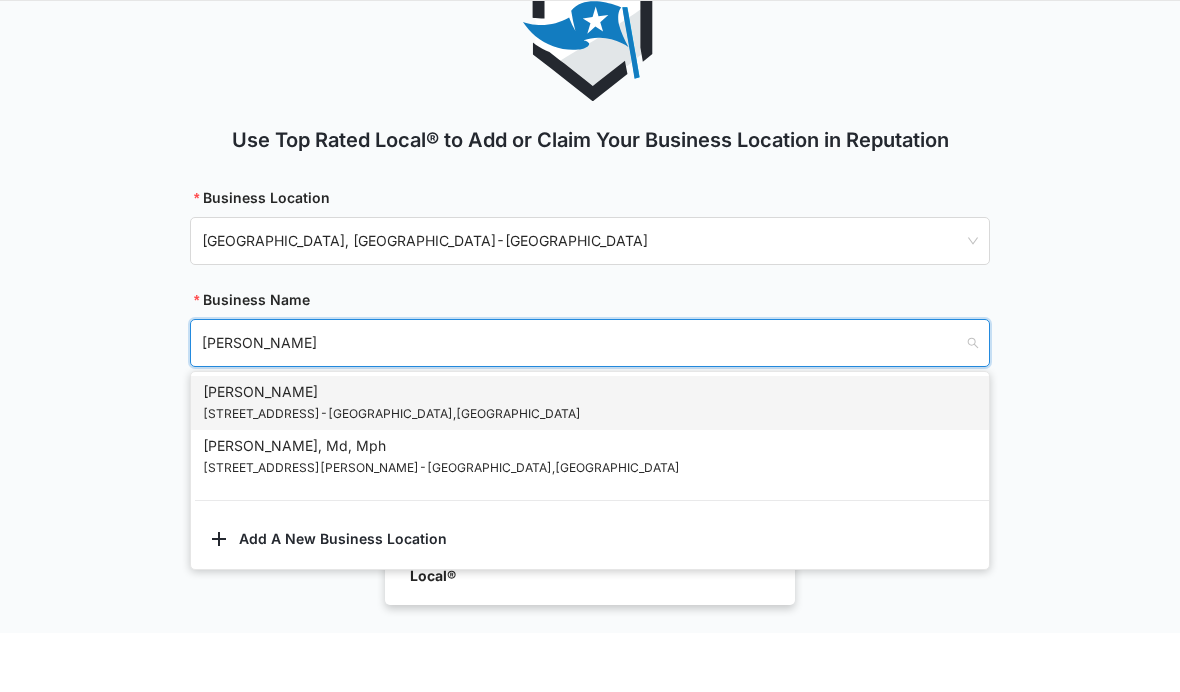 scroll, scrollTop: 131, scrollLeft: 0, axis: vertical 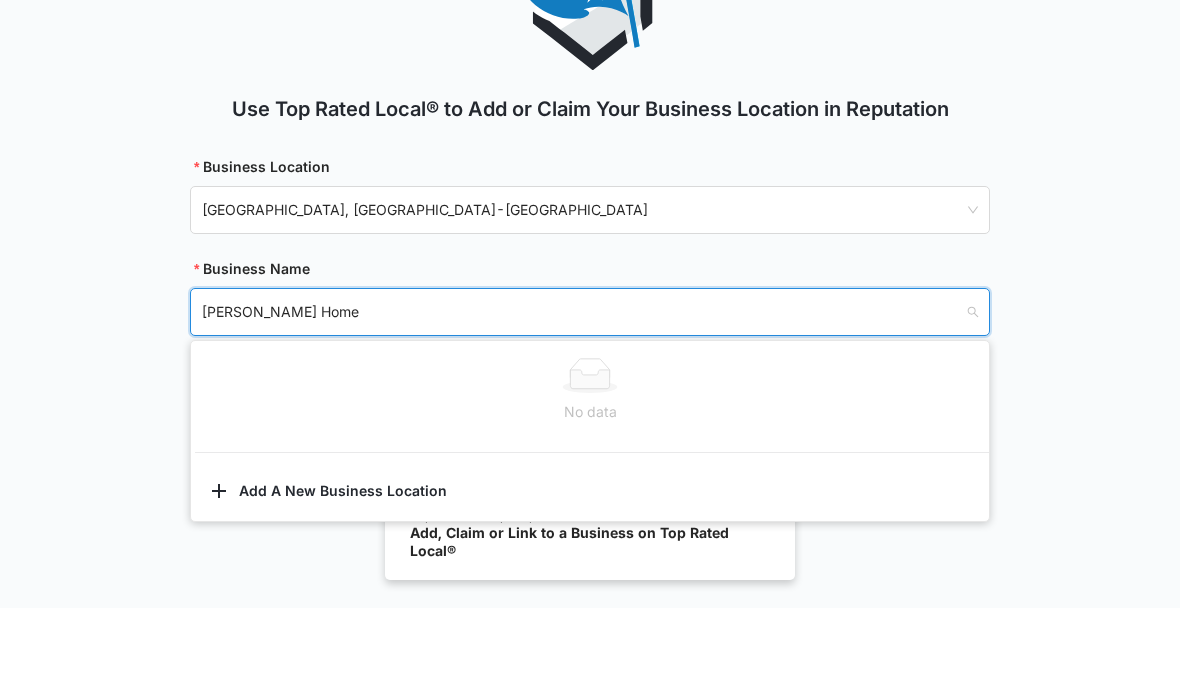 type on "[PERSON_NAME] Home" 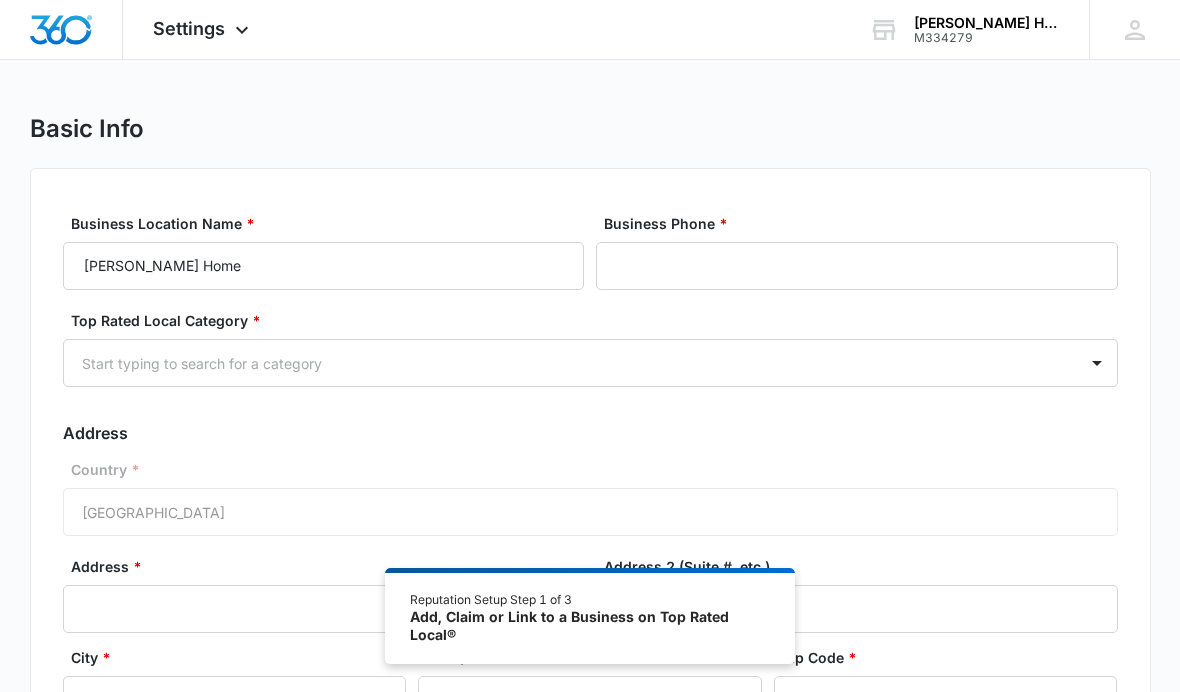 scroll, scrollTop: 14, scrollLeft: 0, axis: vertical 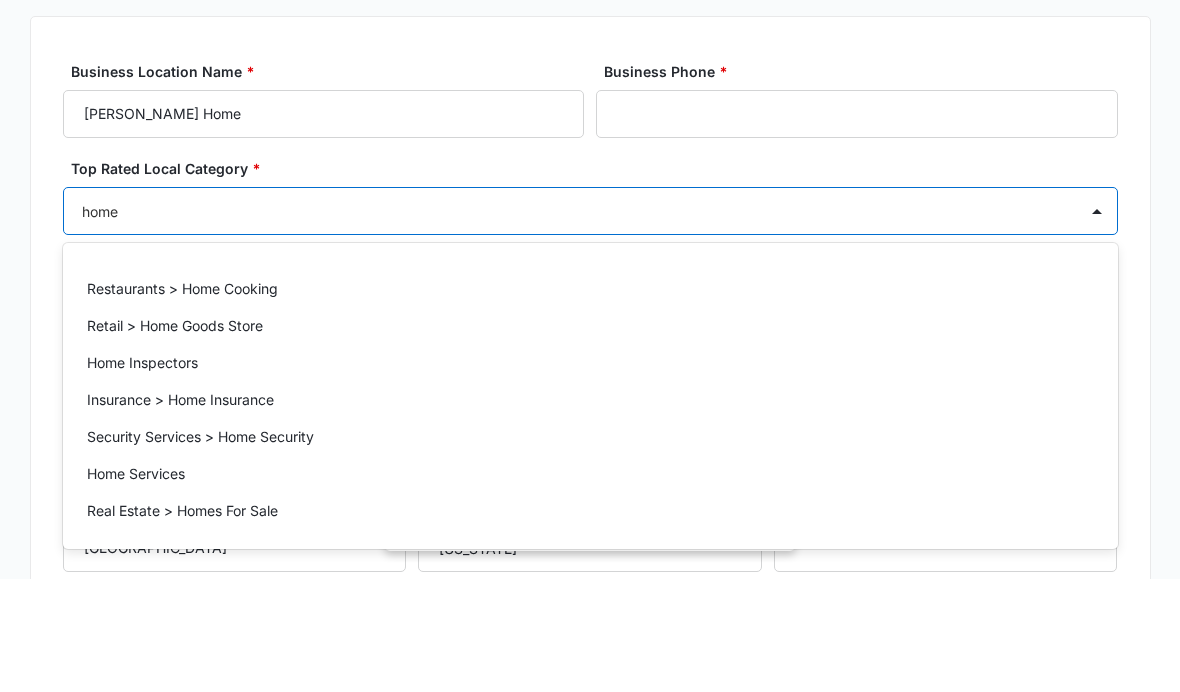 click on "Home Services" at bounding box center [136, 586] 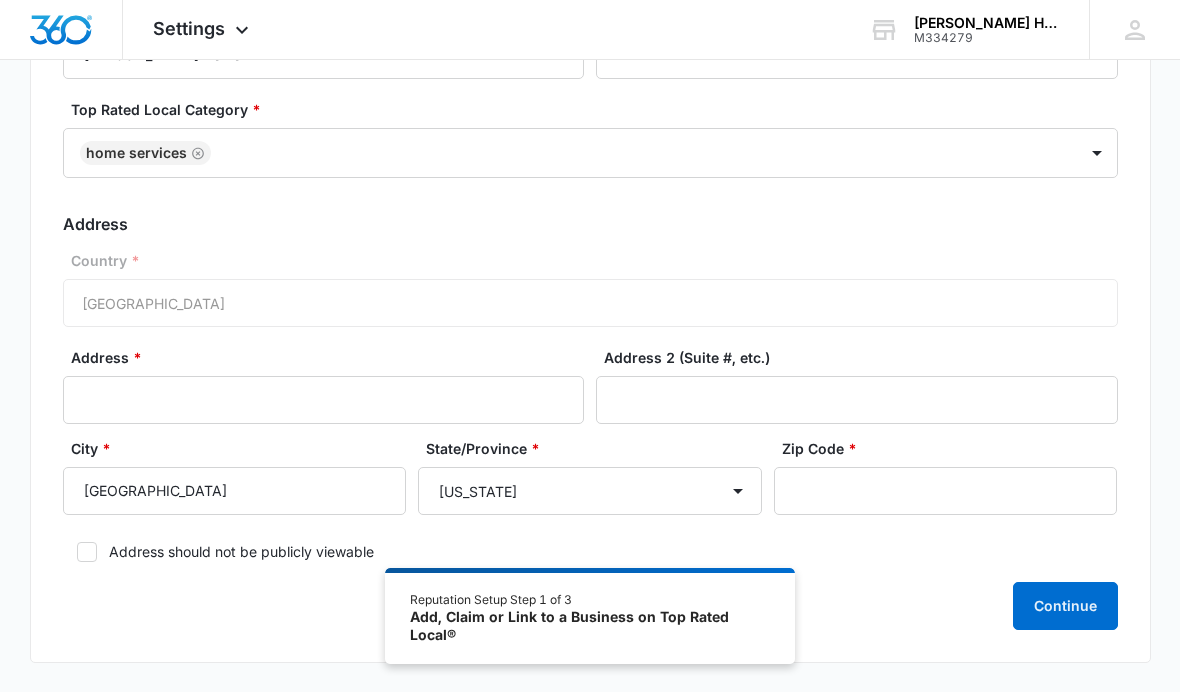 scroll, scrollTop: 236, scrollLeft: 0, axis: vertical 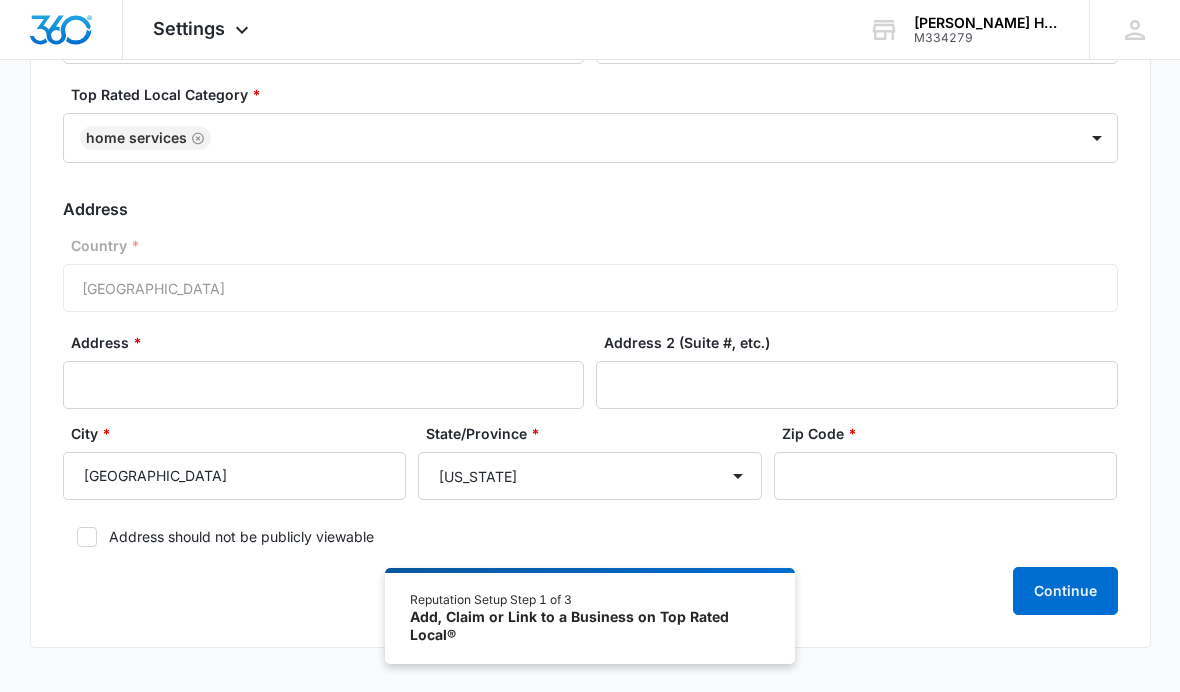 click on "Continue" at bounding box center [1065, 591] 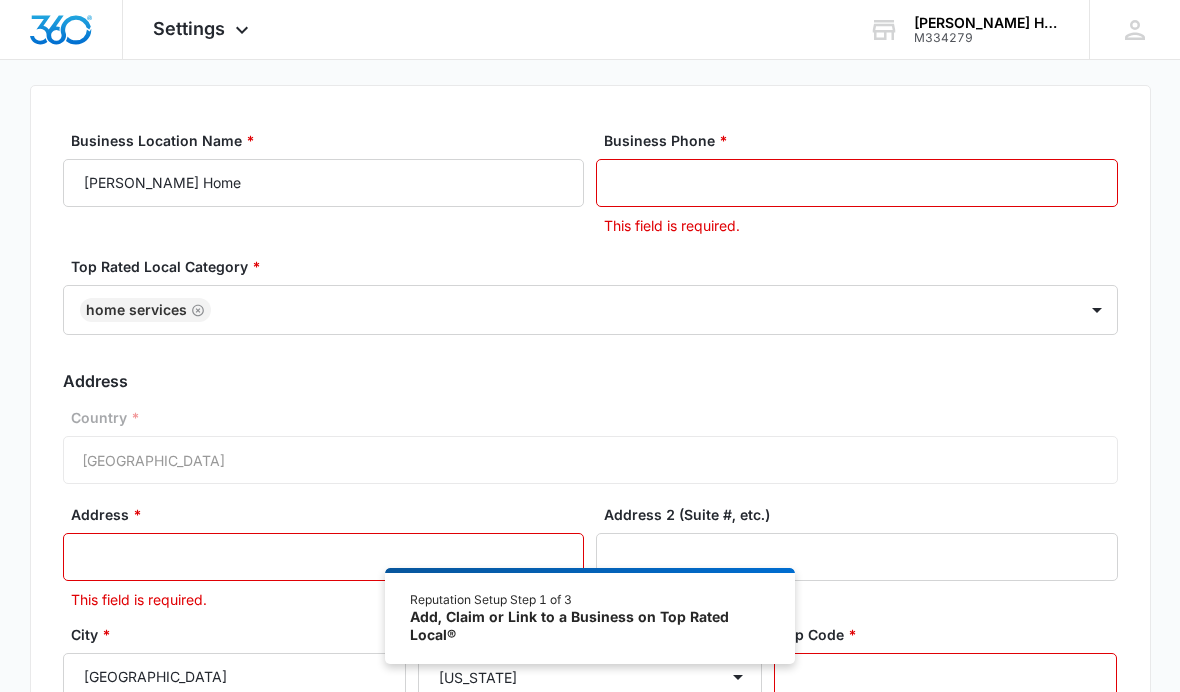 scroll, scrollTop: 0, scrollLeft: 0, axis: both 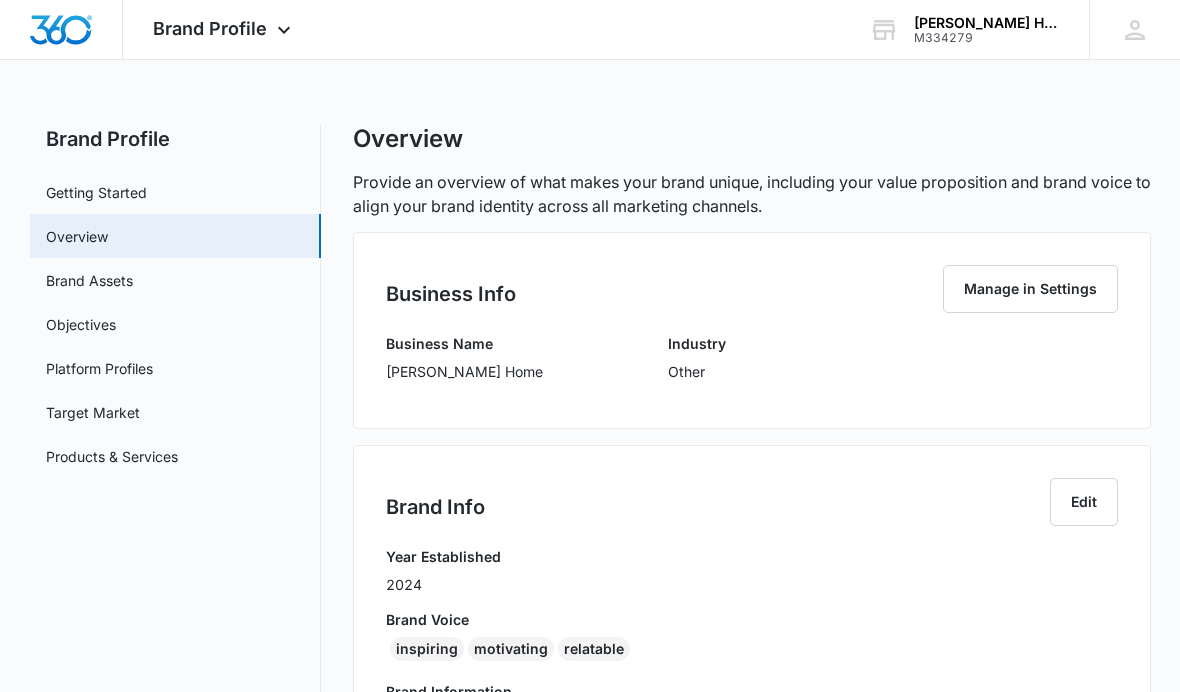 click on "Brand Assets" at bounding box center (89, 280) 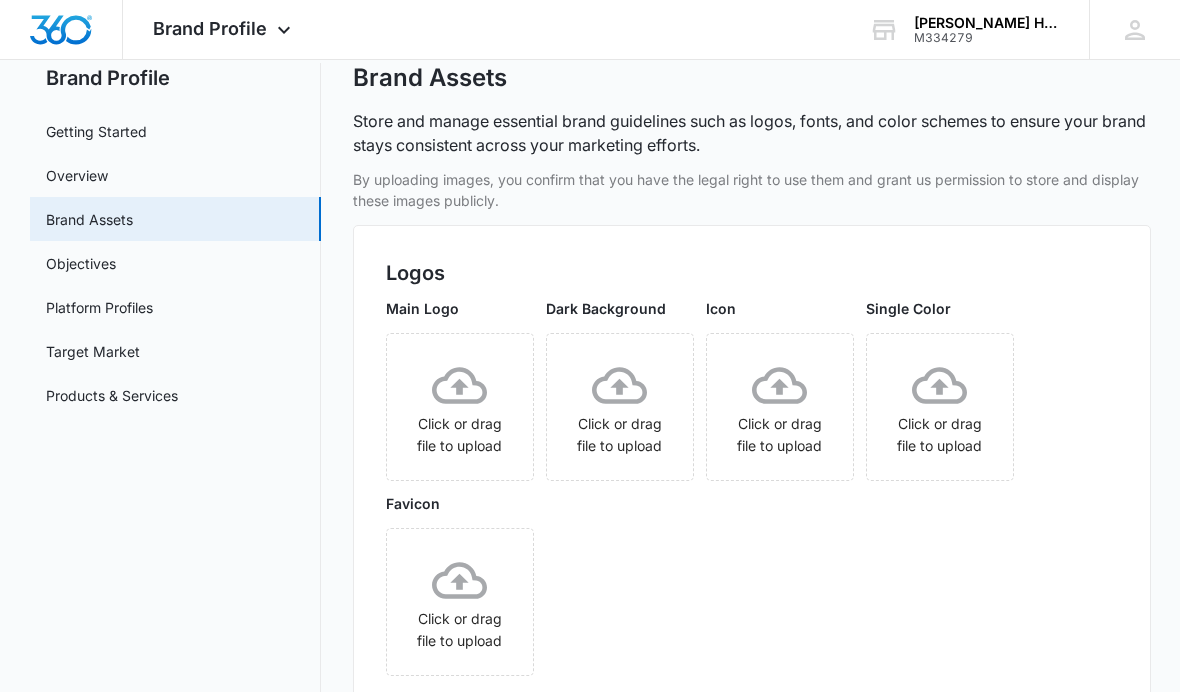 scroll, scrollTop: 61, scrollLeft: 0, axis: vertical 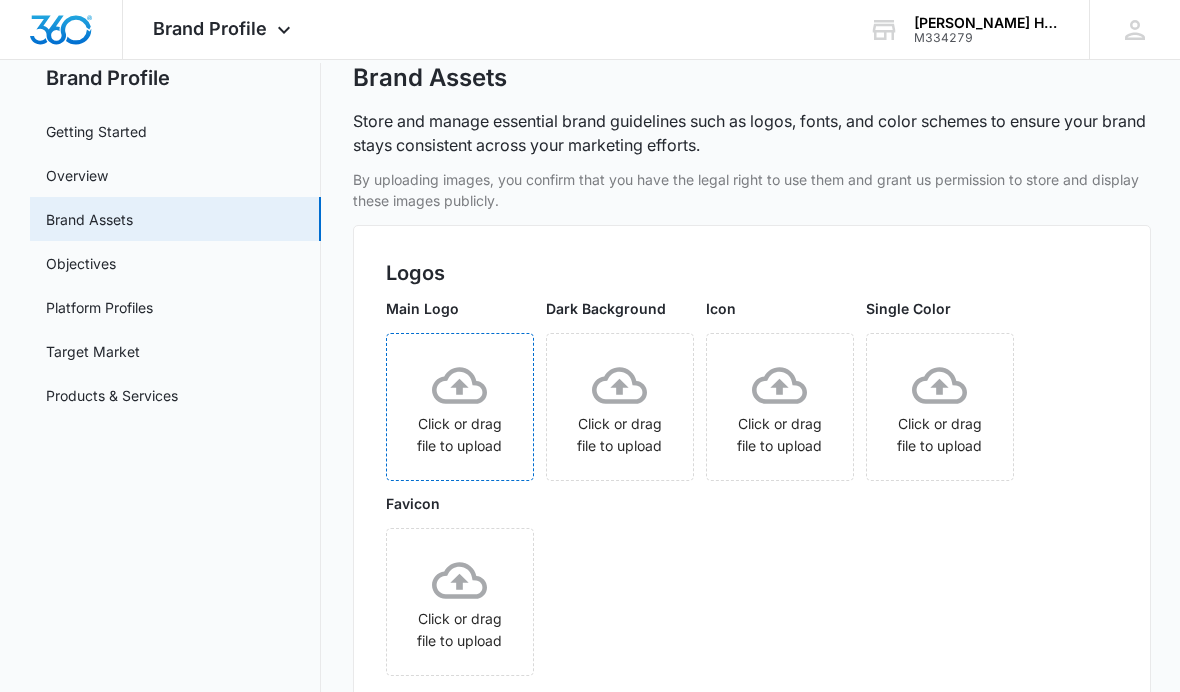 click 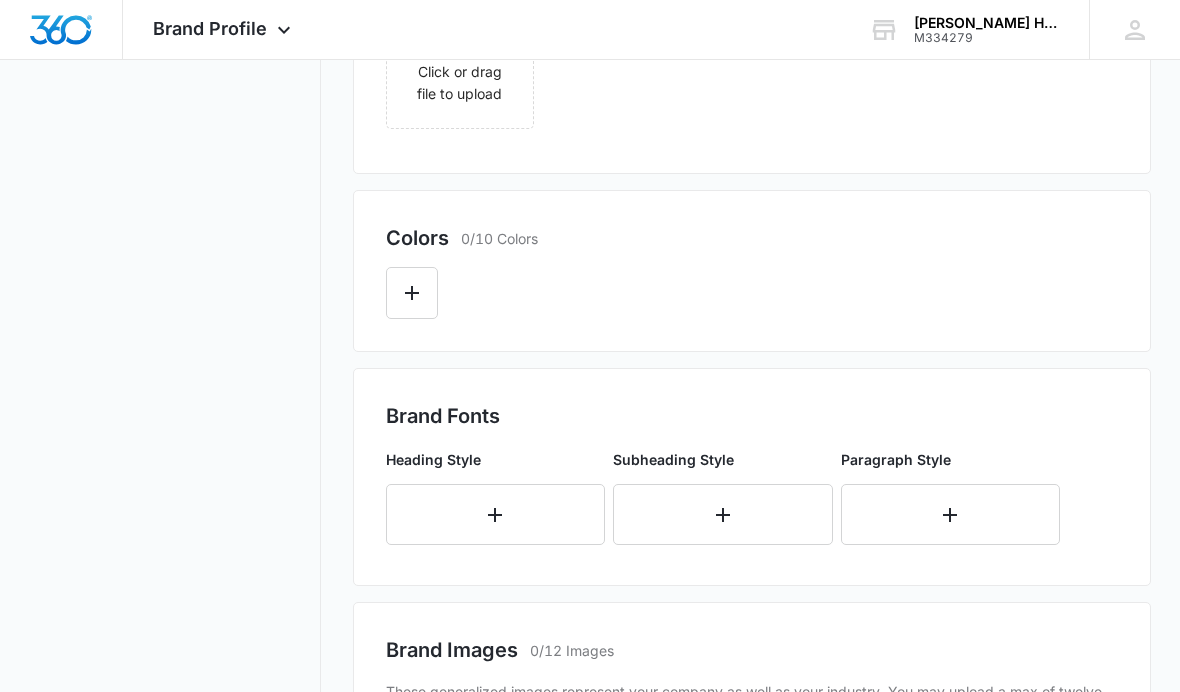 scroll, scrollTop: 610, scrollLeft: 0, axis: vertical 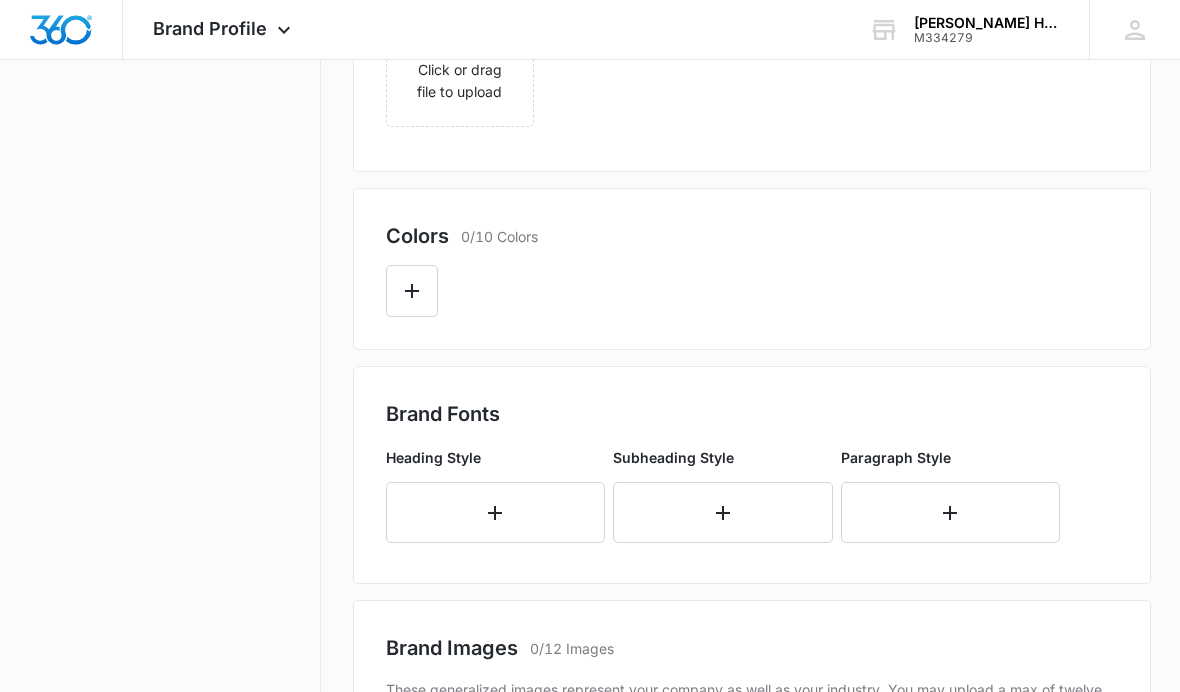 click 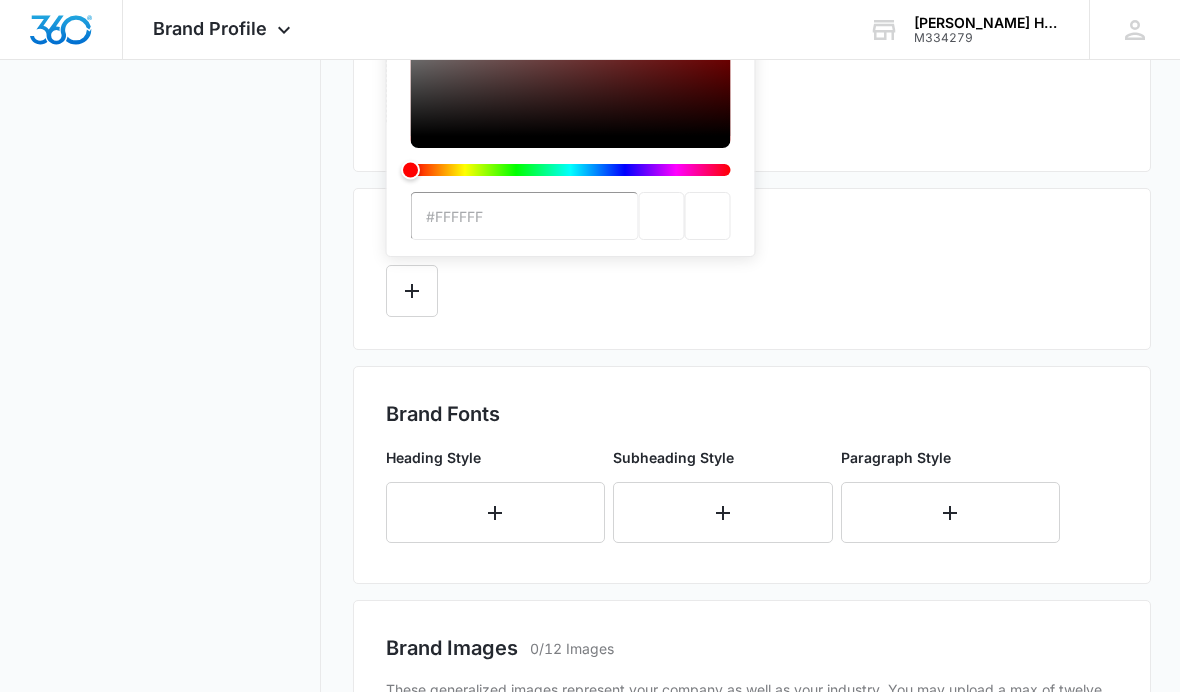 scroll, scrollTop: 0, scrollLeft: 0, axis: both 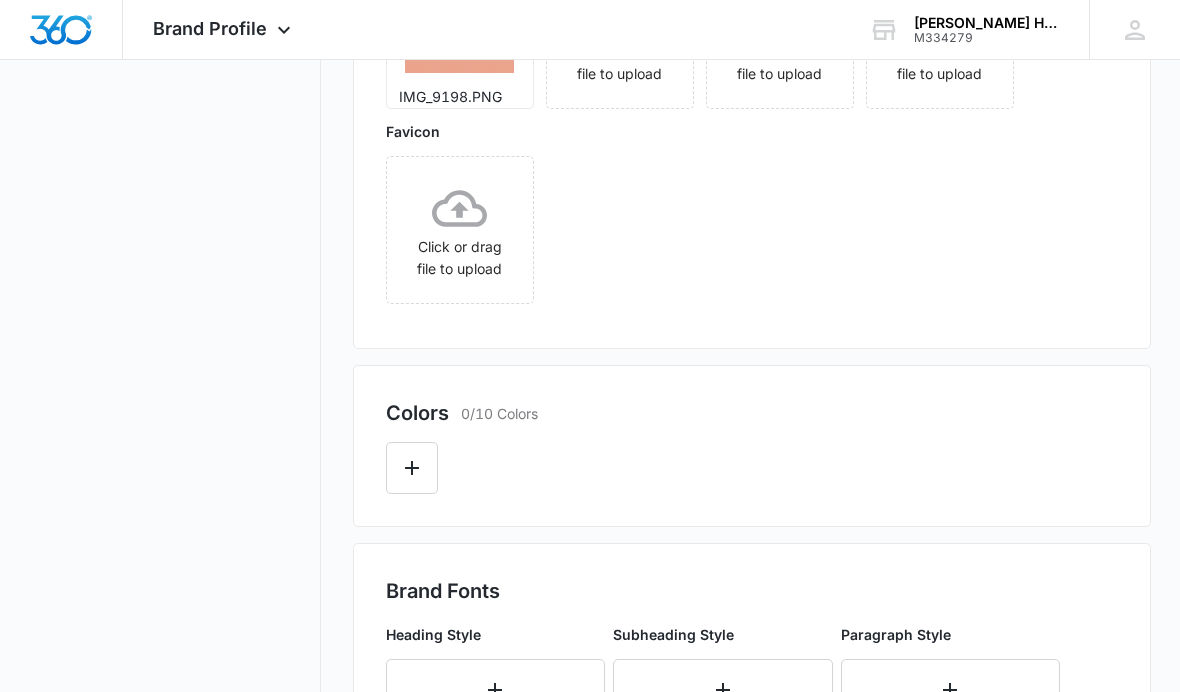 click 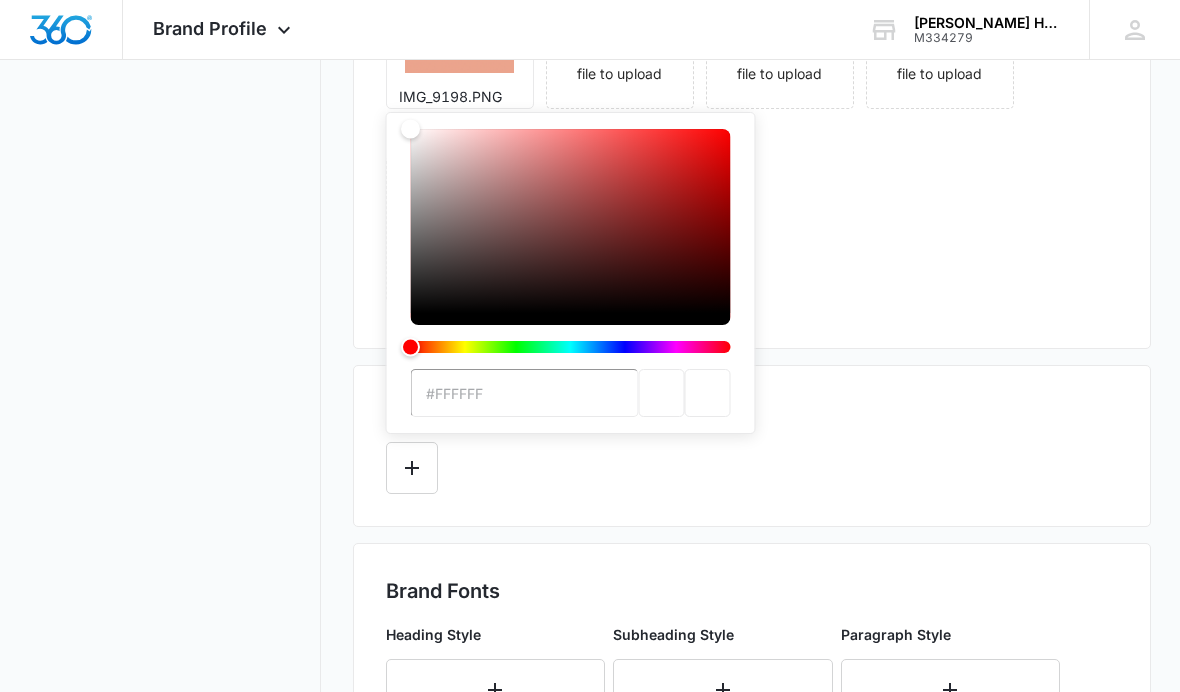 scroll, scrollTop: 432, scrollLeft: 0, axis: vertical 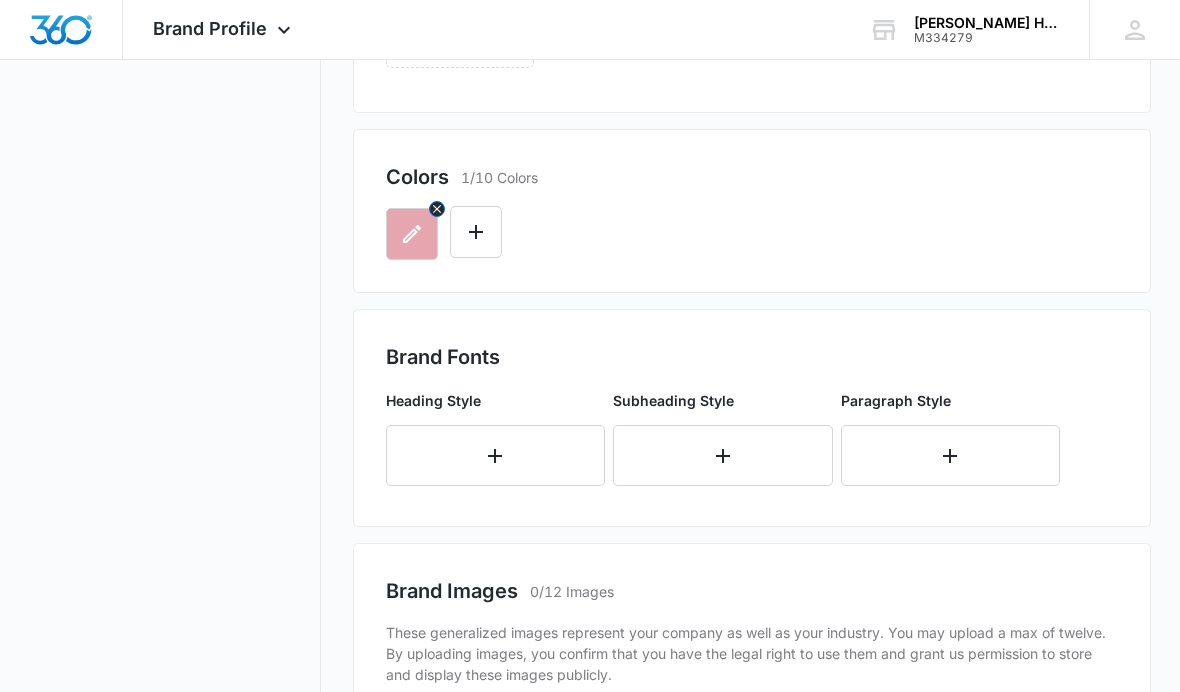 click 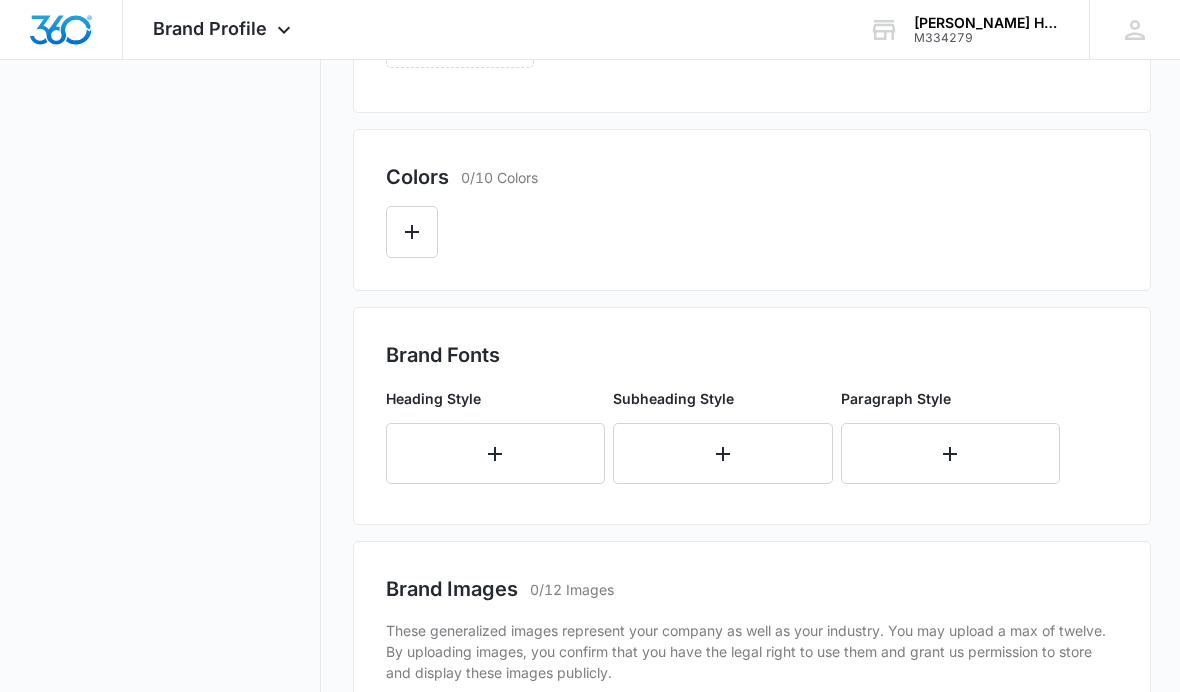 click 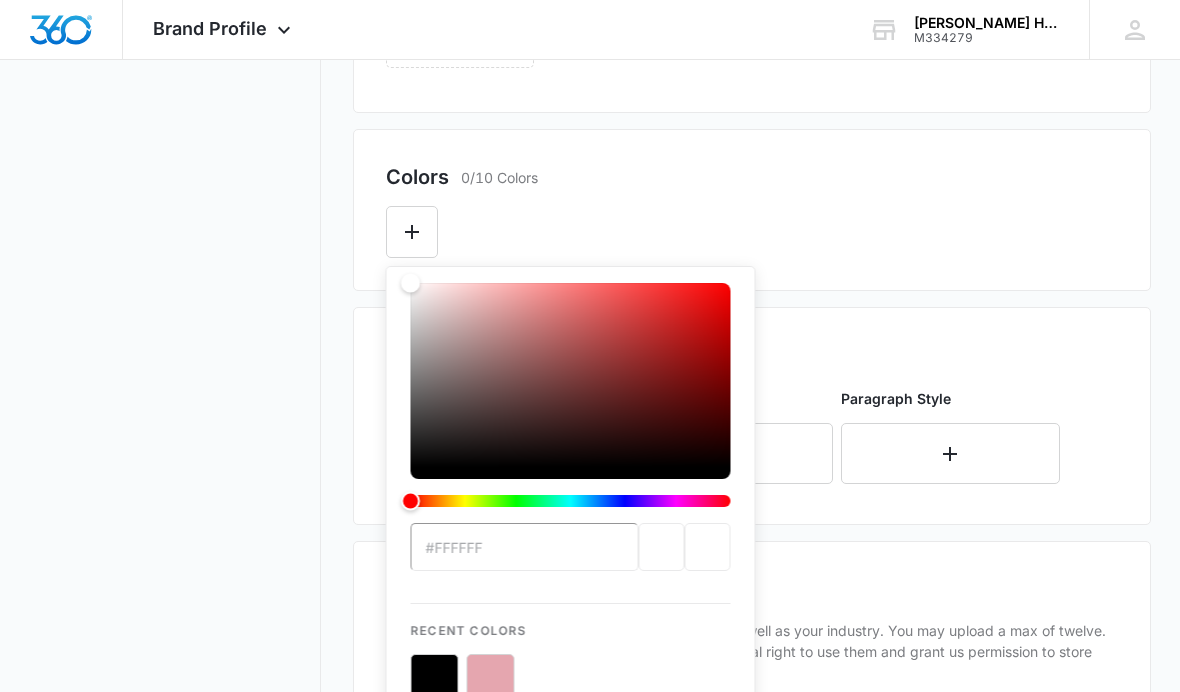 scroll, scrollTop: 668, scrollLeft: 0, axis: vertical 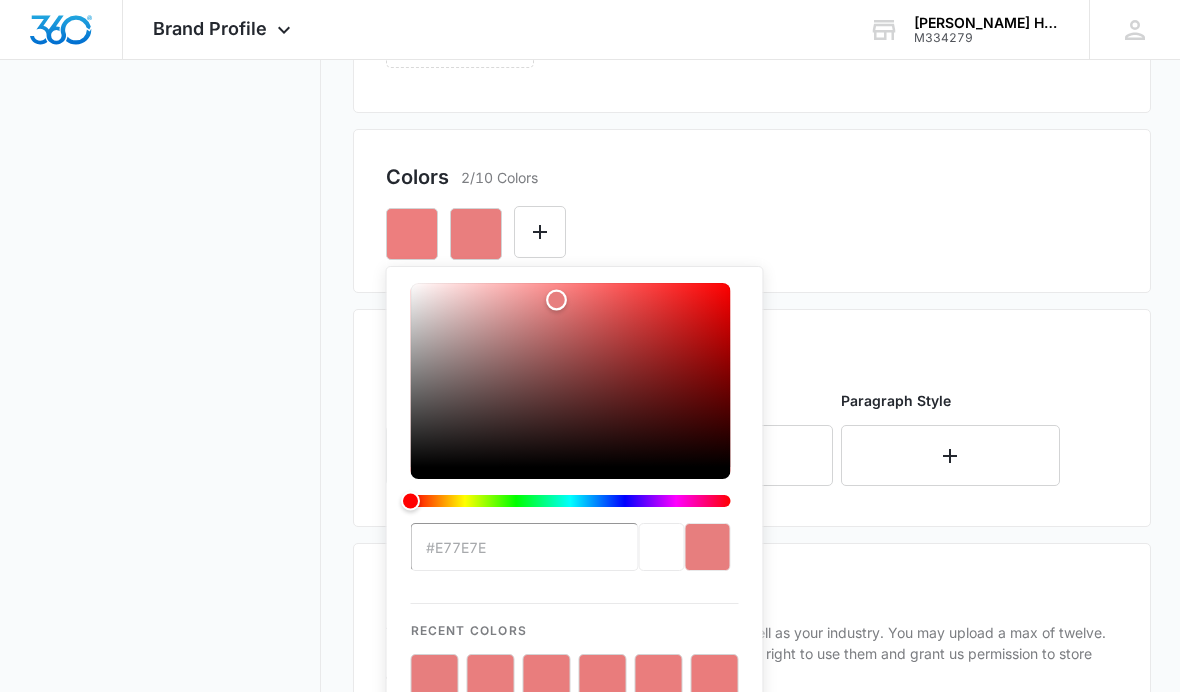 type on "#e77f7f" 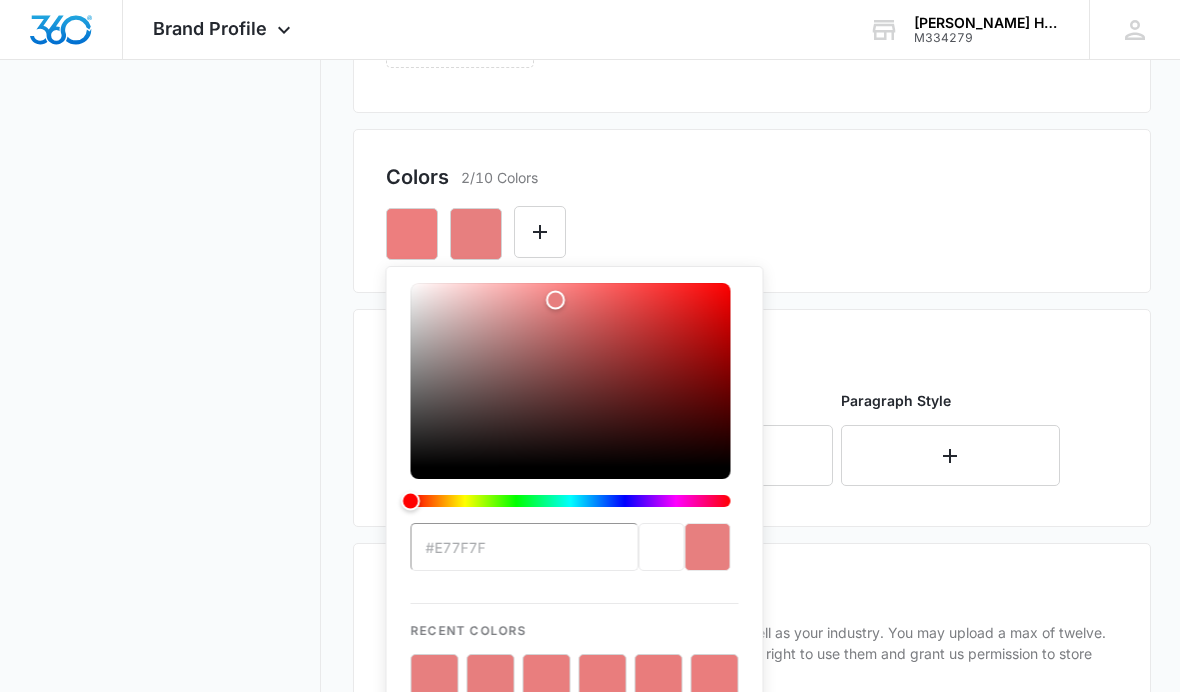 click at bounding box center (435, 678) 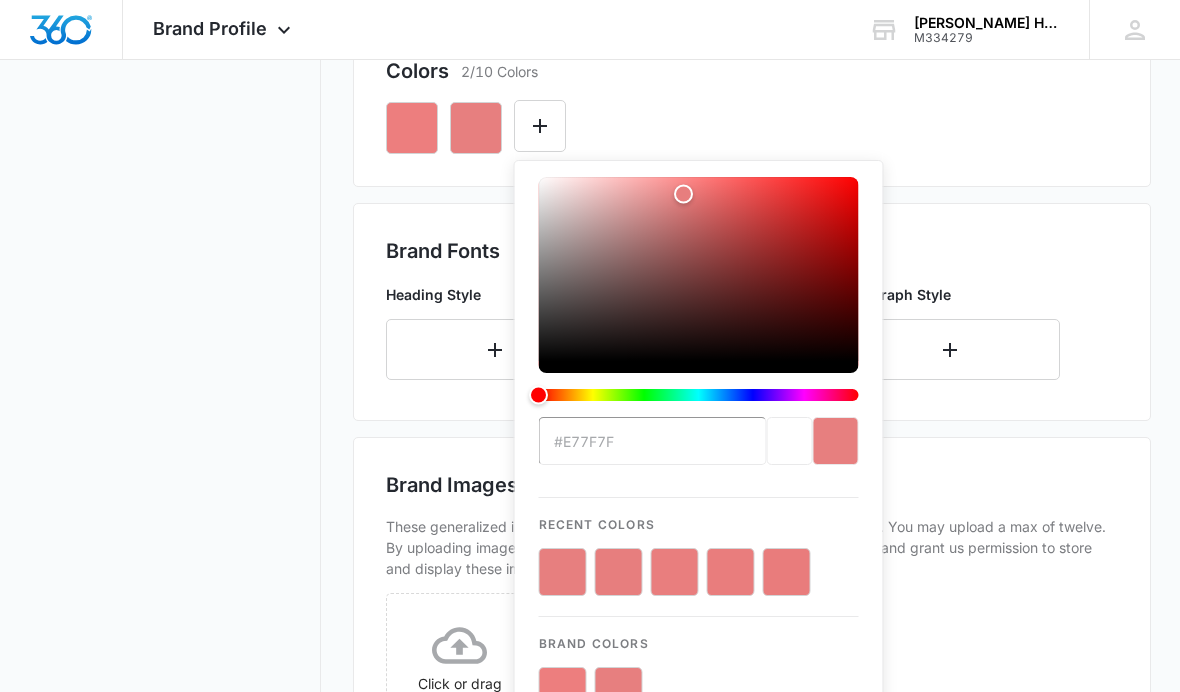 scroll, scrollTop: 775, scrollLeft: 0, axis: vertical 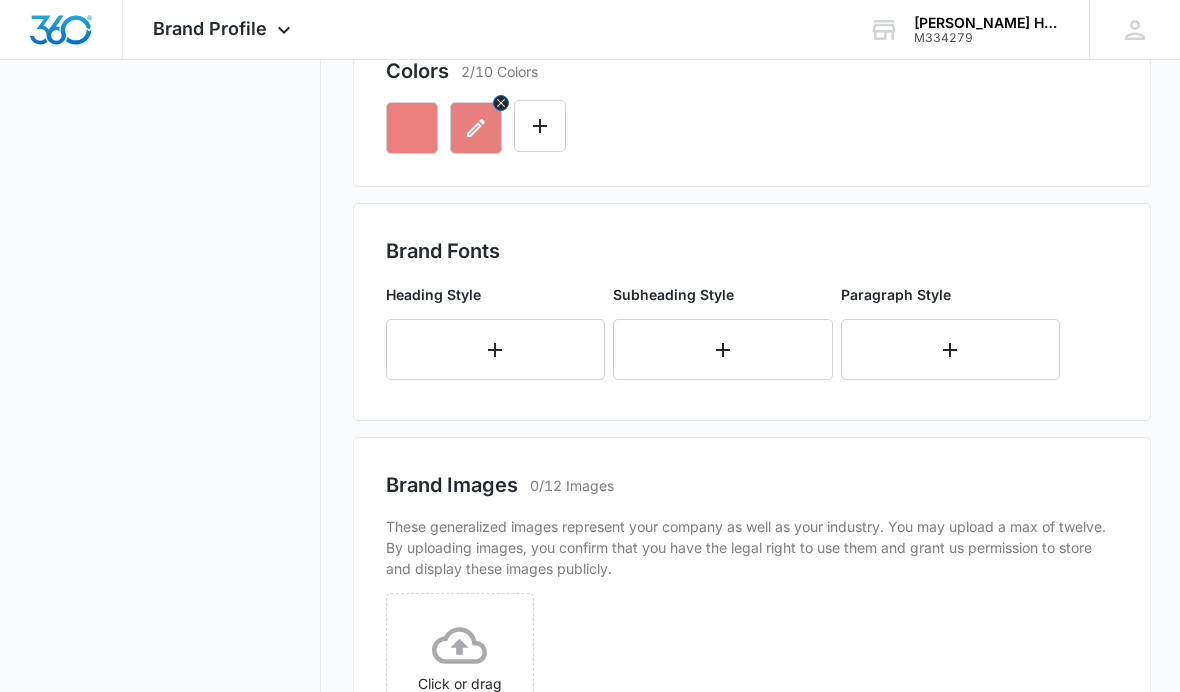 click 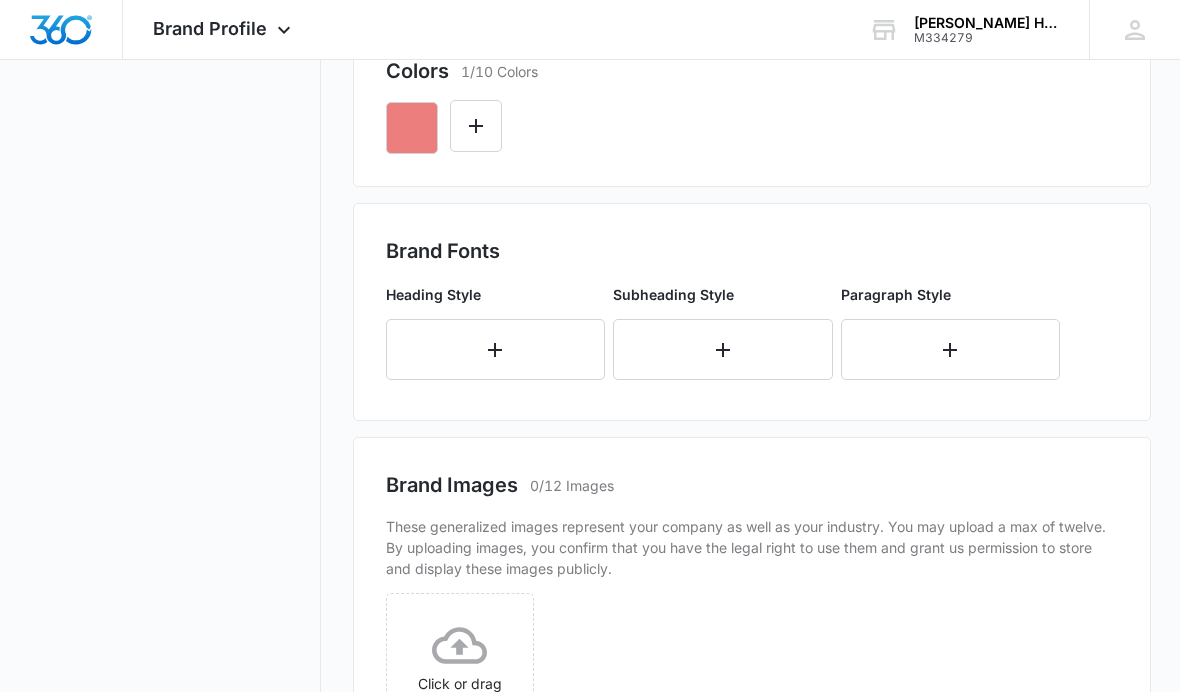 click 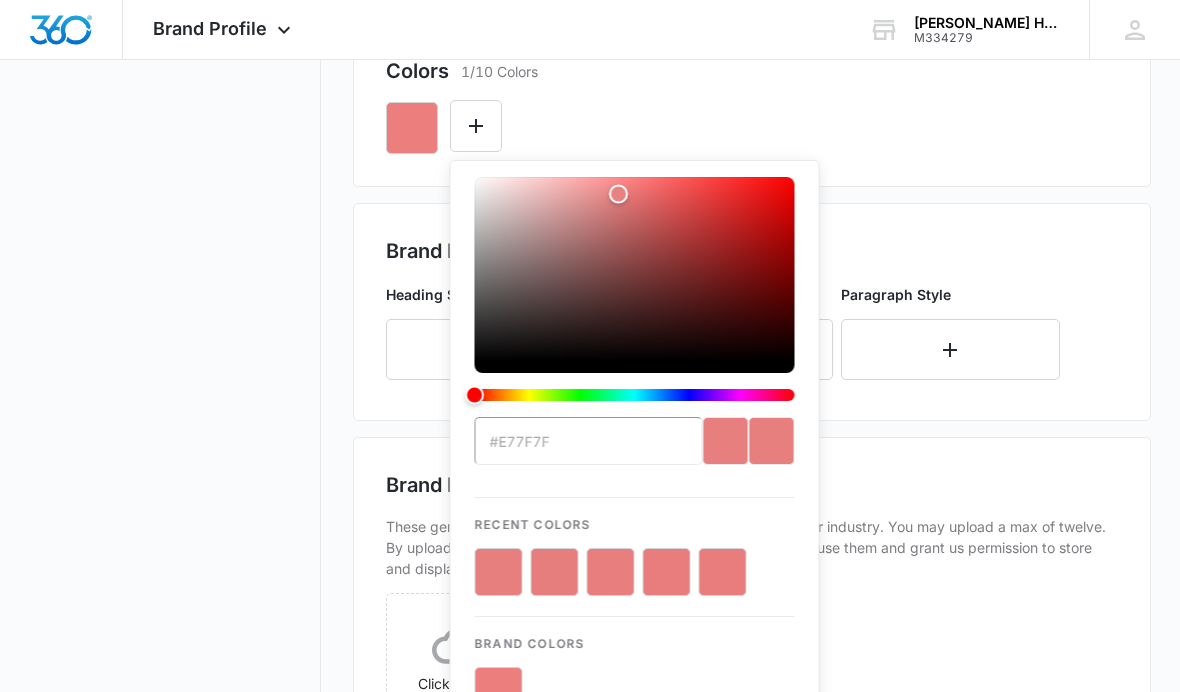 scroll, scrollTop: 774, scrollLeft: 0, axis: vertical 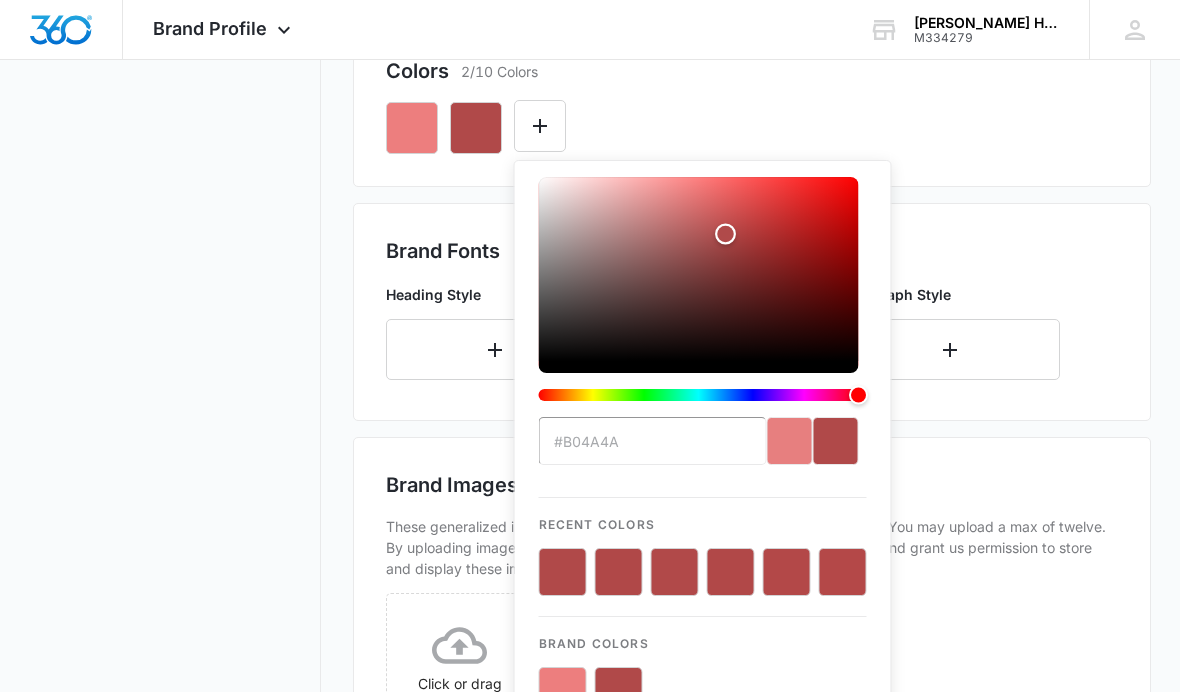 type on "#b04b4b" 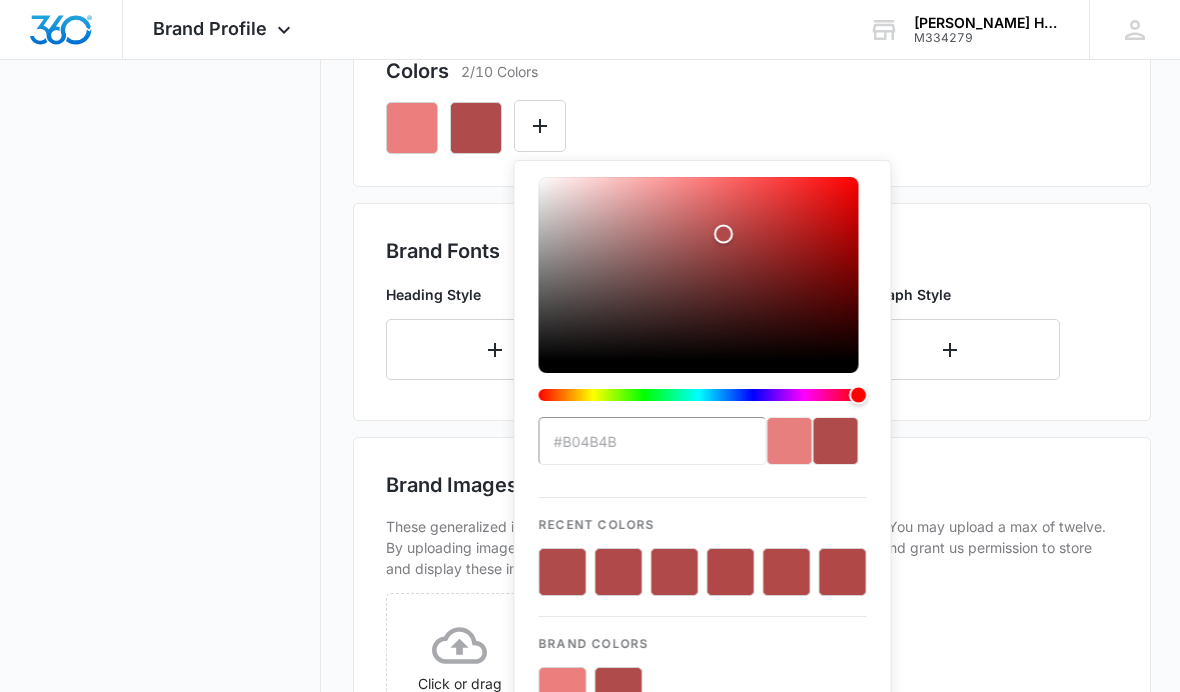 click 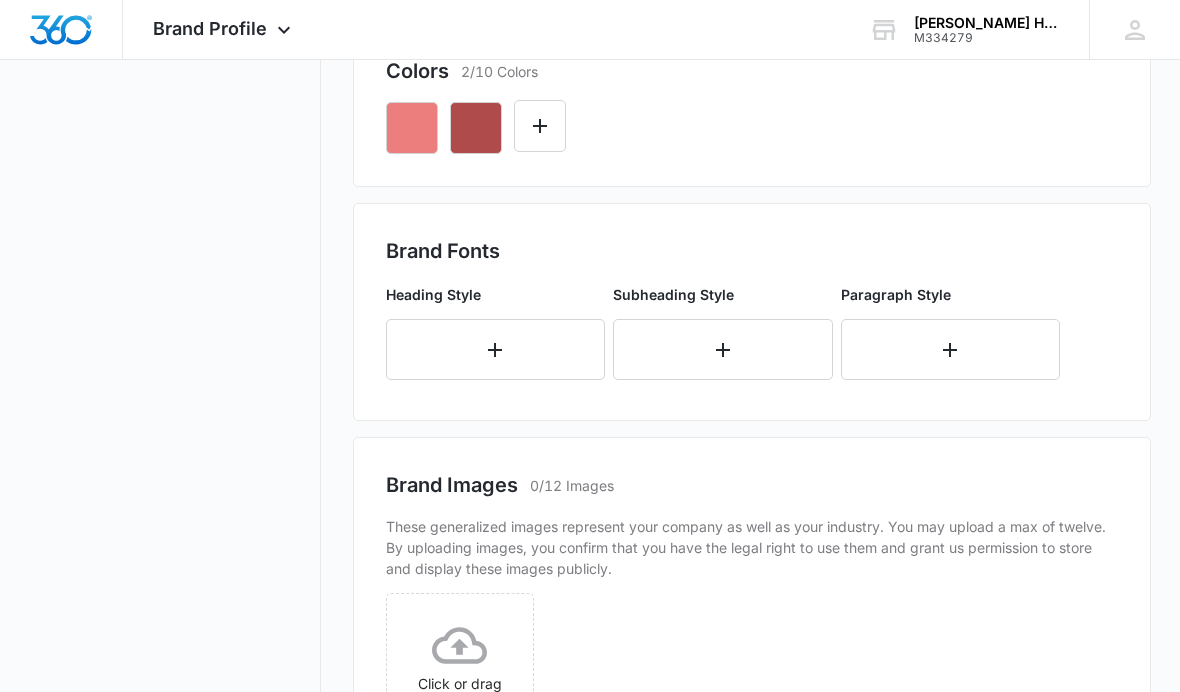 click 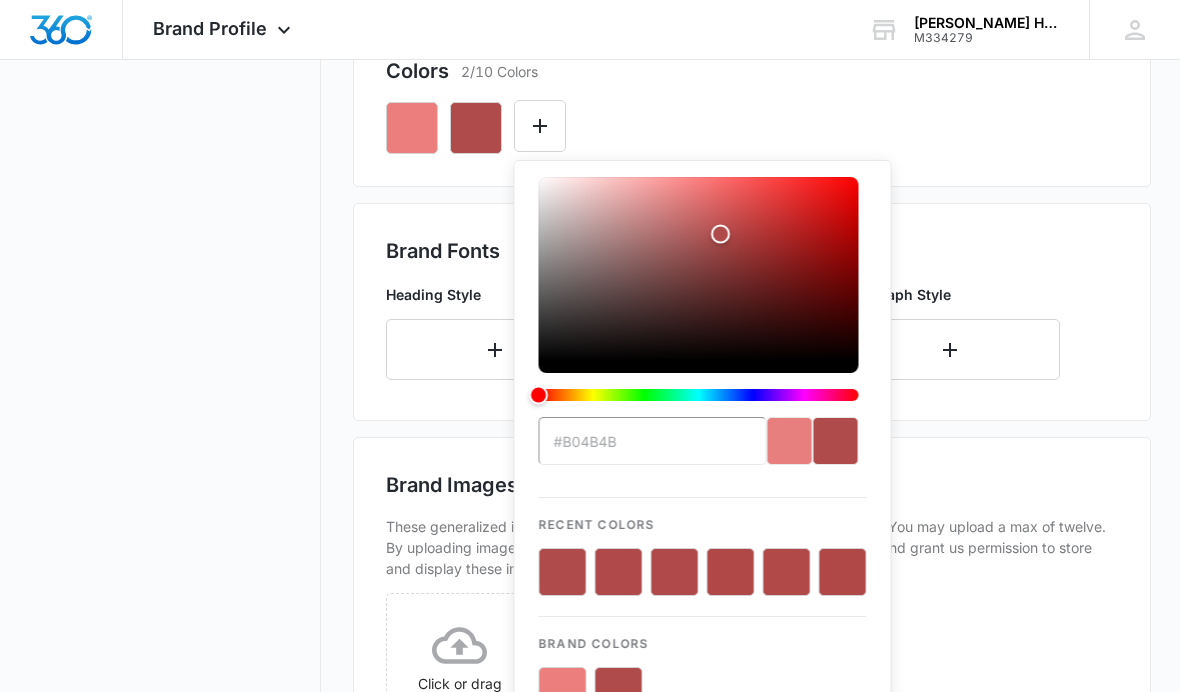 scroll, scrollTop: 774, scrollLeft: 0, axis: vertical 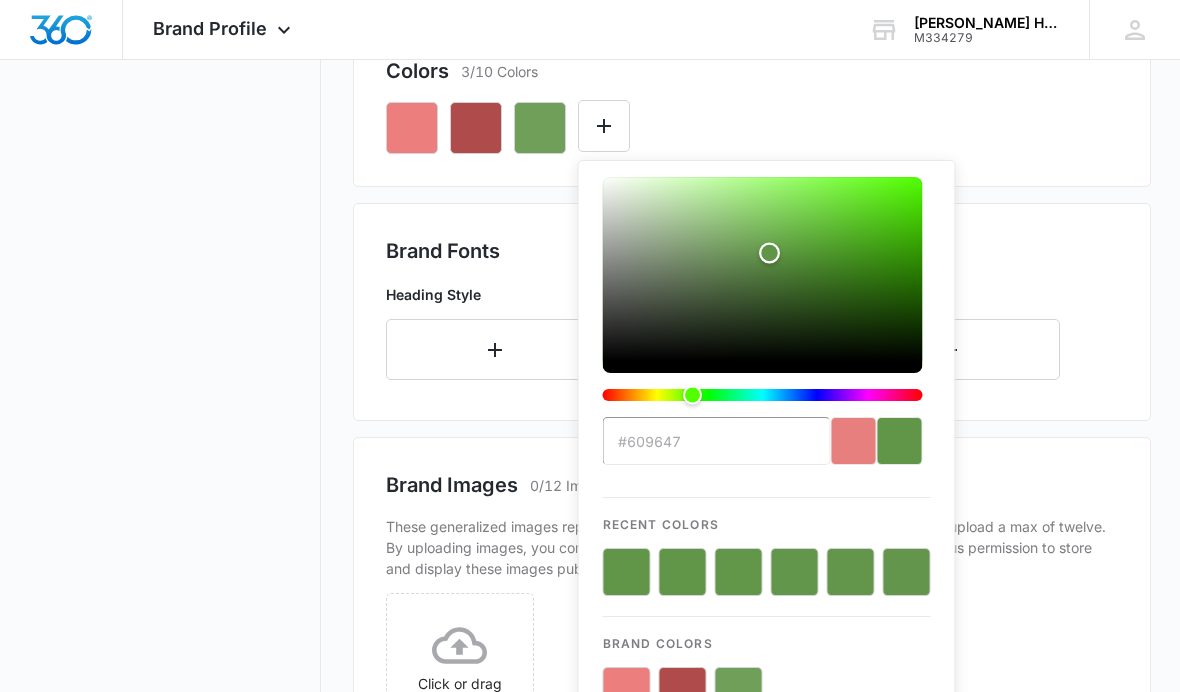 type on "#609646" 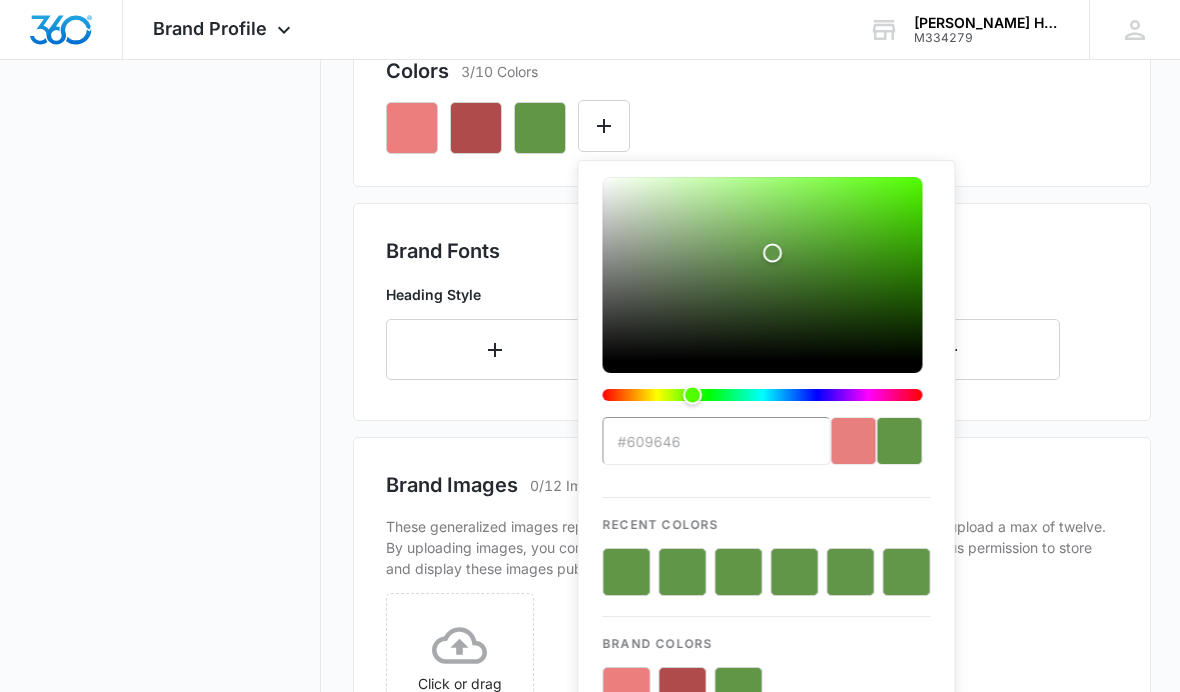 click 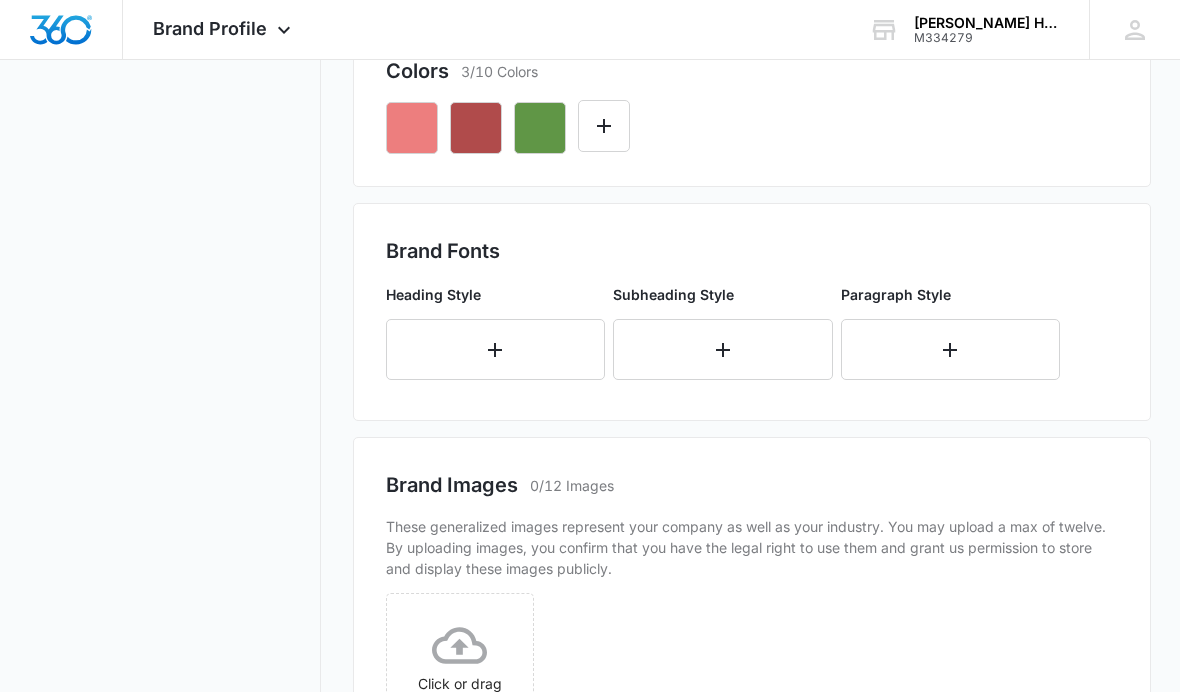 click 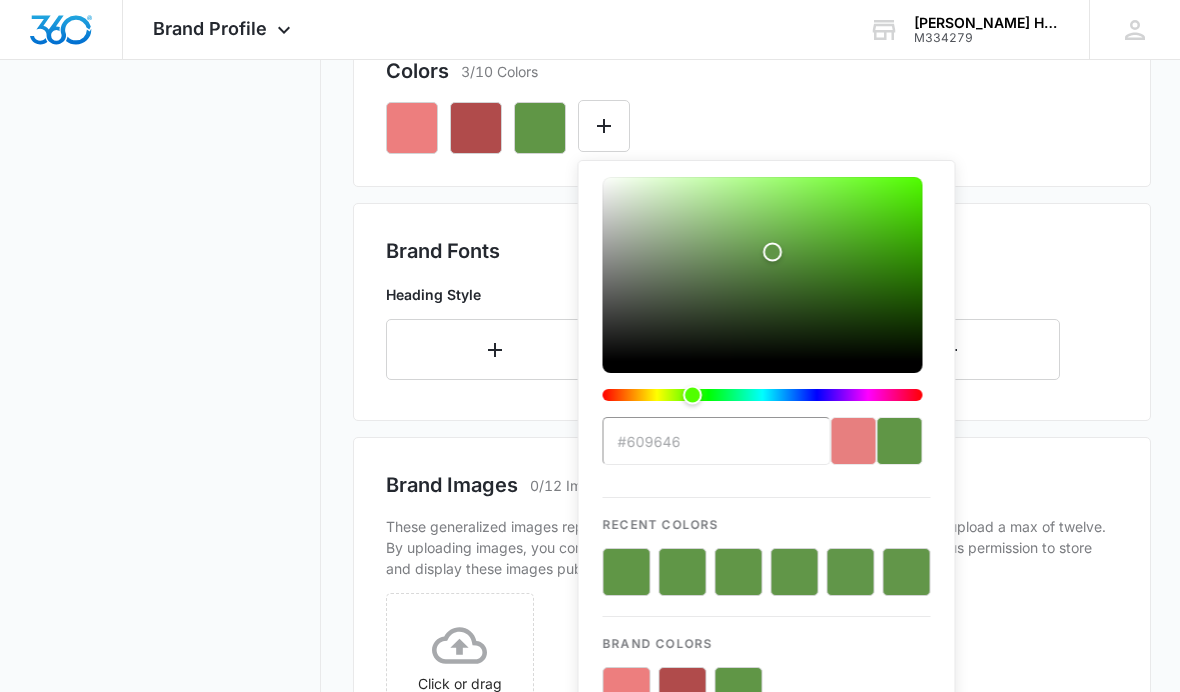 scroll, scrollTop: 774, scrollLeft: 0, axis: vertical 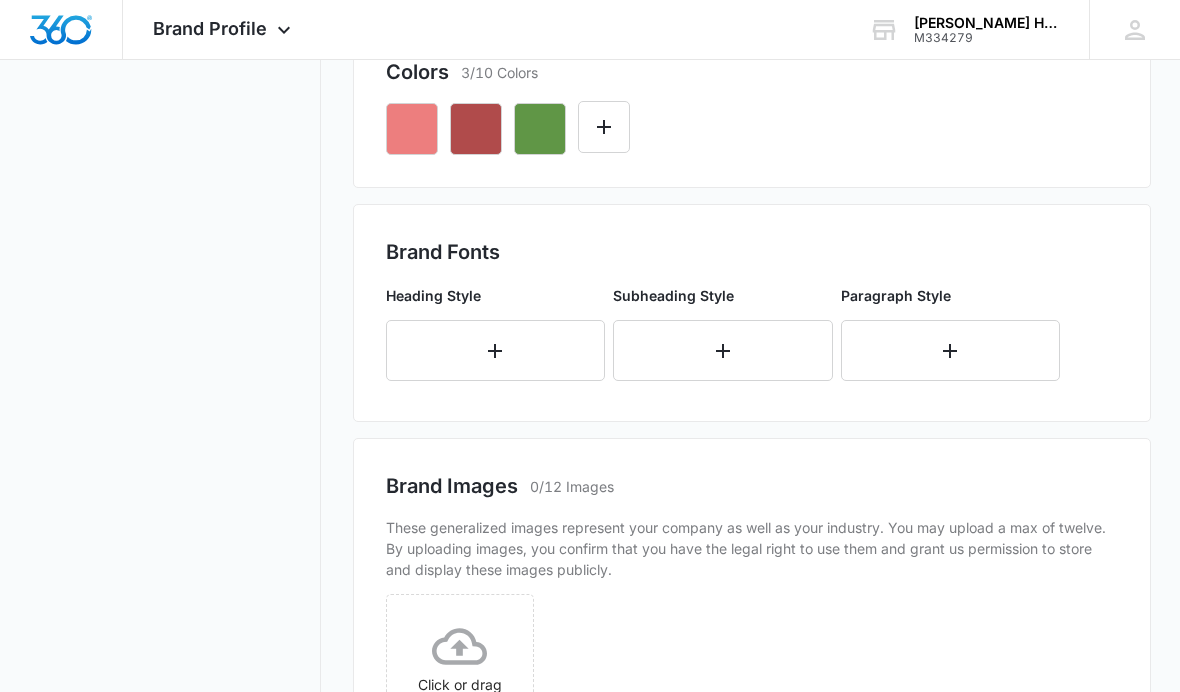 click on "Brand Profile Getting Started Overview Brand Assets Objectives Platform Profiles Target Market Products & Services Brand Assets Store and manage essential brand guidelines such as logos, fonts, and color schemes to ensure your brand stays consistent across your marketing efforts. By uploading images, you confirm that you have the legal right to use them and grant us permission to store and display these images publicly. Logos Main Logo IMG_9198.PNG Dark Background Click or drag file to upload Icon Click or drag file to upload Single Color Click or drag file to upload Favicon Click or drag file to upload Colors 3/10 Colors Brand Fonts Heading Style Subheading Style Paragraph Style Brand Images 0/12 Images These generalized images represent your company as well as your industry. You may upload a max of twelve. By uploading images, you confirm that you have the legal right to use them and grant us permission to store and display these images publicly. Click or drag file to upload" at bounding box center (590, 106) 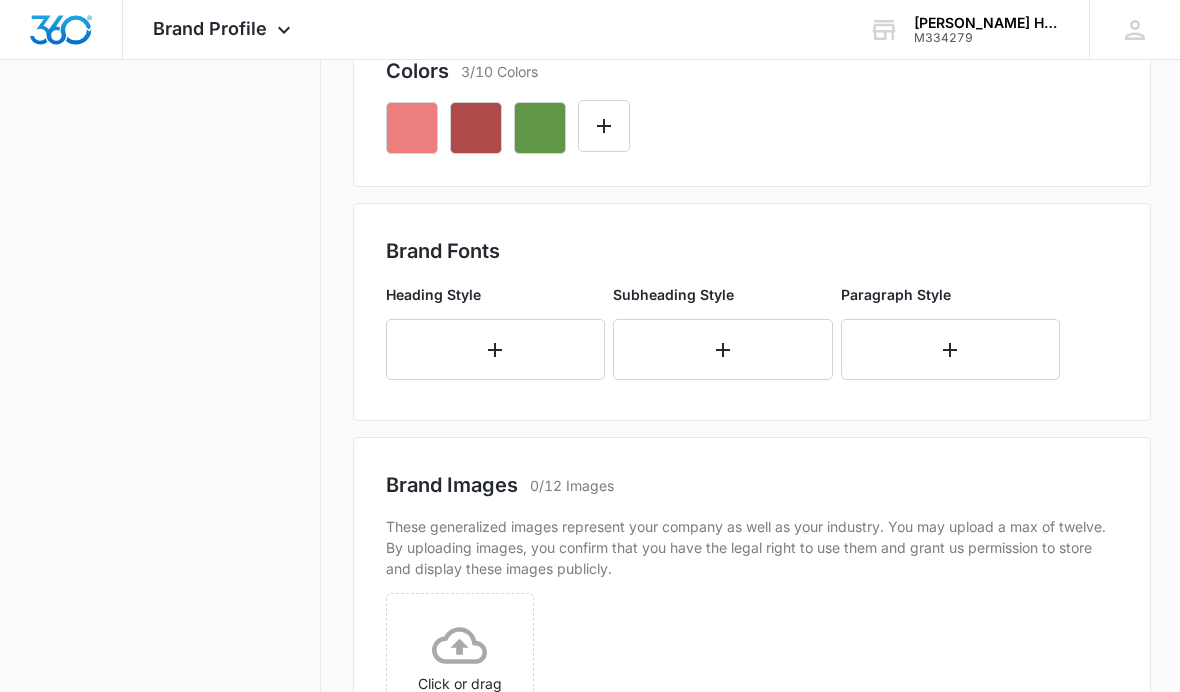 click at bounding box center [604, 127] 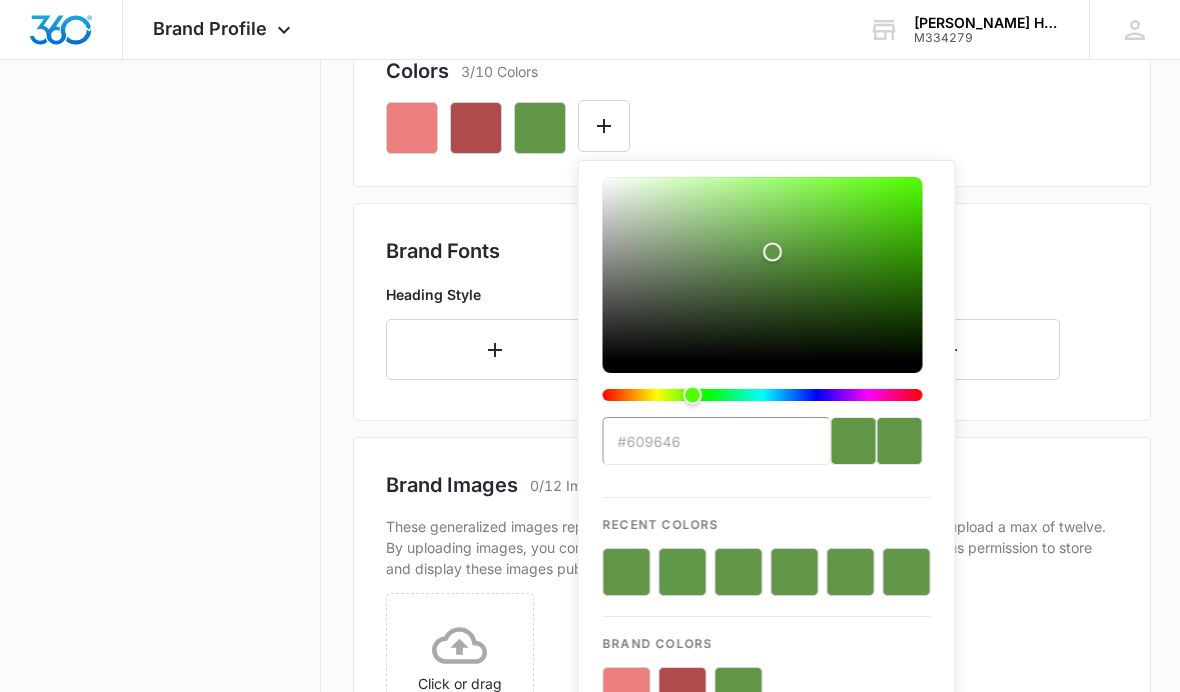 scroll, scrollTop: 774, scrollLeft: 0, axis: vertical 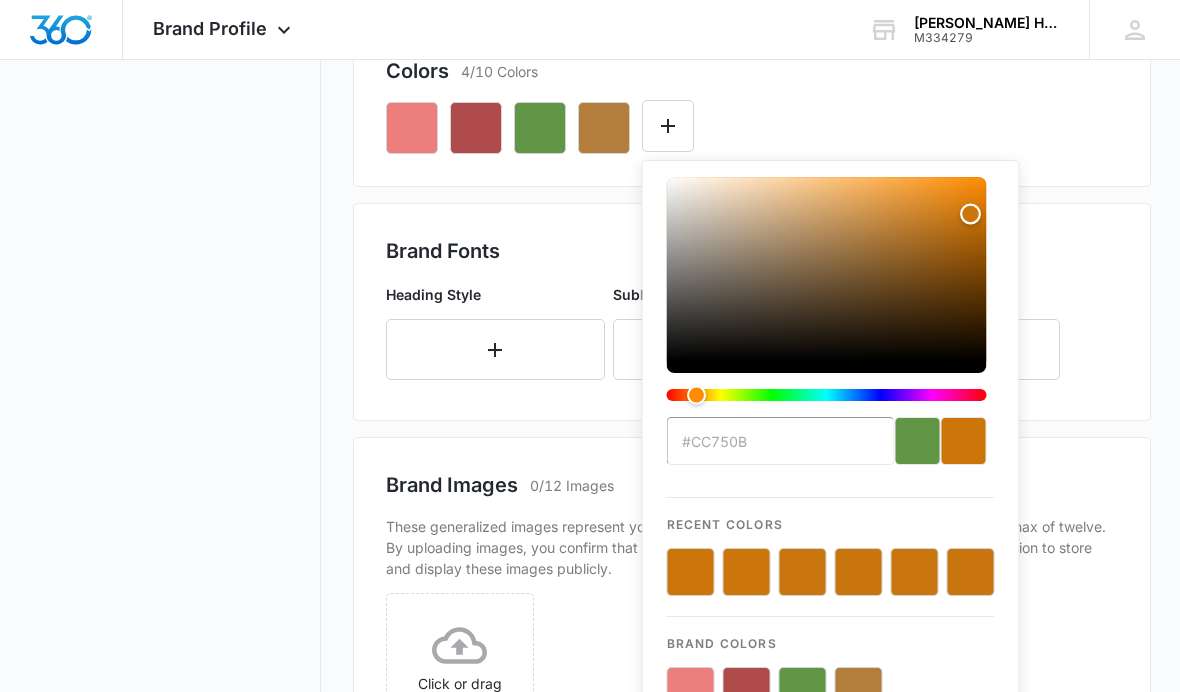 type on "#cd760b" 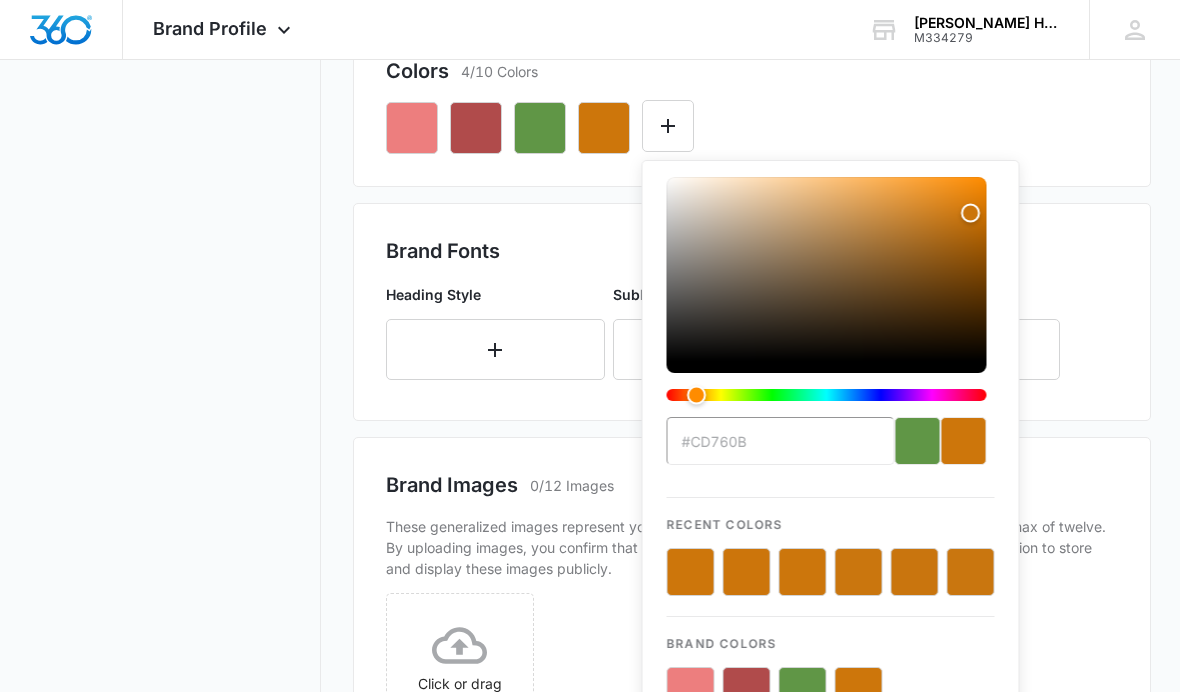click 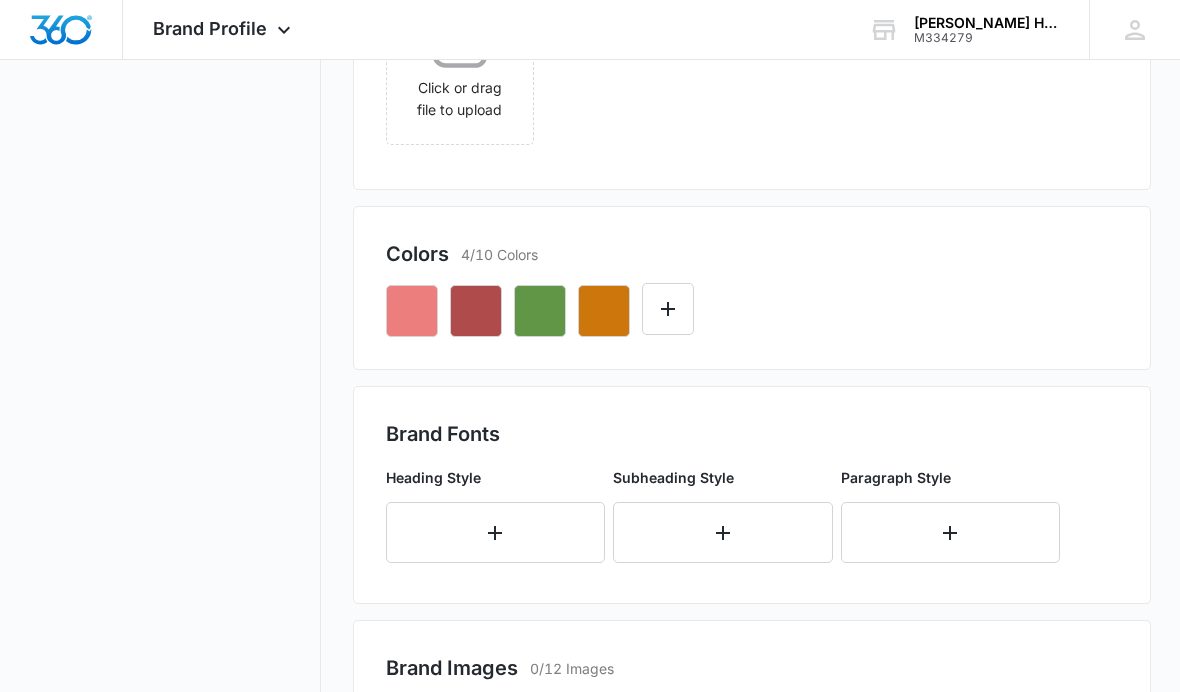 scroll, scrollTop: 592, scrollLeft: 0, axis: vertical 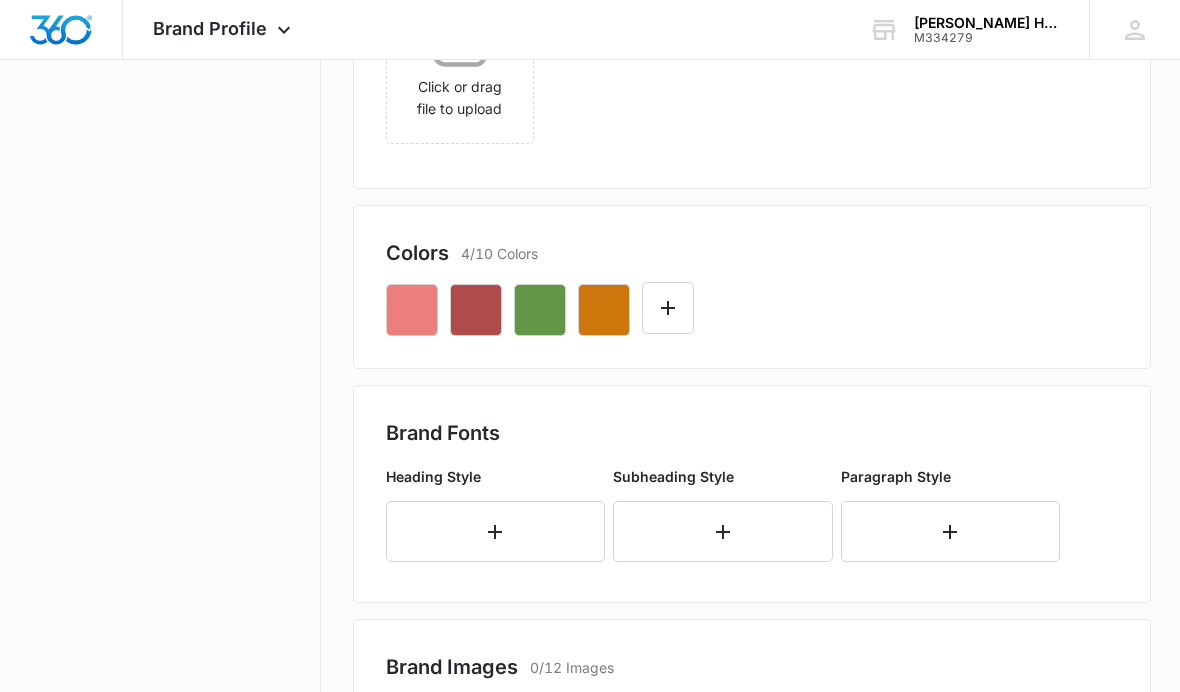 click 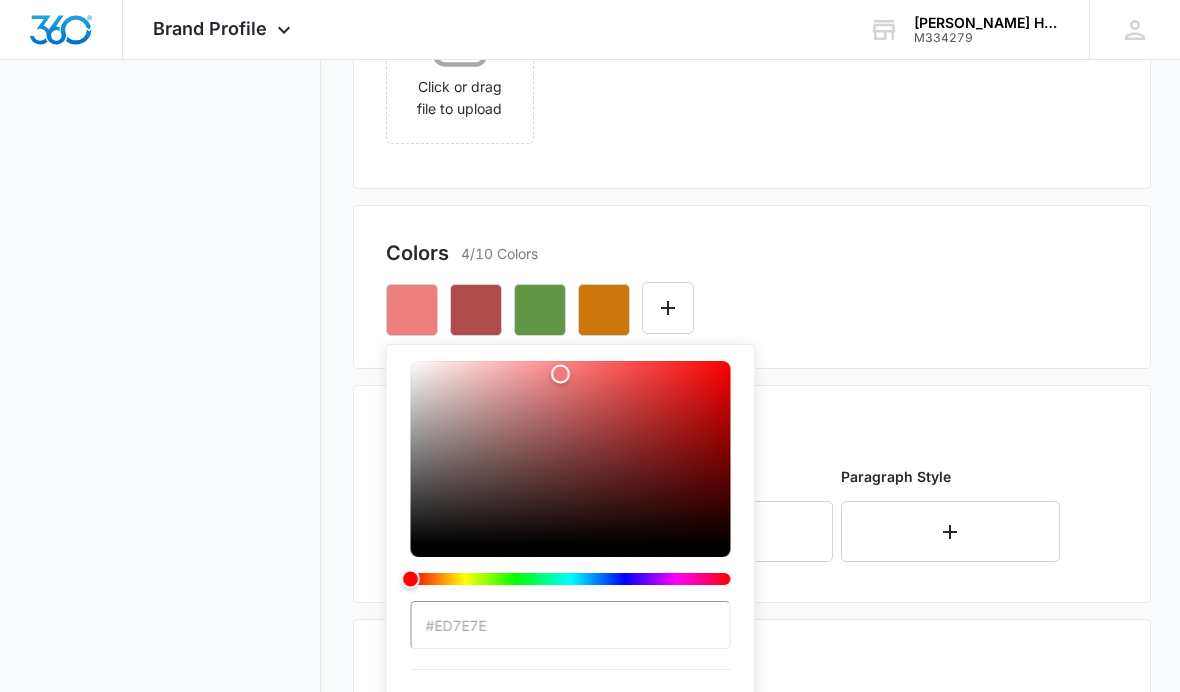 scroll, scrollTop: 592, scrollLeft: 0, axis: vertical 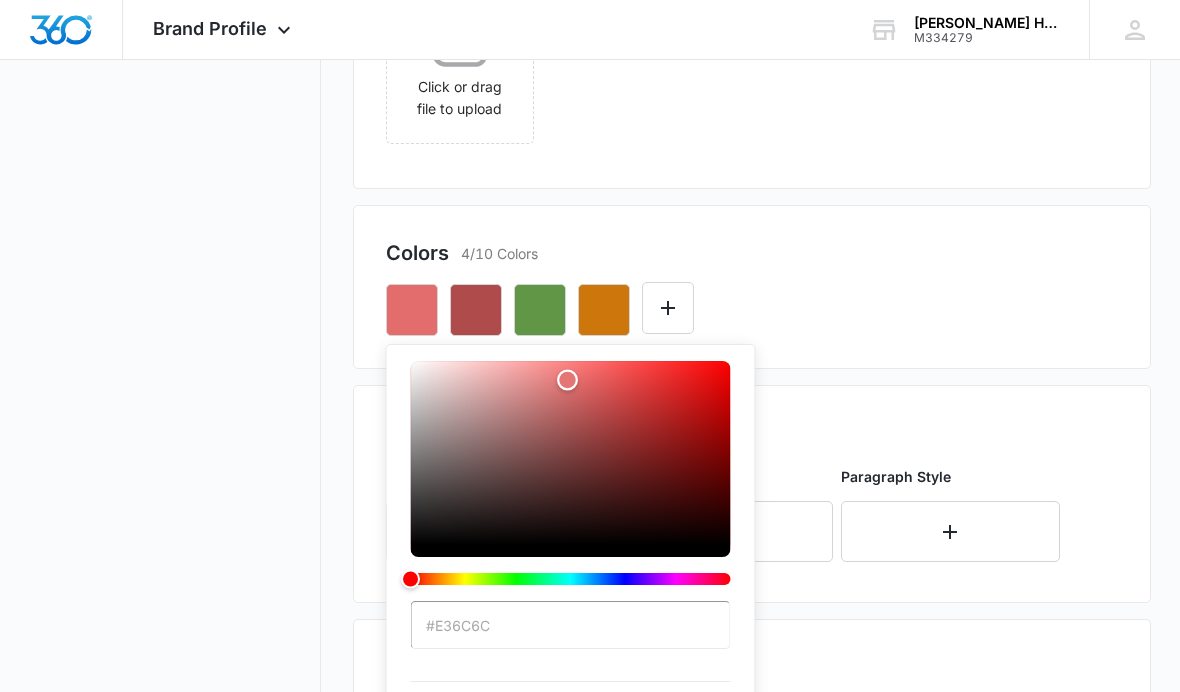 type on "#e57676" 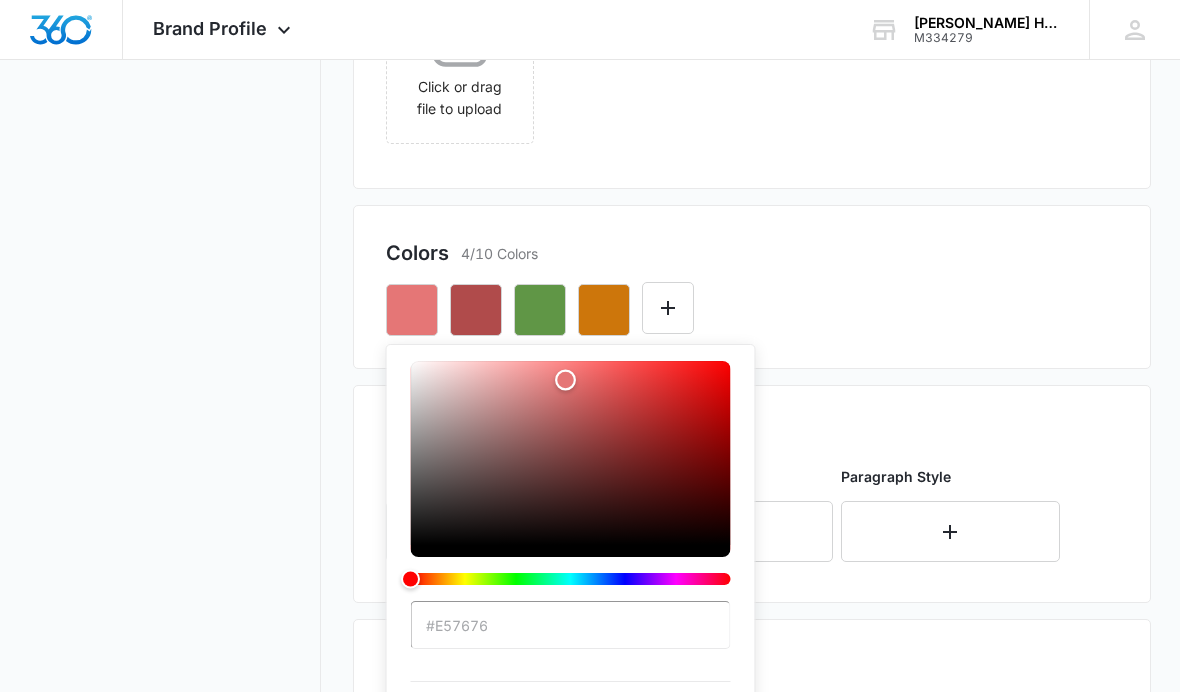 click on "#e57676 Recent Colors Brand Colors" at bounding box center (752, 302) 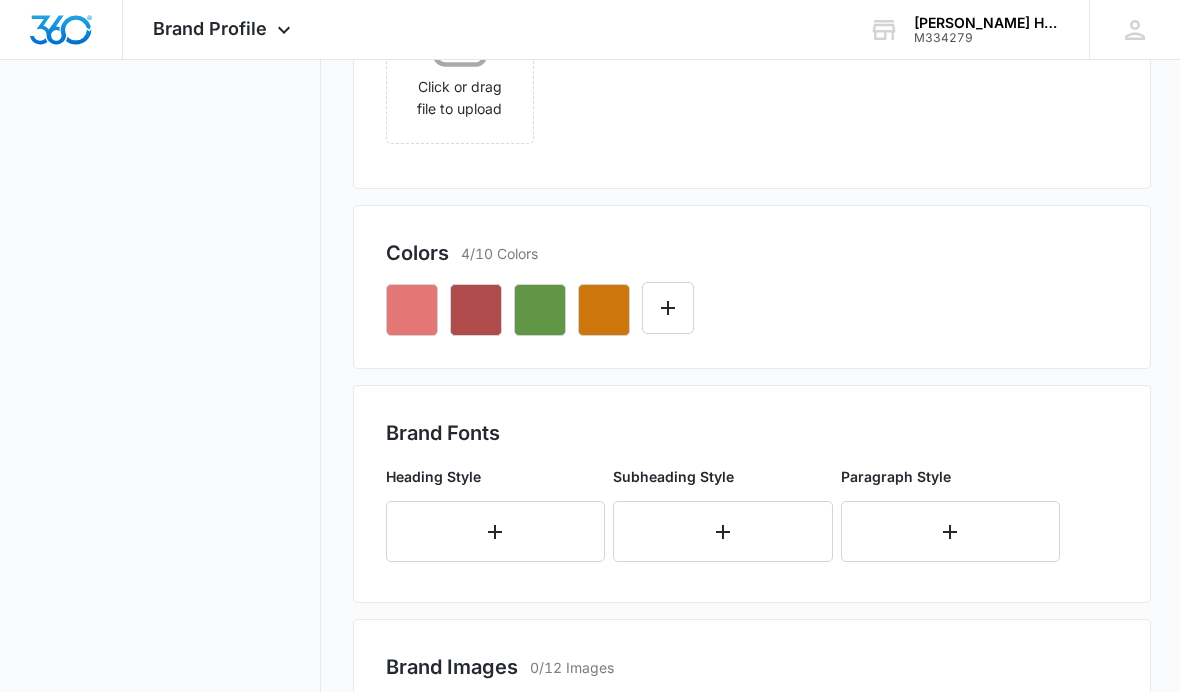 click 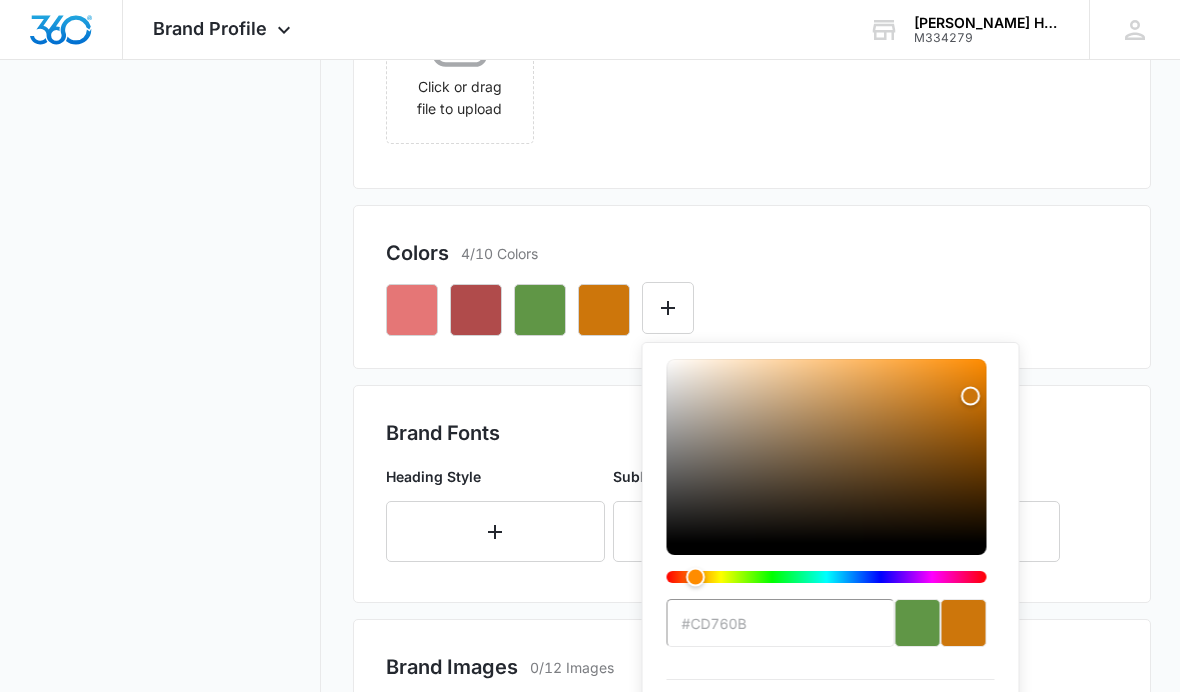 scroll, scrollTop: 592, scrollLeft: 0, axis: vertical 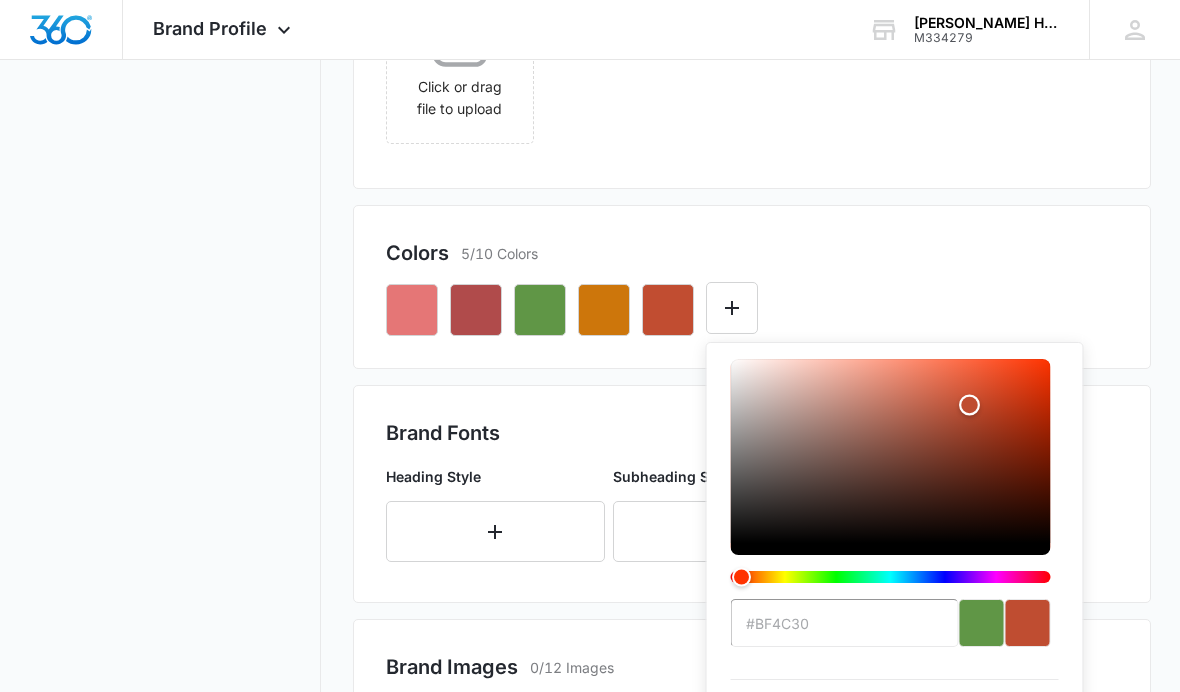 type on "#be4c30" 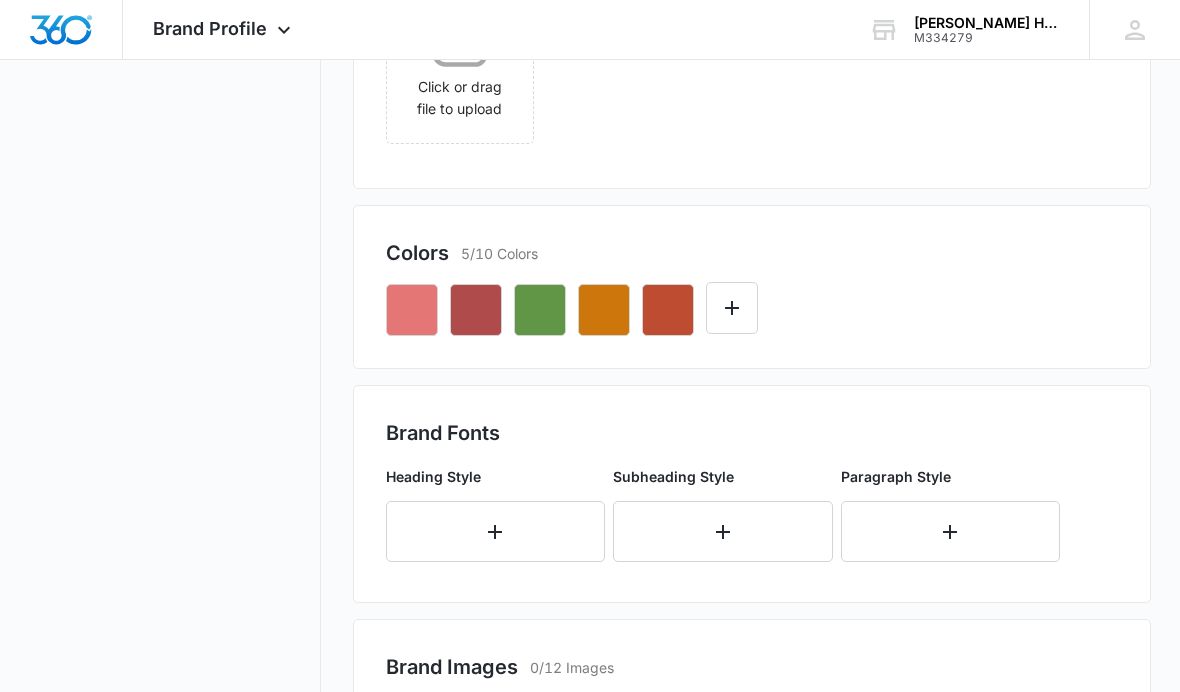 click at bounding box center [752, 302] 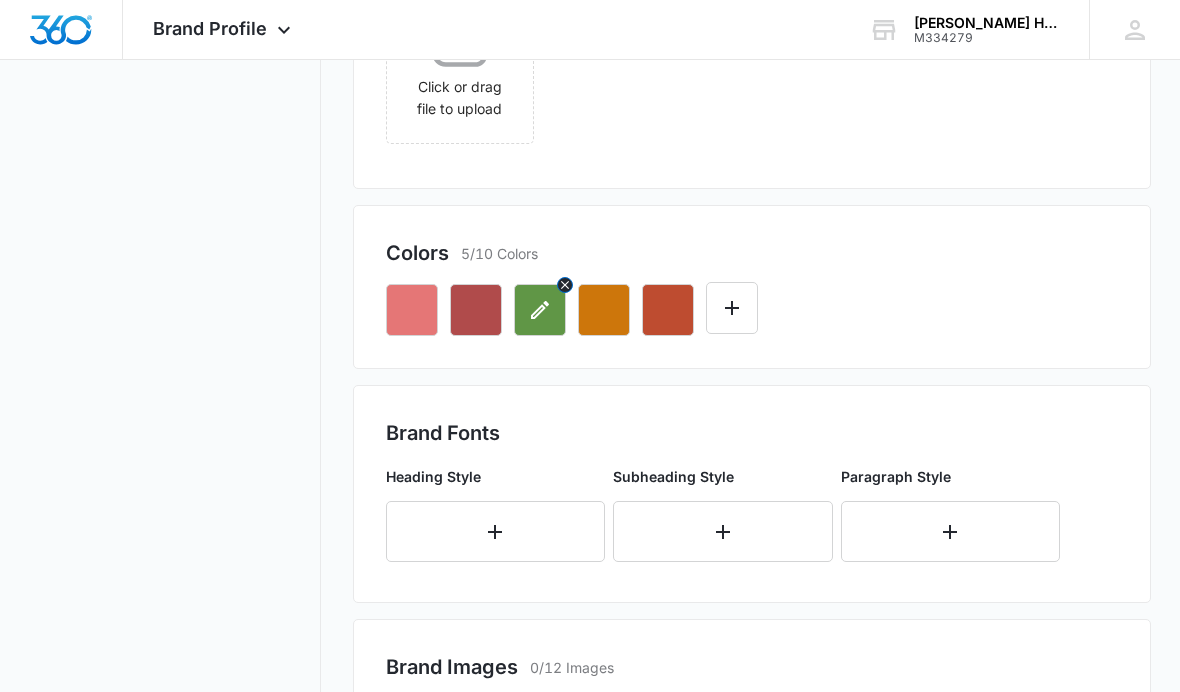 click 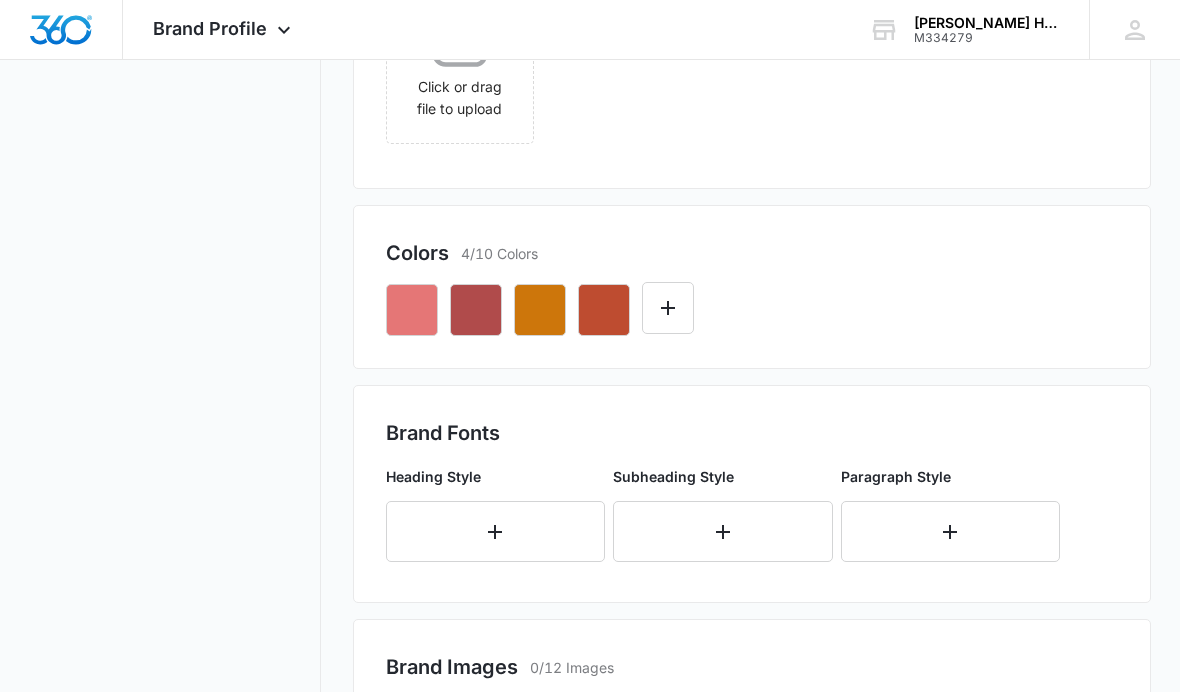 click 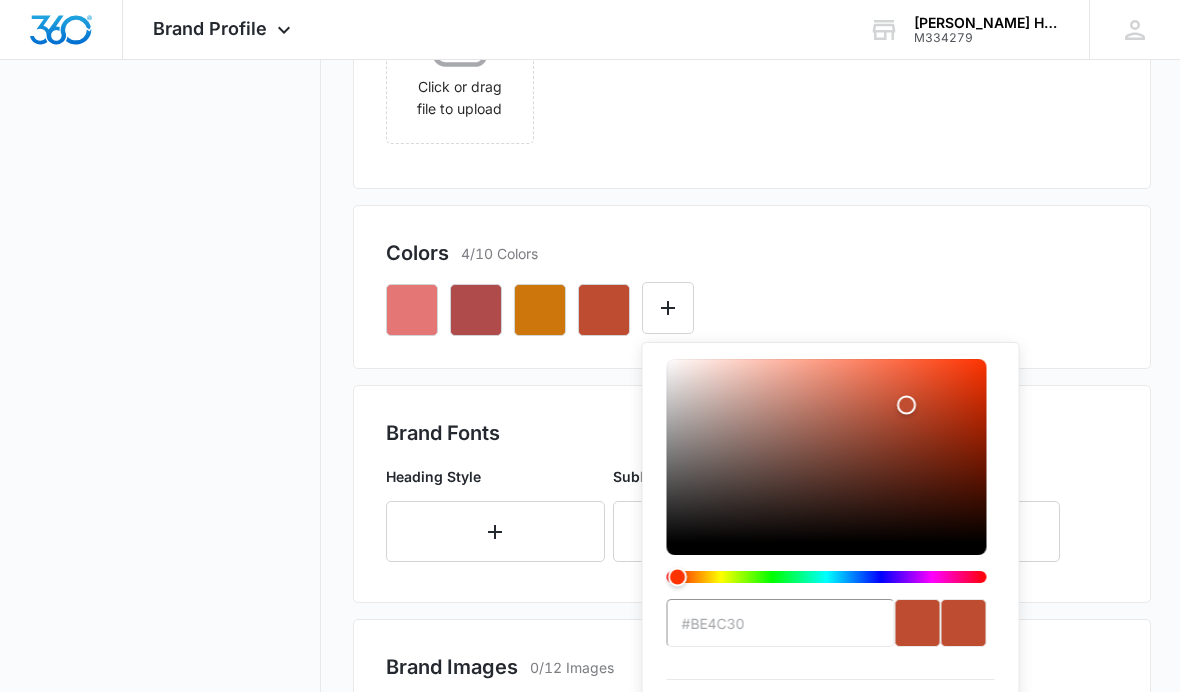 scroll, scrollTop: 592, scrollLeft: 0, axis: vertical 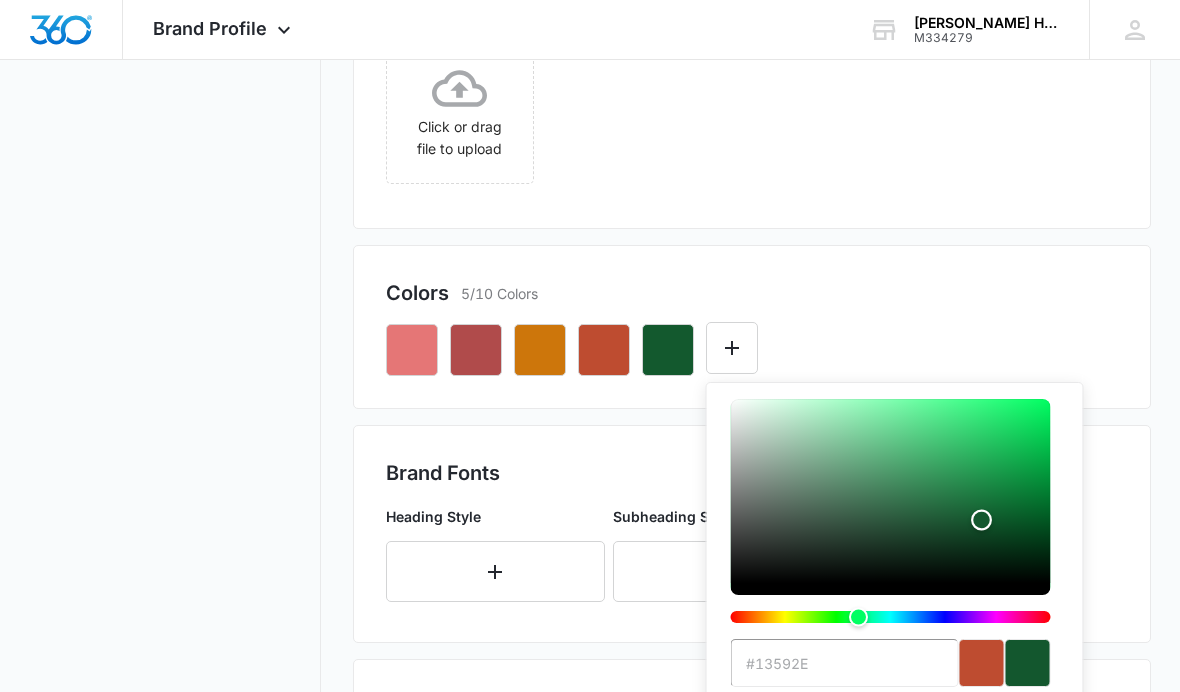 type on "#13572e" 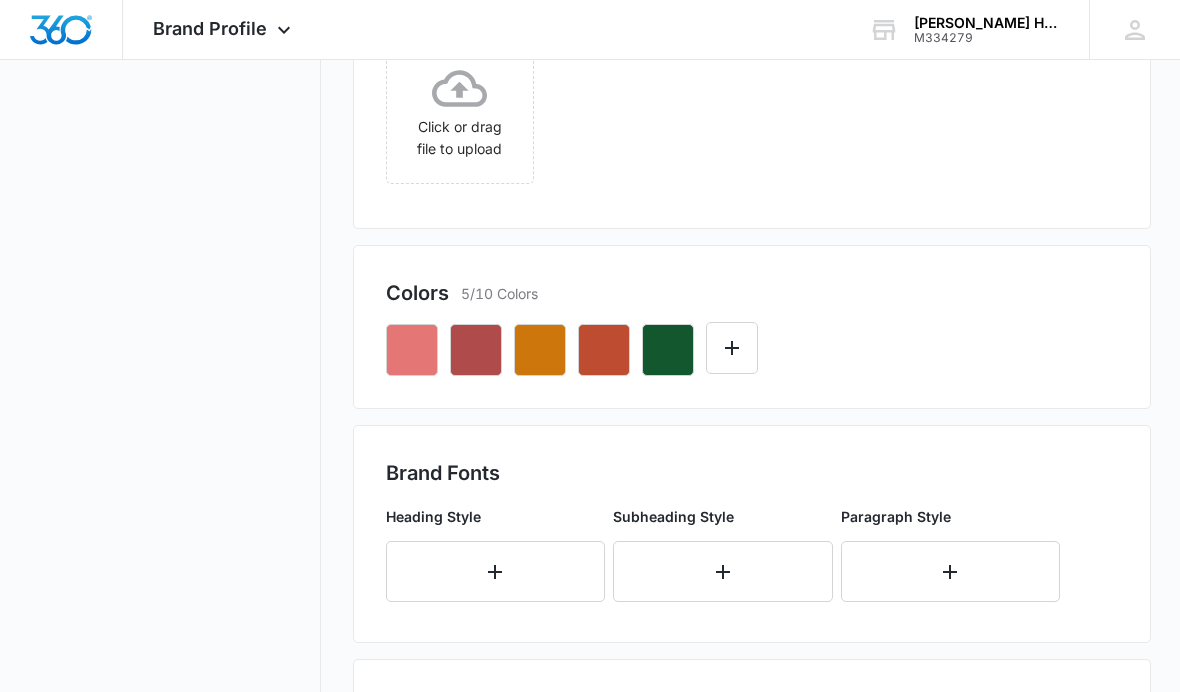 click at bounding box center (752, 342) 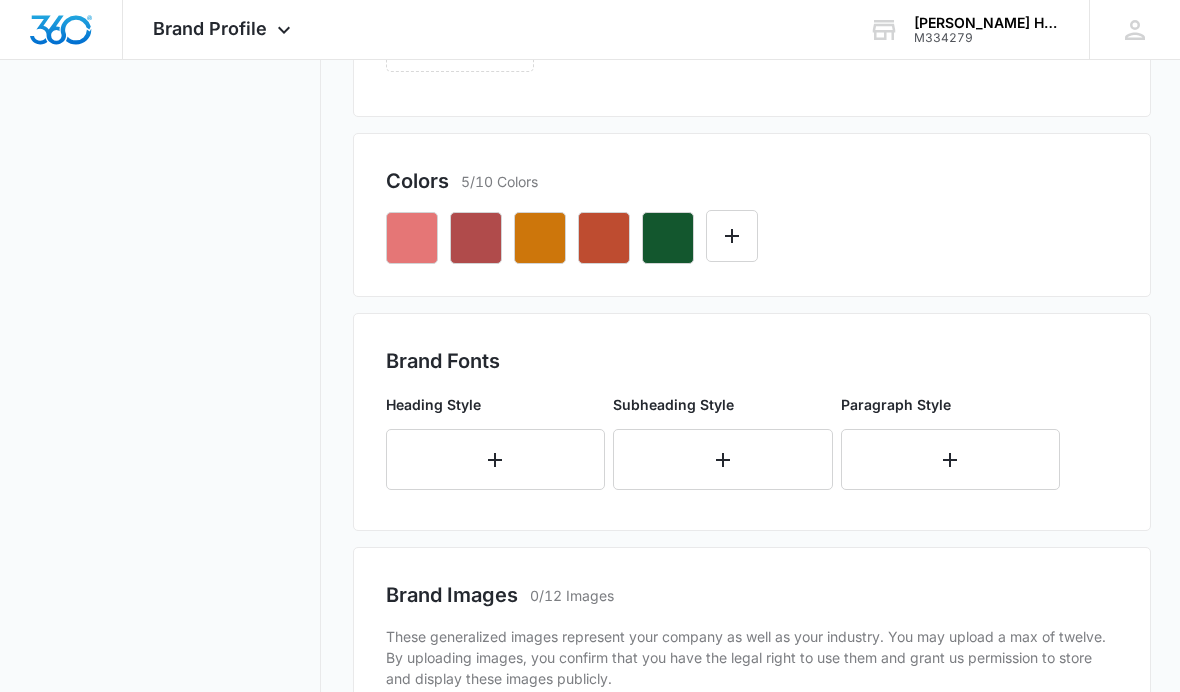 scroll, scrollTop: 660, scrollLeft: 0, axis: vertical 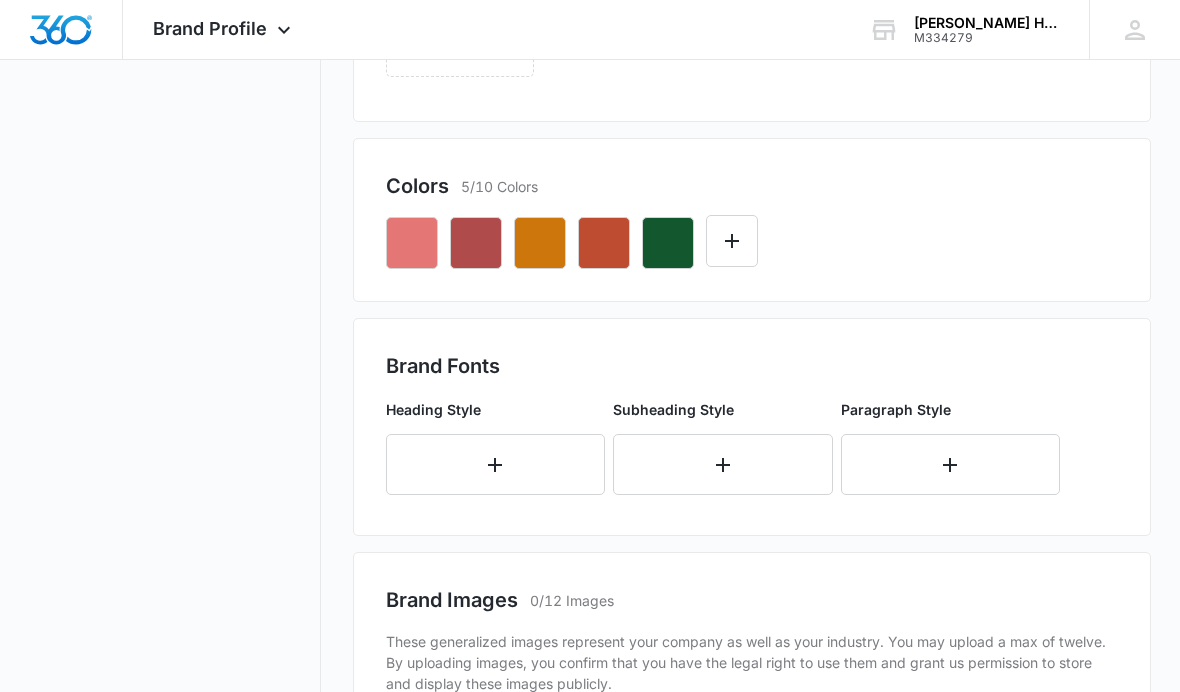 click 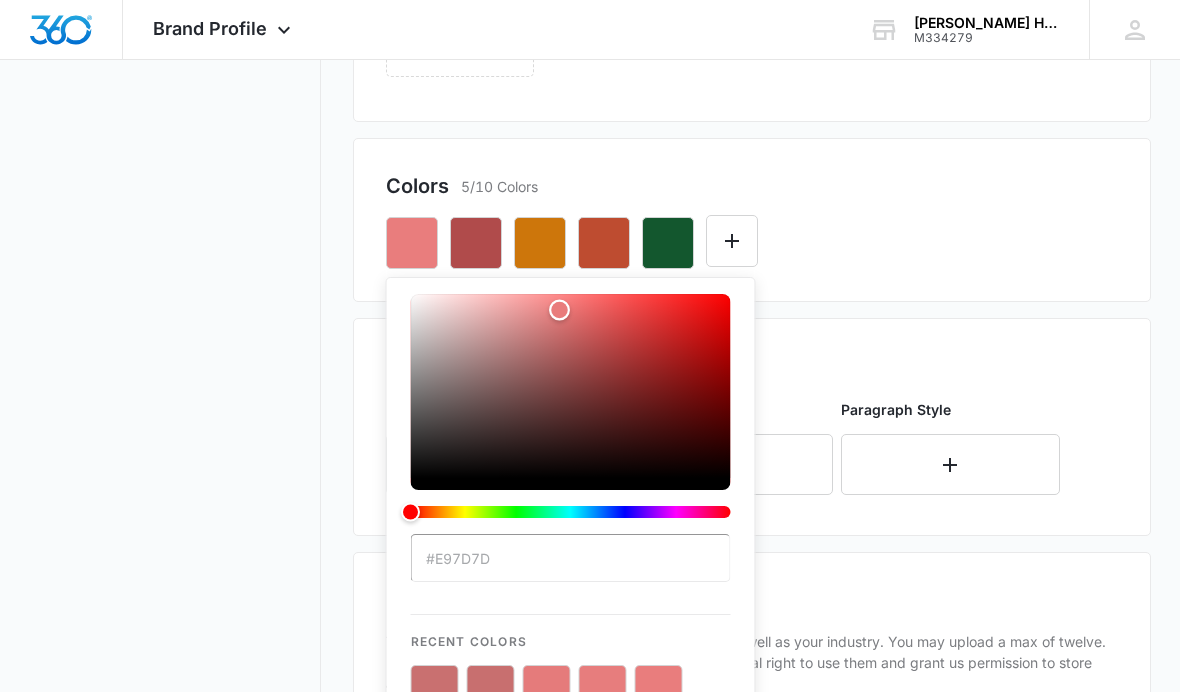 type on "#E97D7D" 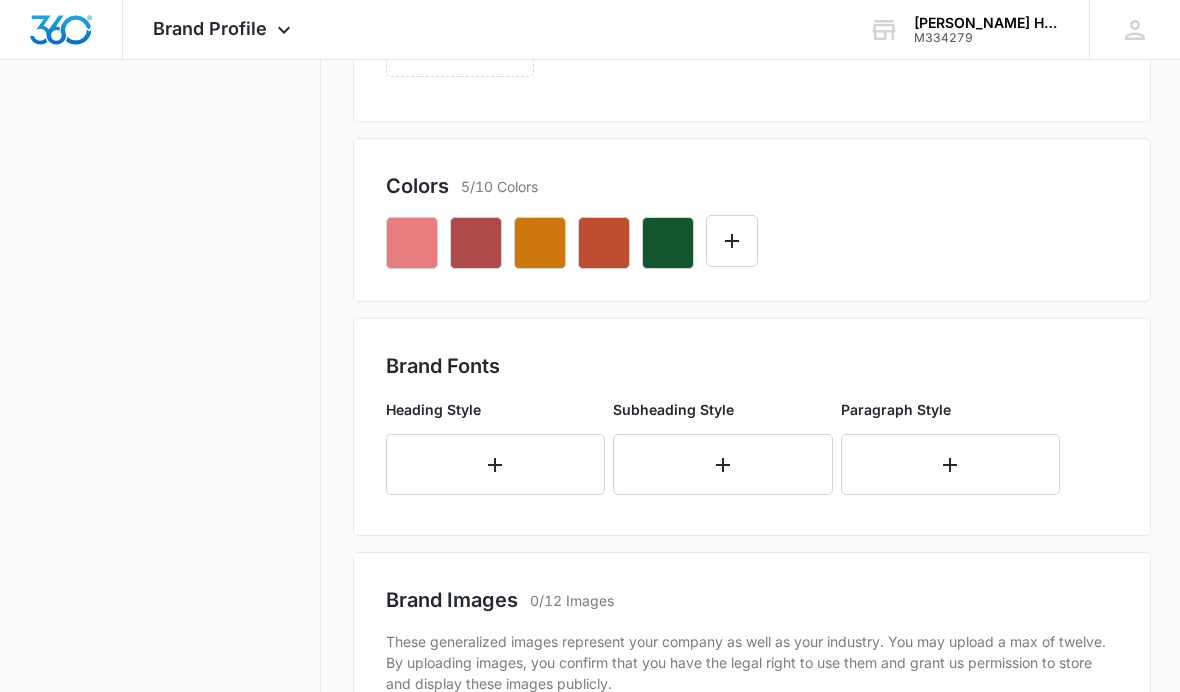 click at bounding box center (752, 235) 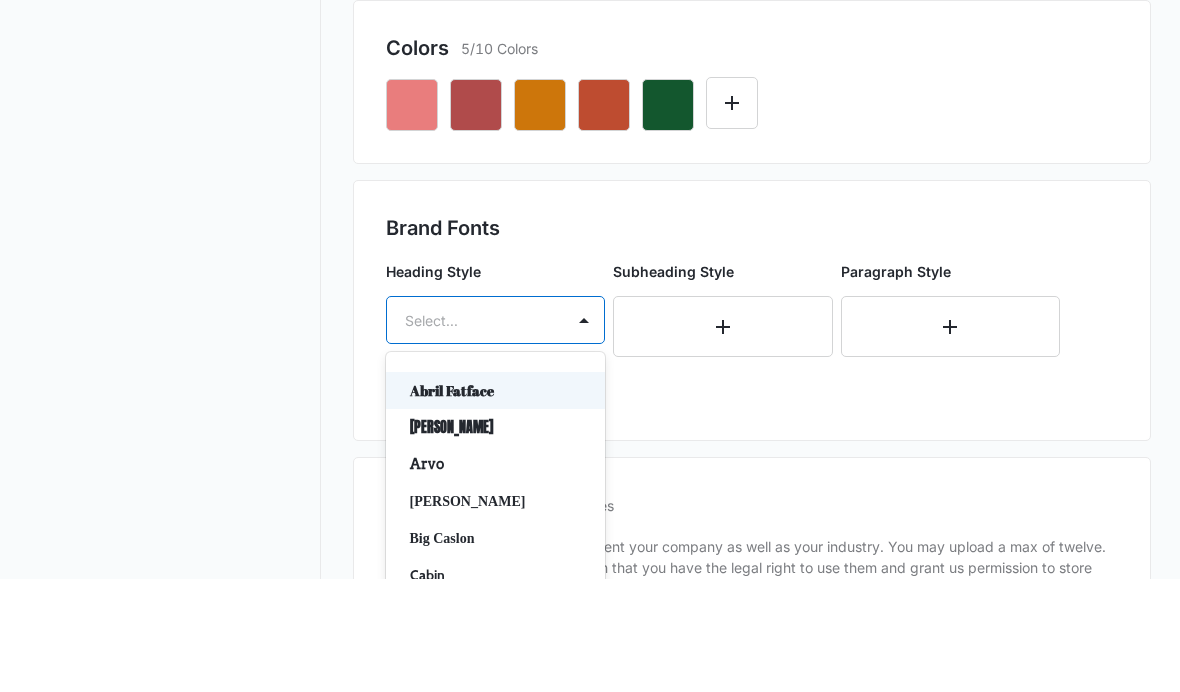 scroll, scrollTop: 686, scrollLeft: 0, axis: vertical 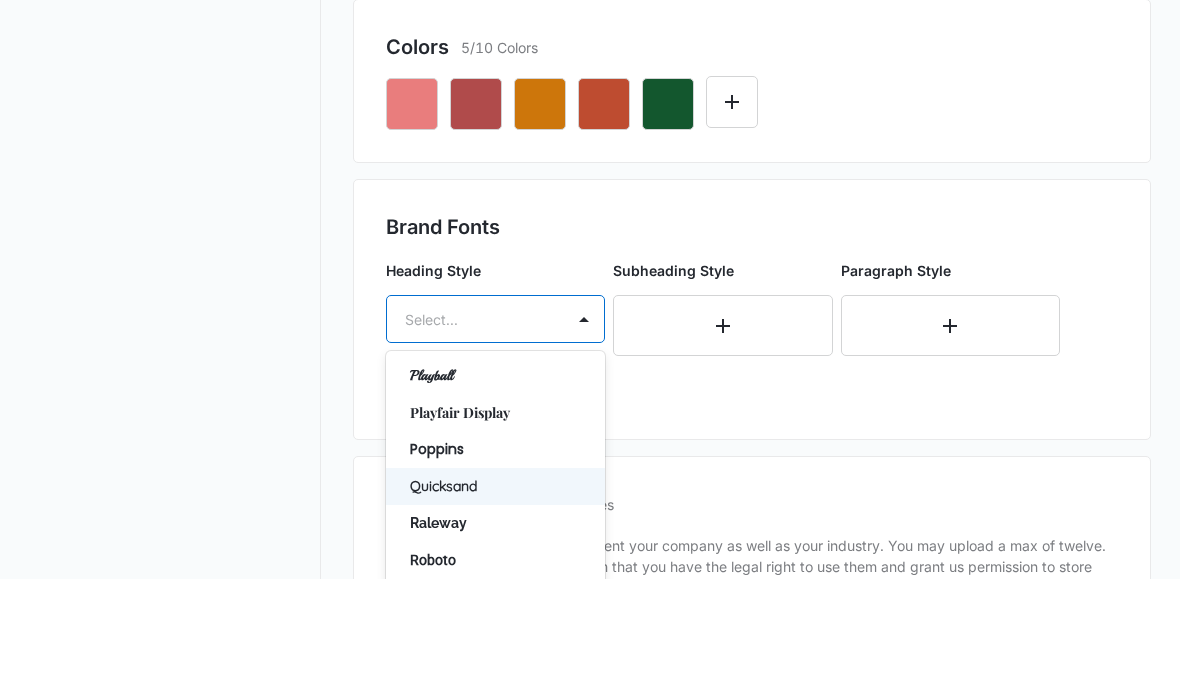 click on "Quicksand" at bounding box center (494, 599) 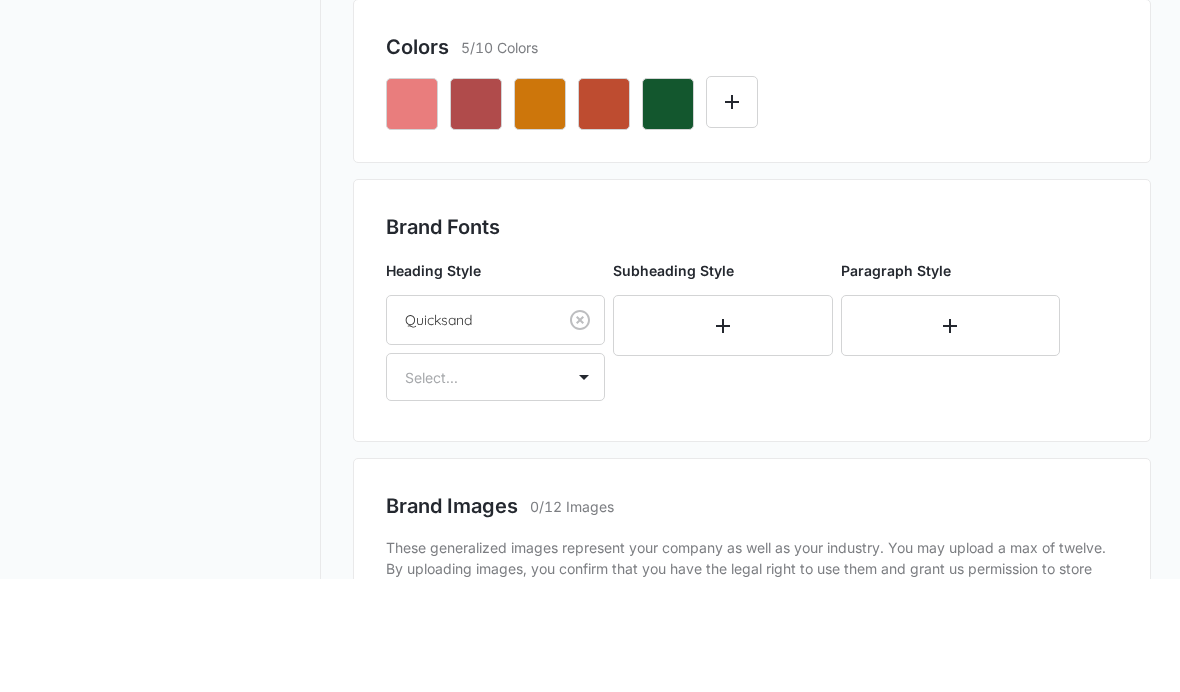 scroll, scrollTop: 799, scrollLeft: 0, axis: vertical 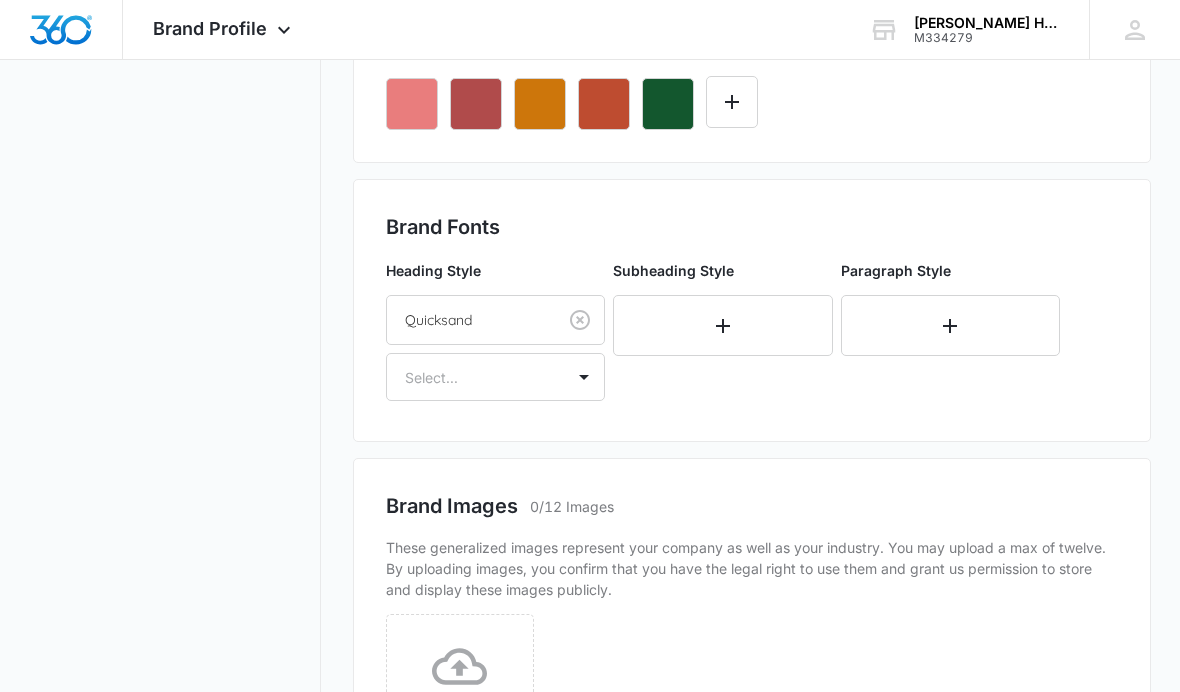 click 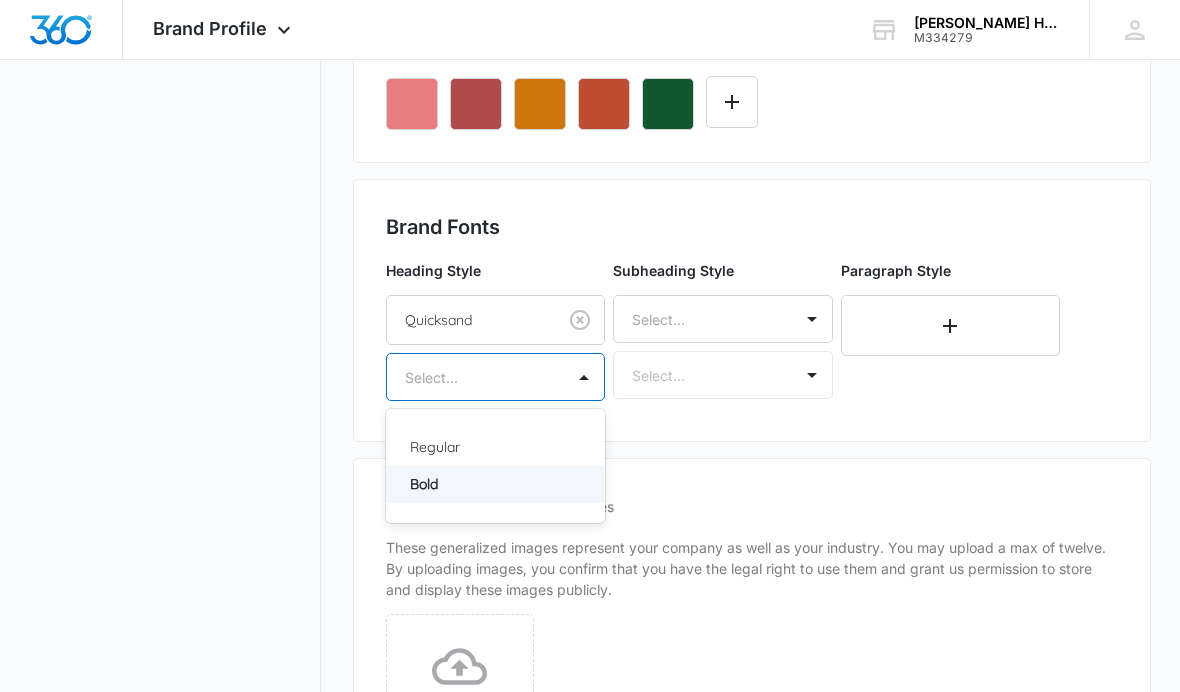 click on "Bold" at bounding box center [494, 484] 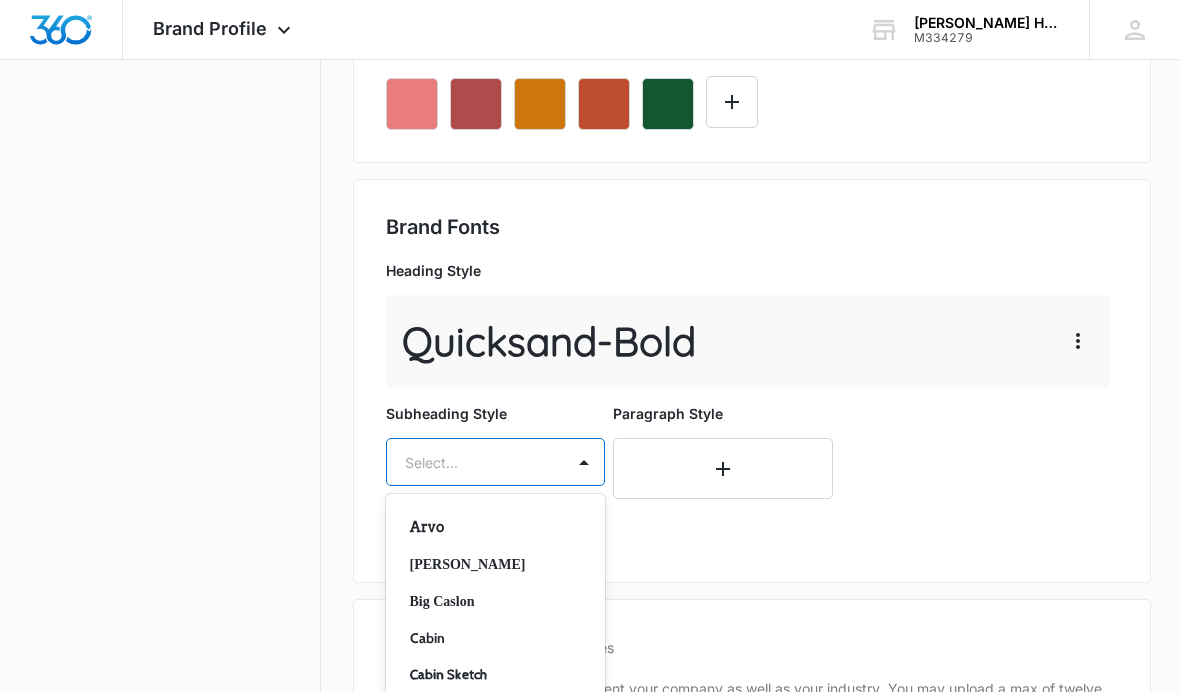 scroll, scrollTop: 126, scrollLeft: 0, axis: vertical 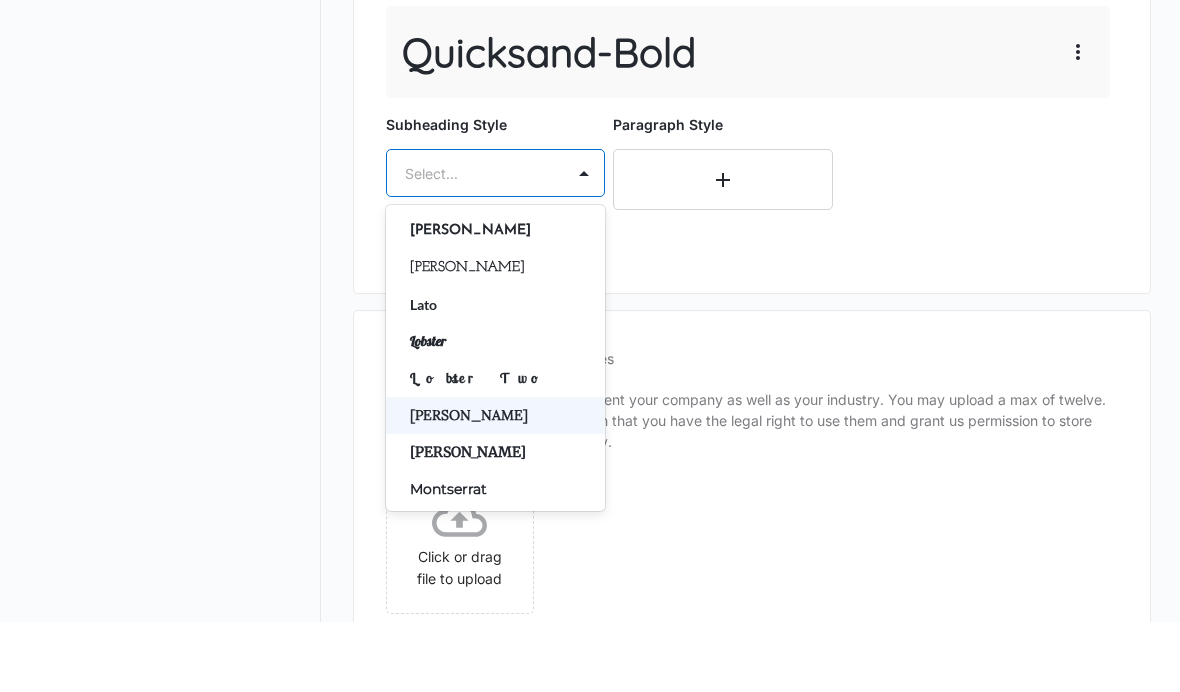 click on "[PERSON_NAME]" at bounding box center (494, 485) 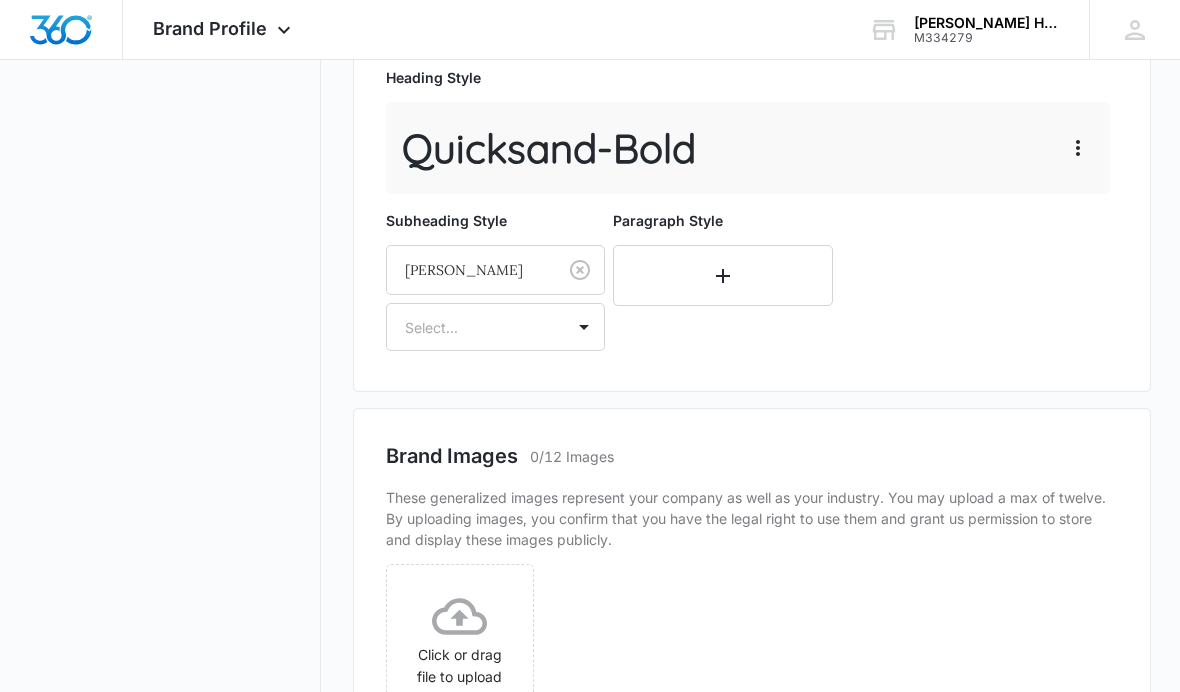 scroll, scrollTop: 991, scrollLeft: 0, axis: vertical 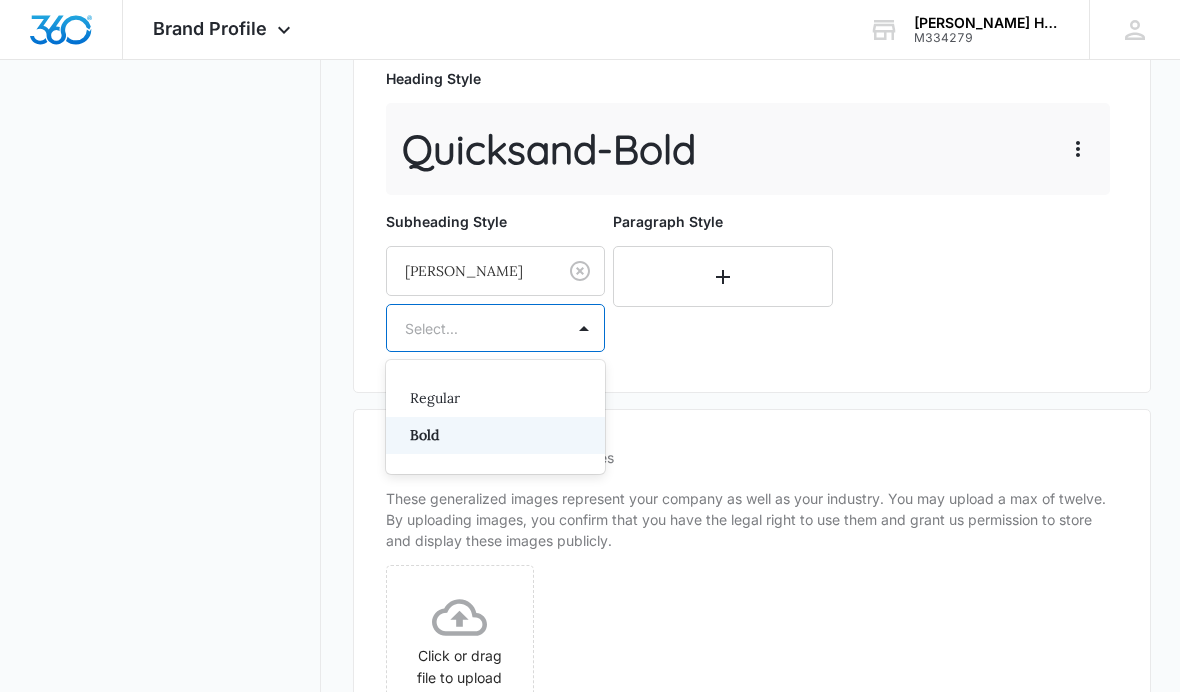 click on "Bold" at bounding box center (494, 435) 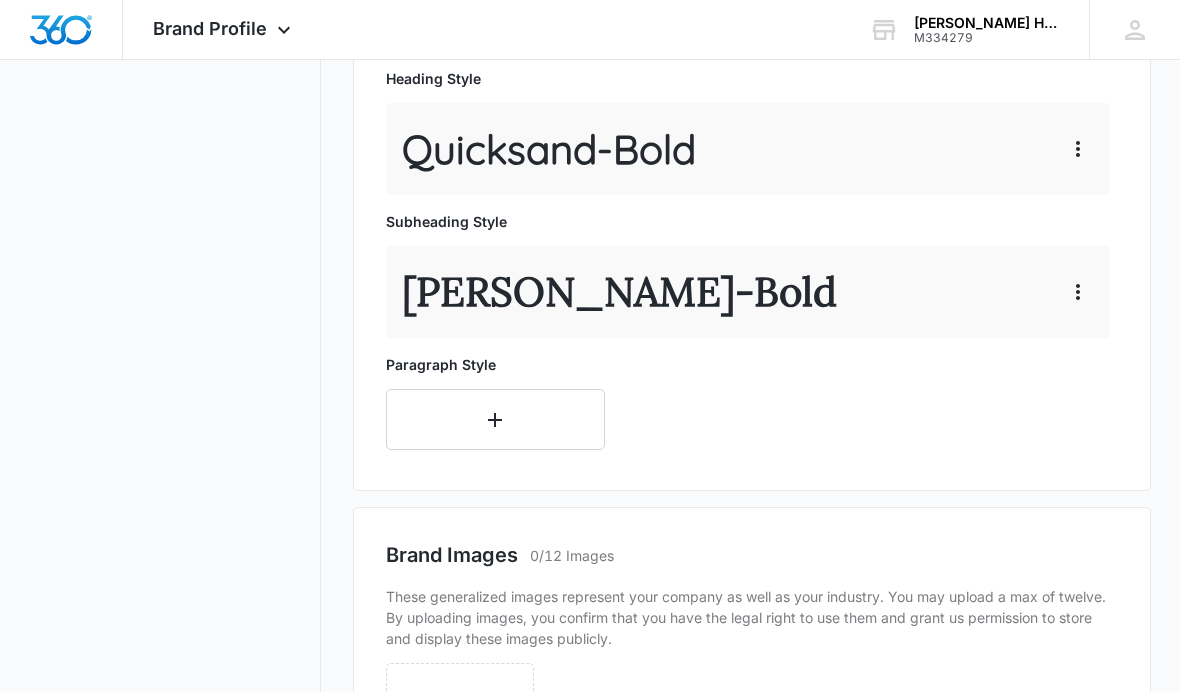 click at bounding box center (496, 419) 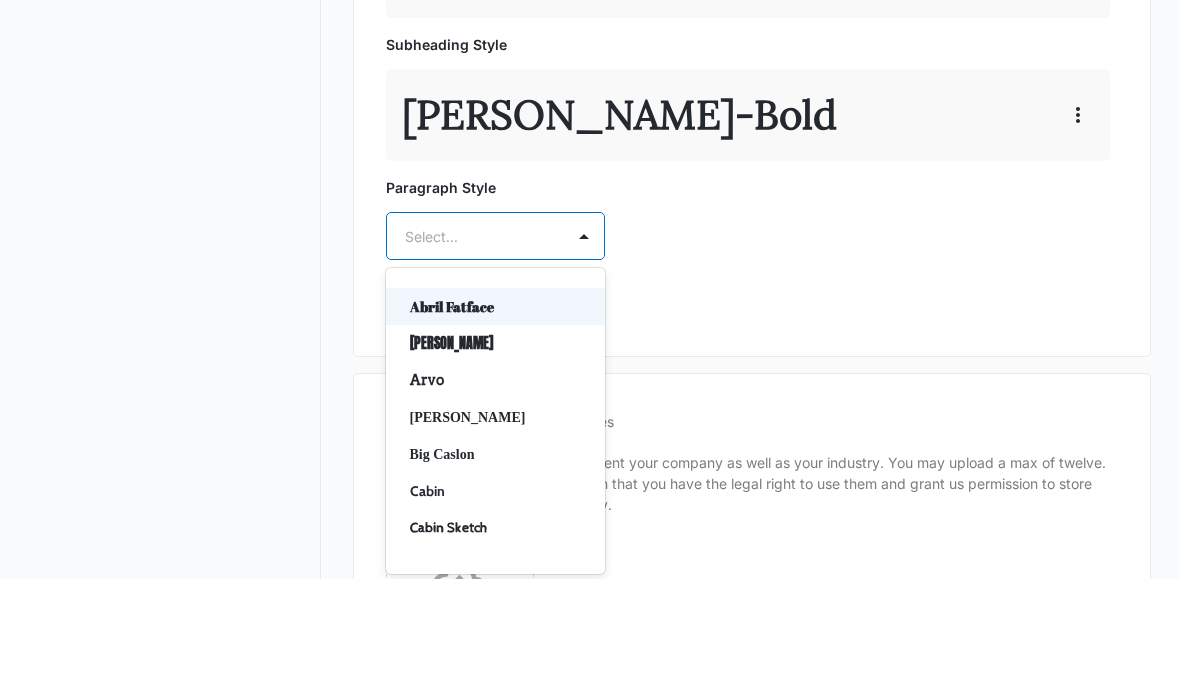 scroll, scrollTop: 1055, scrollLeft: 0, axis: vertical 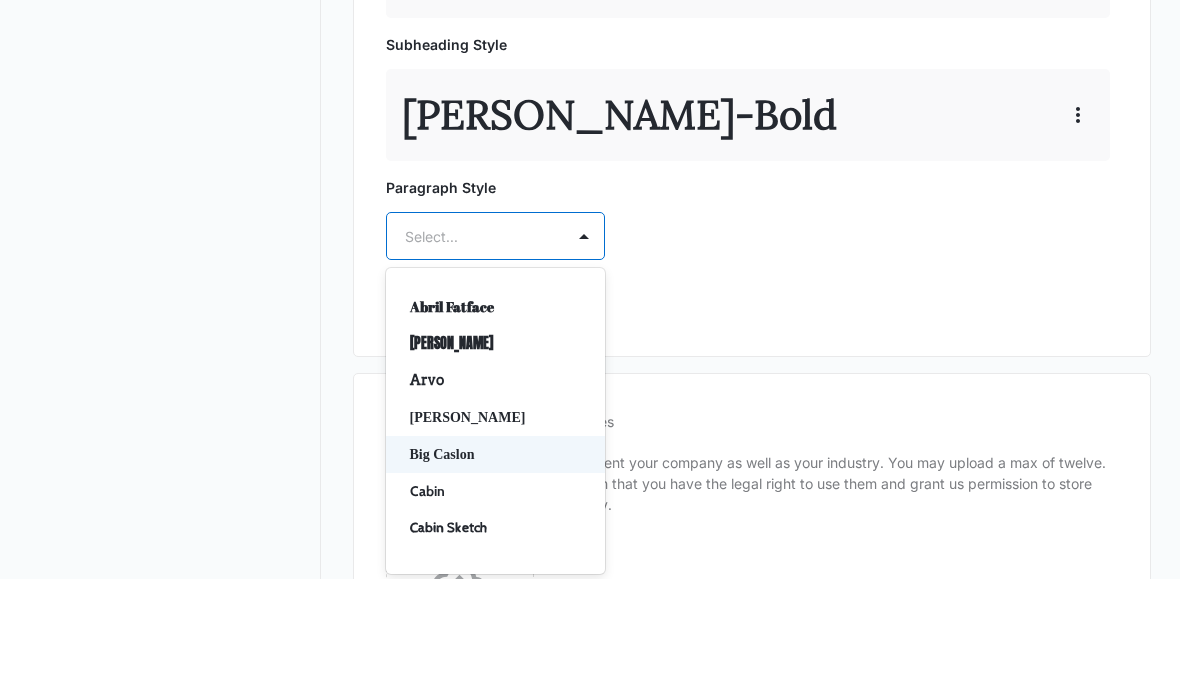 click on "Big Caslon" at bounding box center [494, 567] 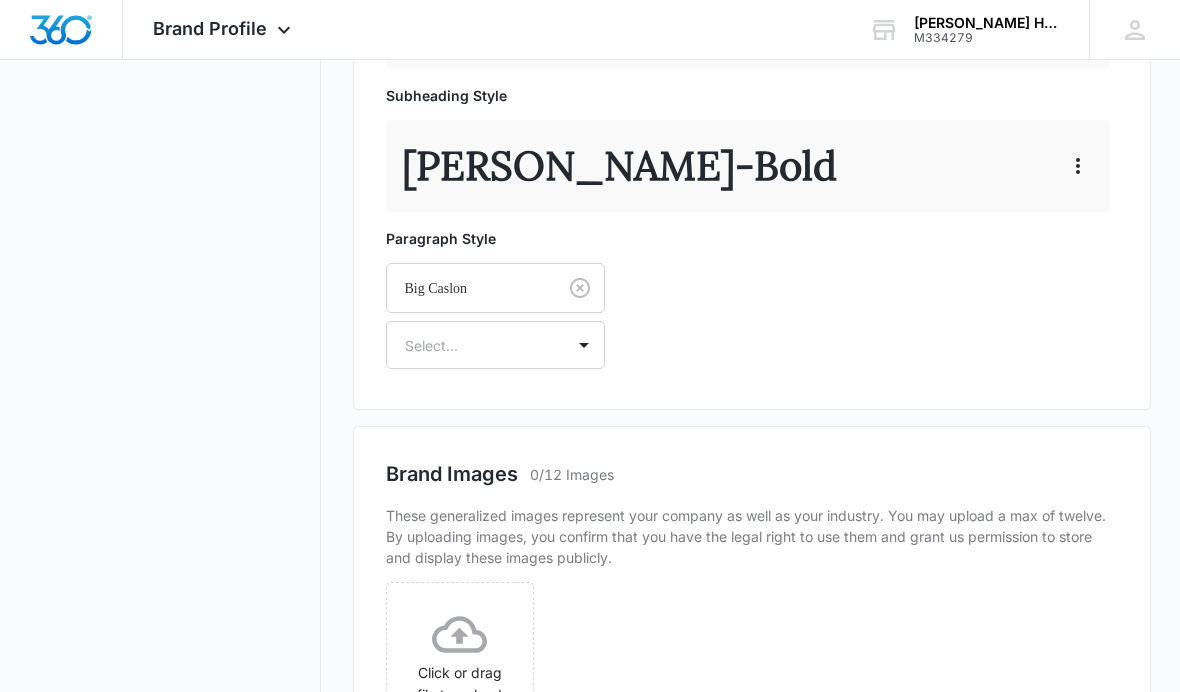 scroll, scrollTop: 1115, scrollLeft: 0, axis: vertical 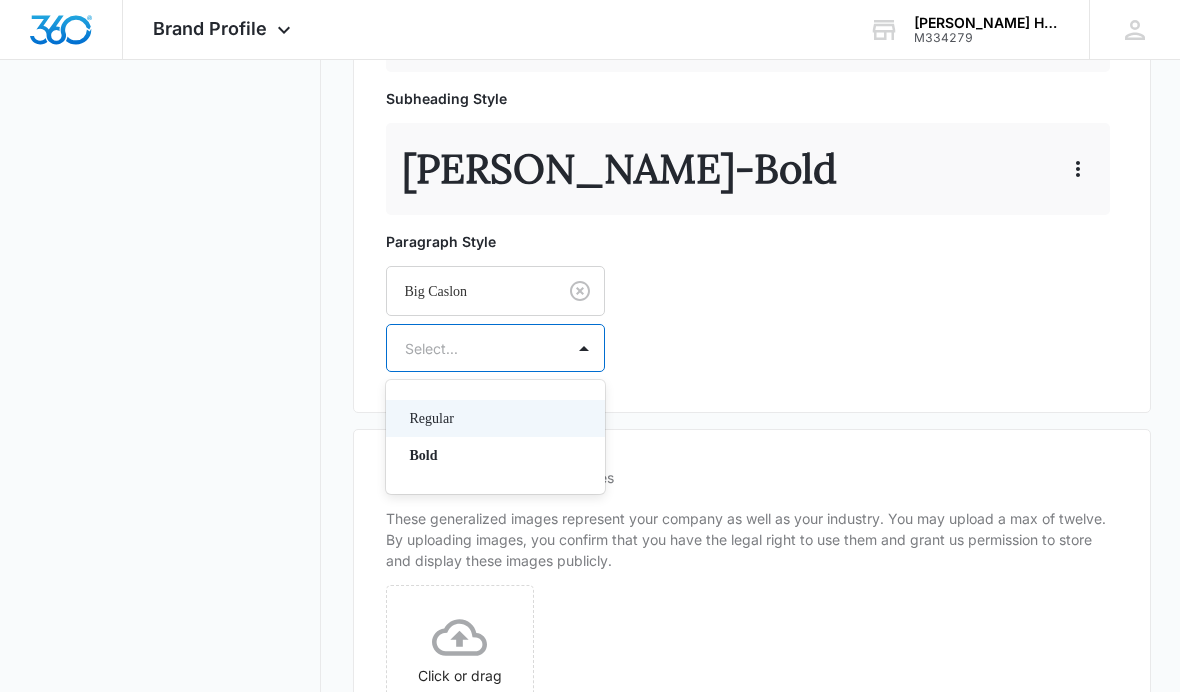 click on "Regular" at bounding box center (496, 418) 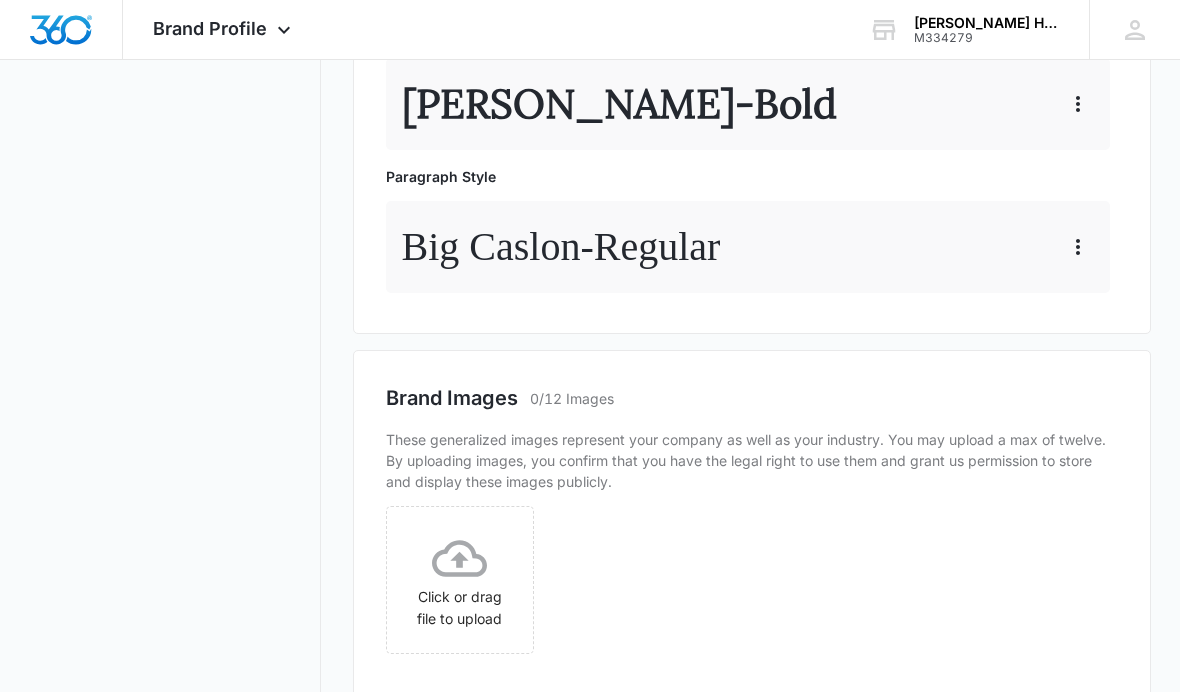 scroll, scrollTop: 1261, scrollLeft: 0, axis: vertical 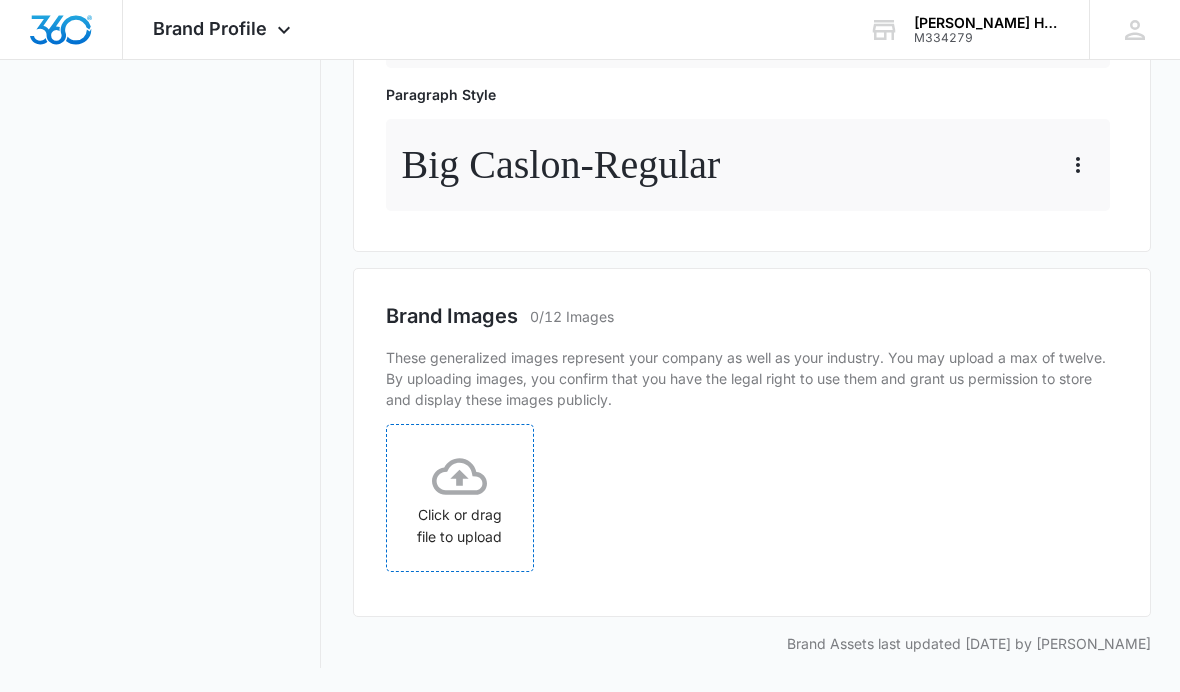 click 